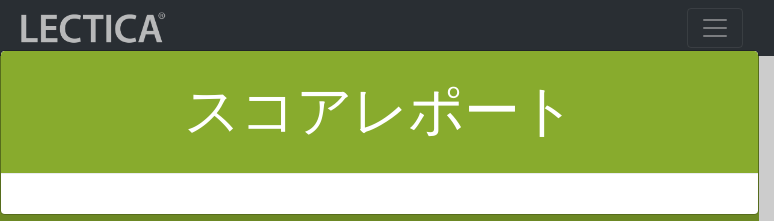 scroll, scrollTop: 7731, scrollLeft: 0, axis: vertical 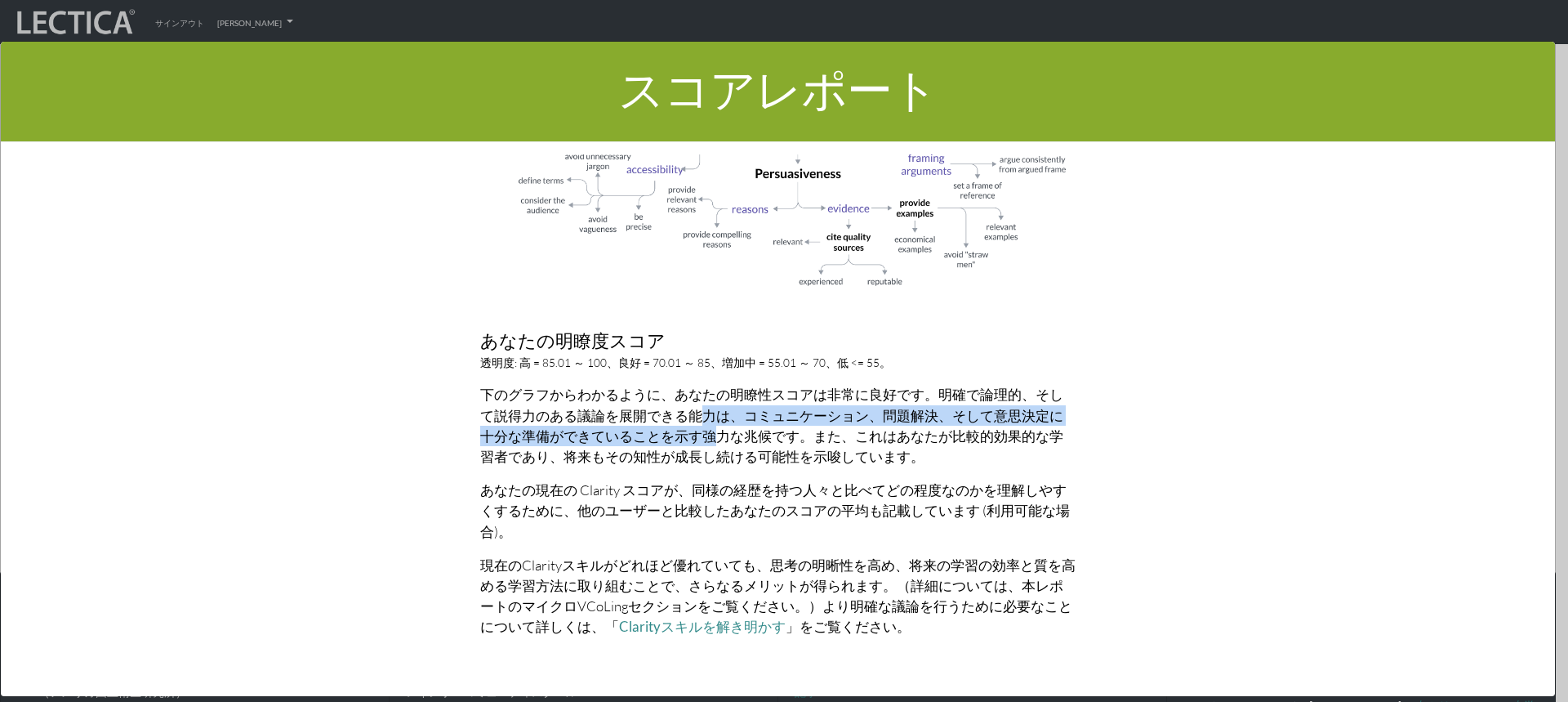 drag, startPoint x: 675, startPoint y: 392, endPoint x: 666, endPoint y: 414, distance: 23.76973 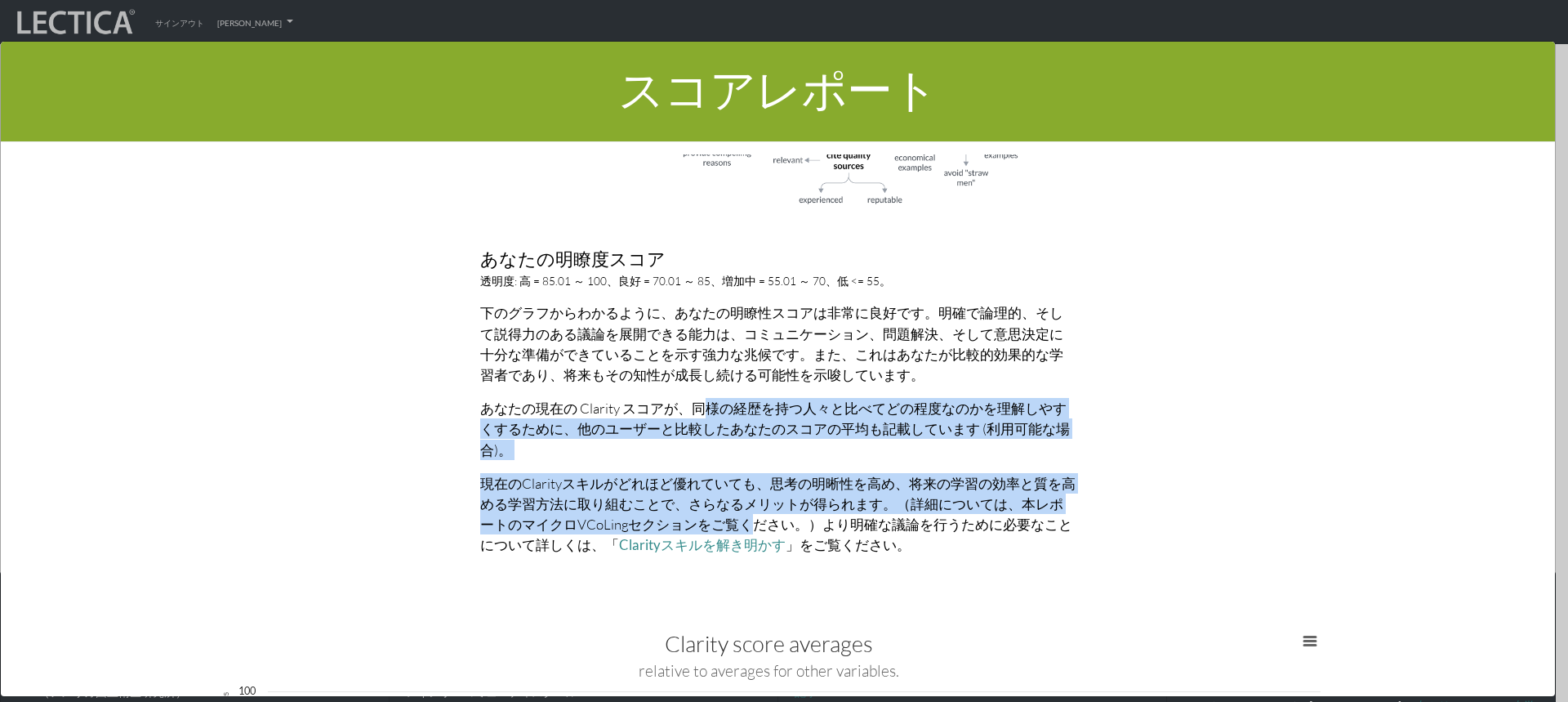 drag, startPoint x: 692, startPoint y: 378, endPoint x: 899, endPoint y: 369, distance: 207.19556 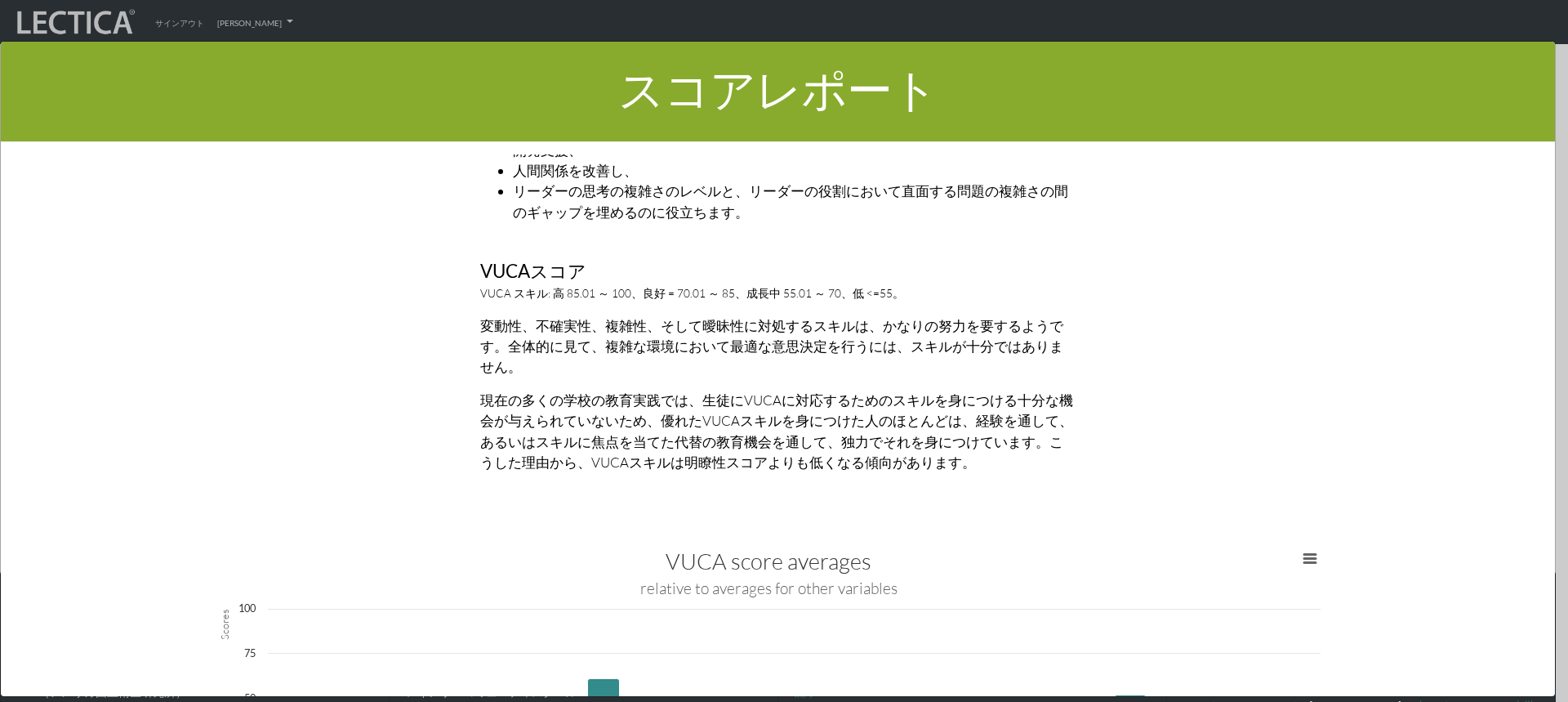 scroll, scrollTop: 2615, scrollLeft: 0, axis: vertical 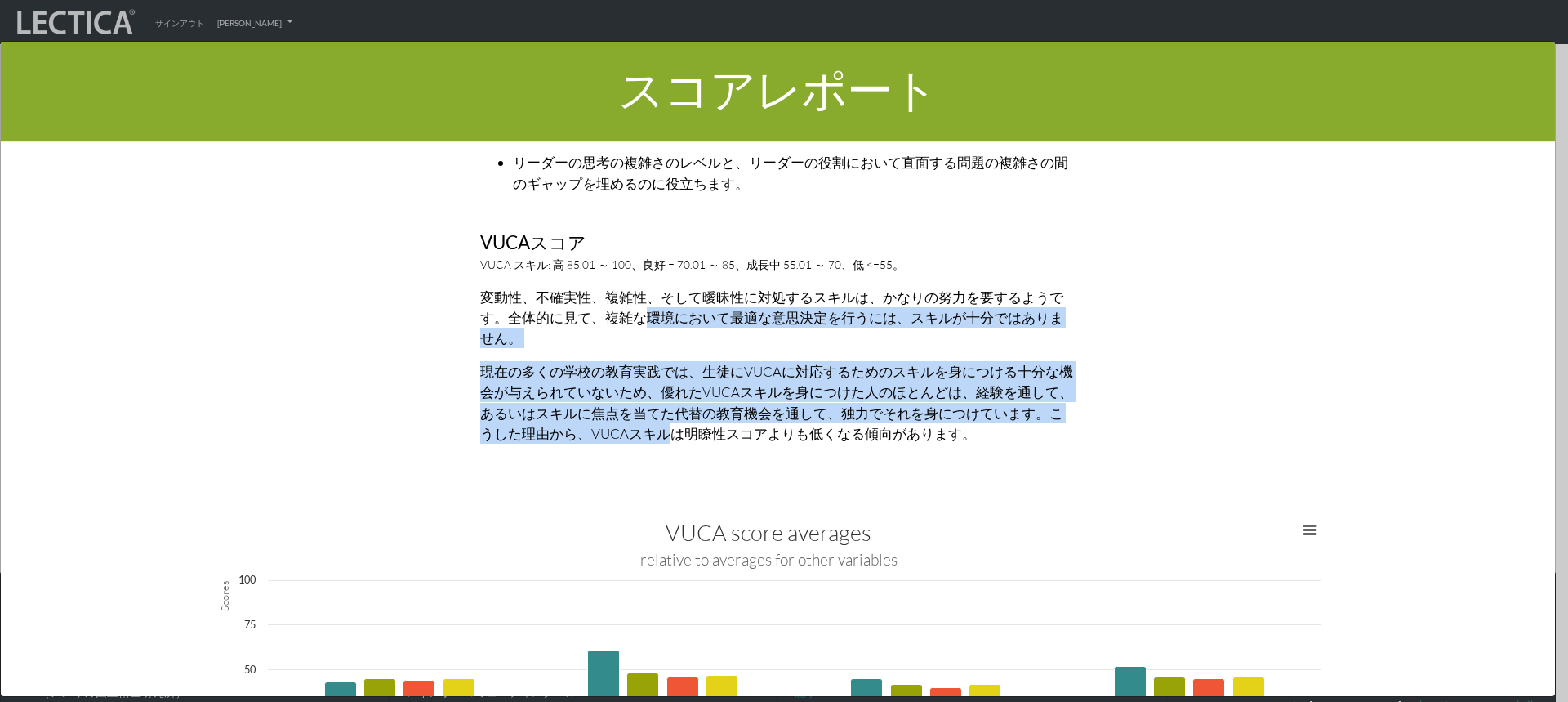drag, startPoint x: 636, startPoint y: 286, endPoint x: 641, endPoint y: 409, distance: 123.10158 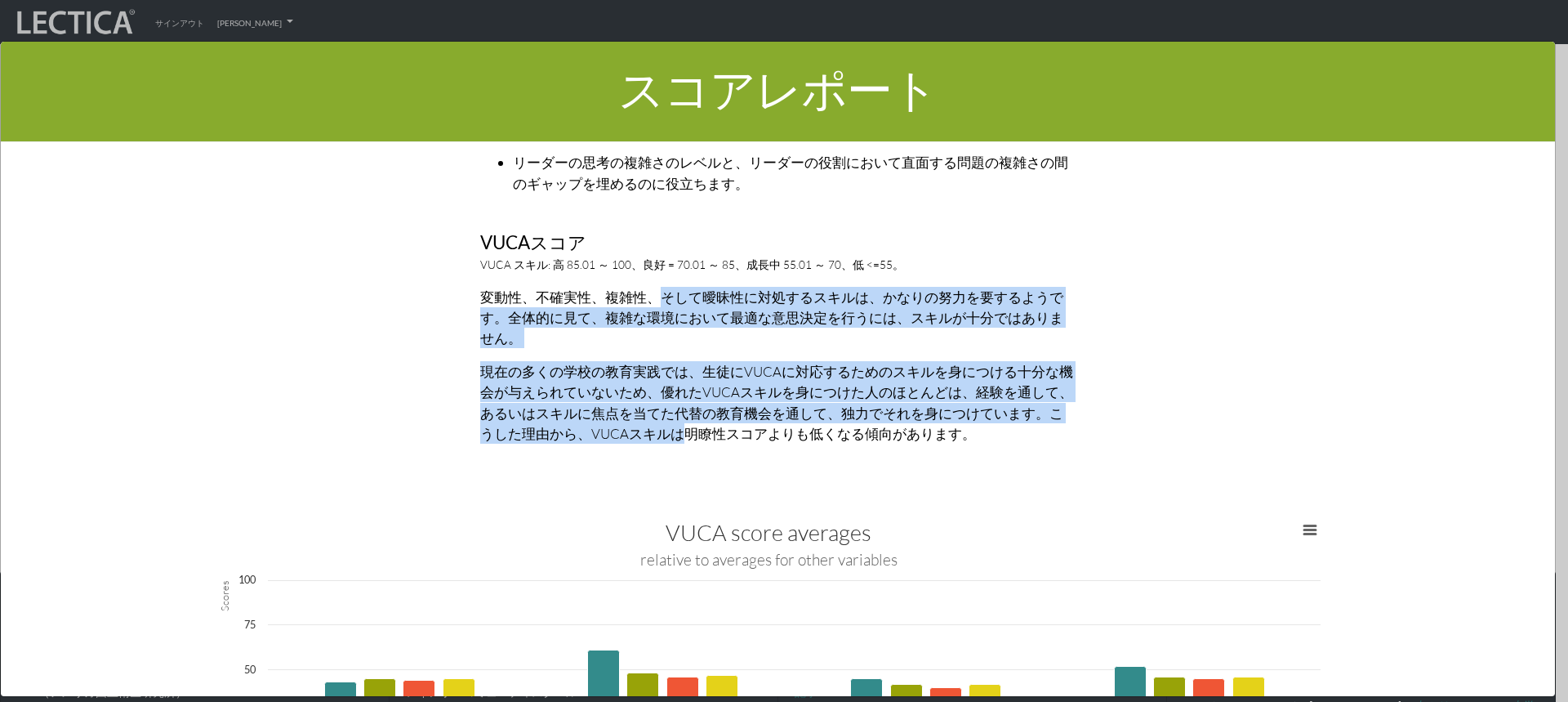 drag, startPoint x: 643, startPoint y: 280, endPoint x: 656, endPoint y: 409, distance: 129.65338 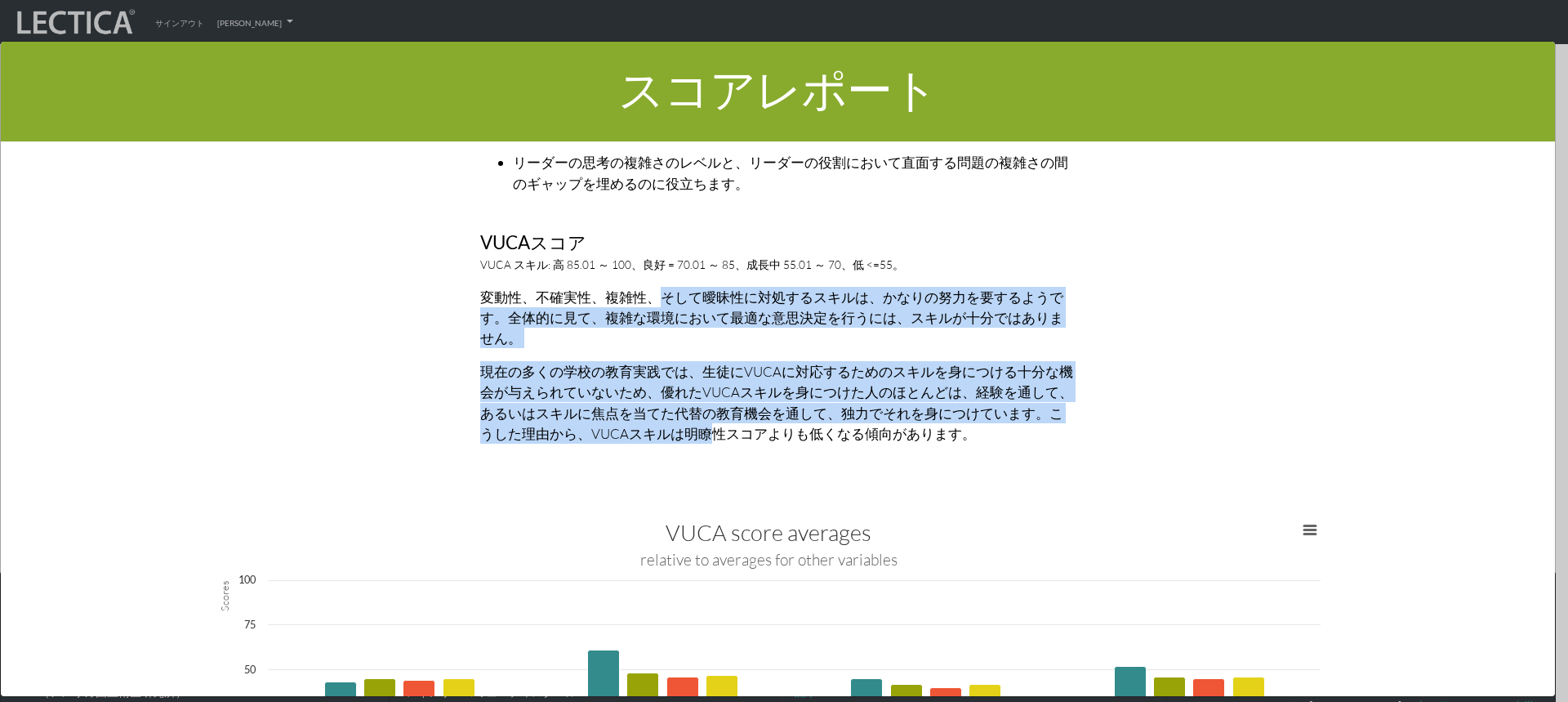 drag, startPoint x: 656, startPoint y: 407, endPoint x: 642, endPoint y: 279, distance: 128.7633 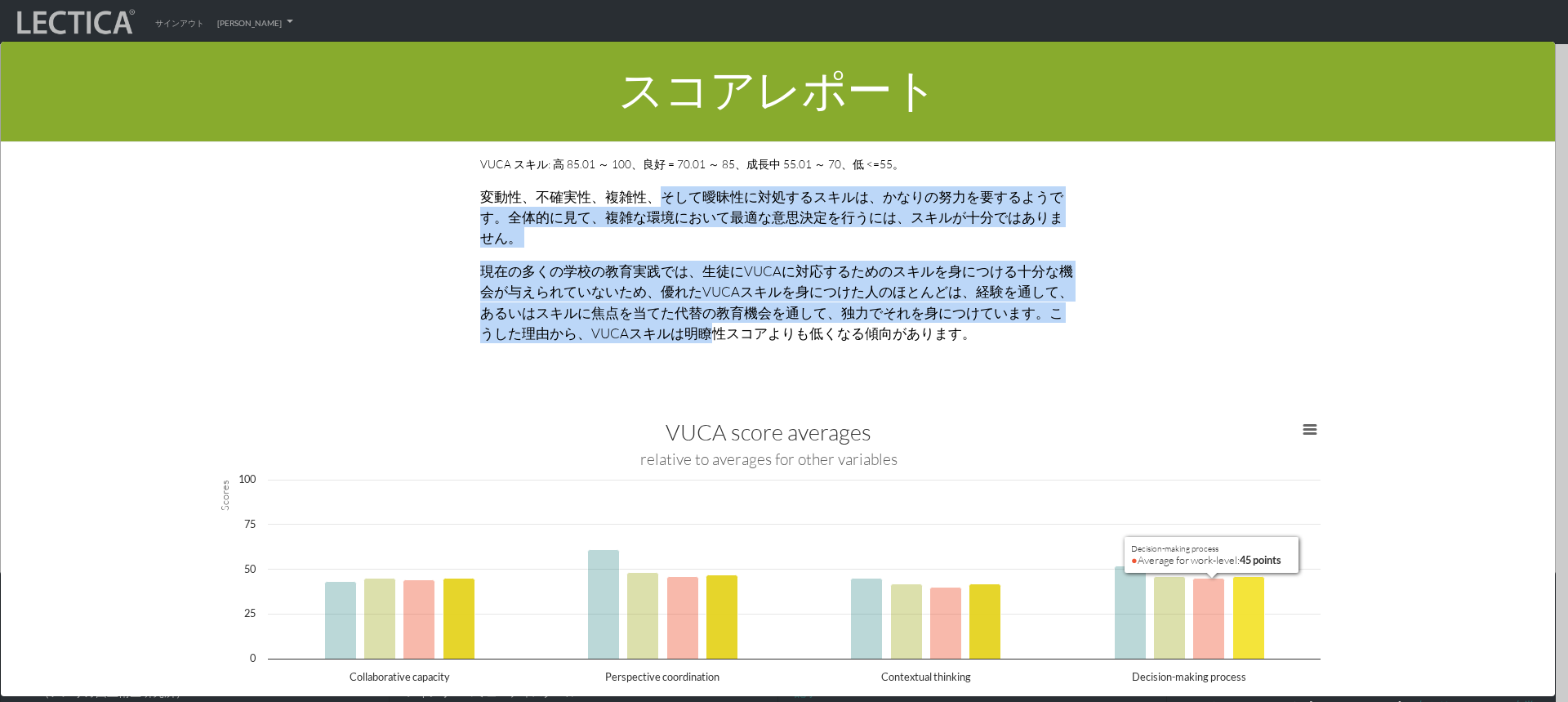 scroll, scrollTop: 2615, scrollLeft: 0, axis: vertical 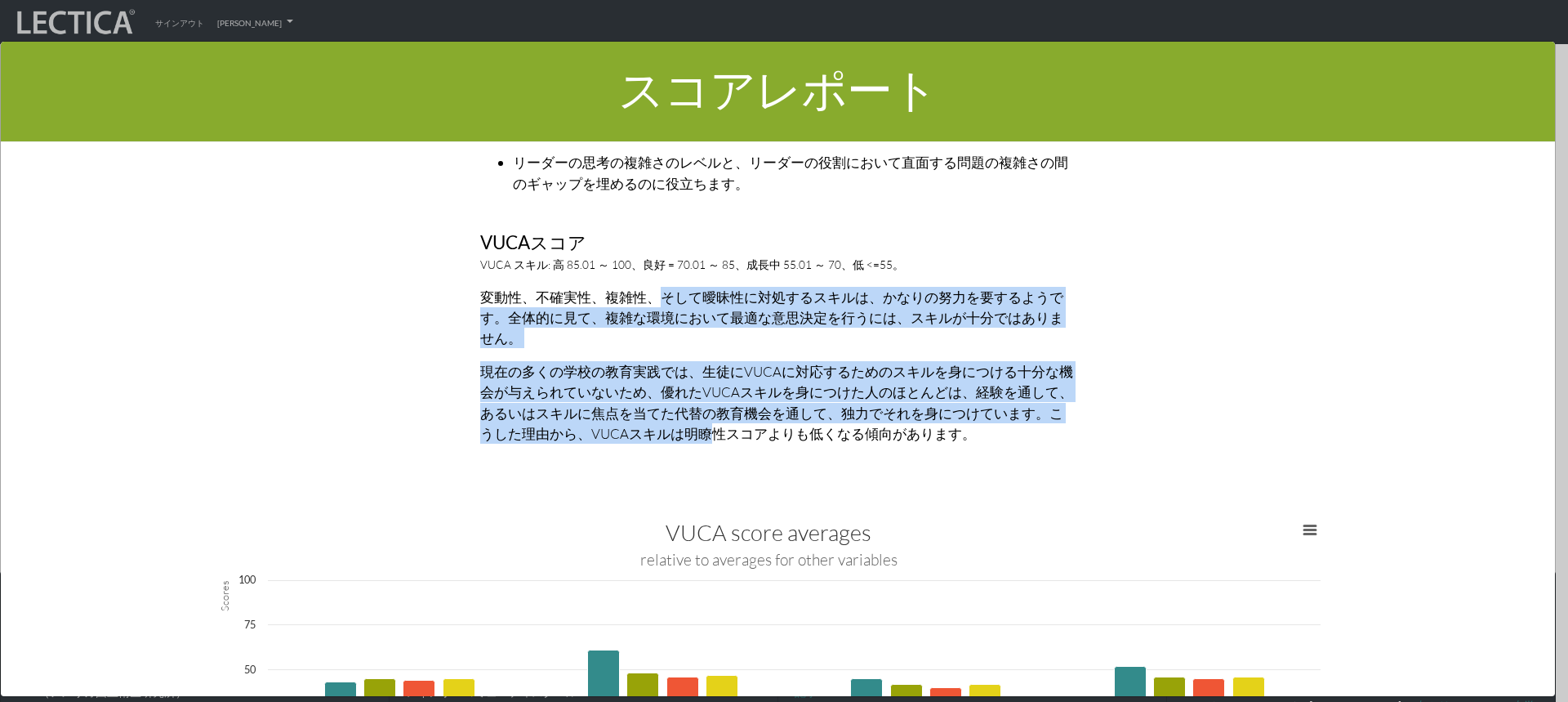 click on "変動性、不確実性、複雑性、そして曖昧性に対処するスキルは、かなりの努力を要するようです。全体的に見て、複雑な環境において最適な意思決定を行うには、スキルが十分ではありません。" at bounding box center [778, 318] 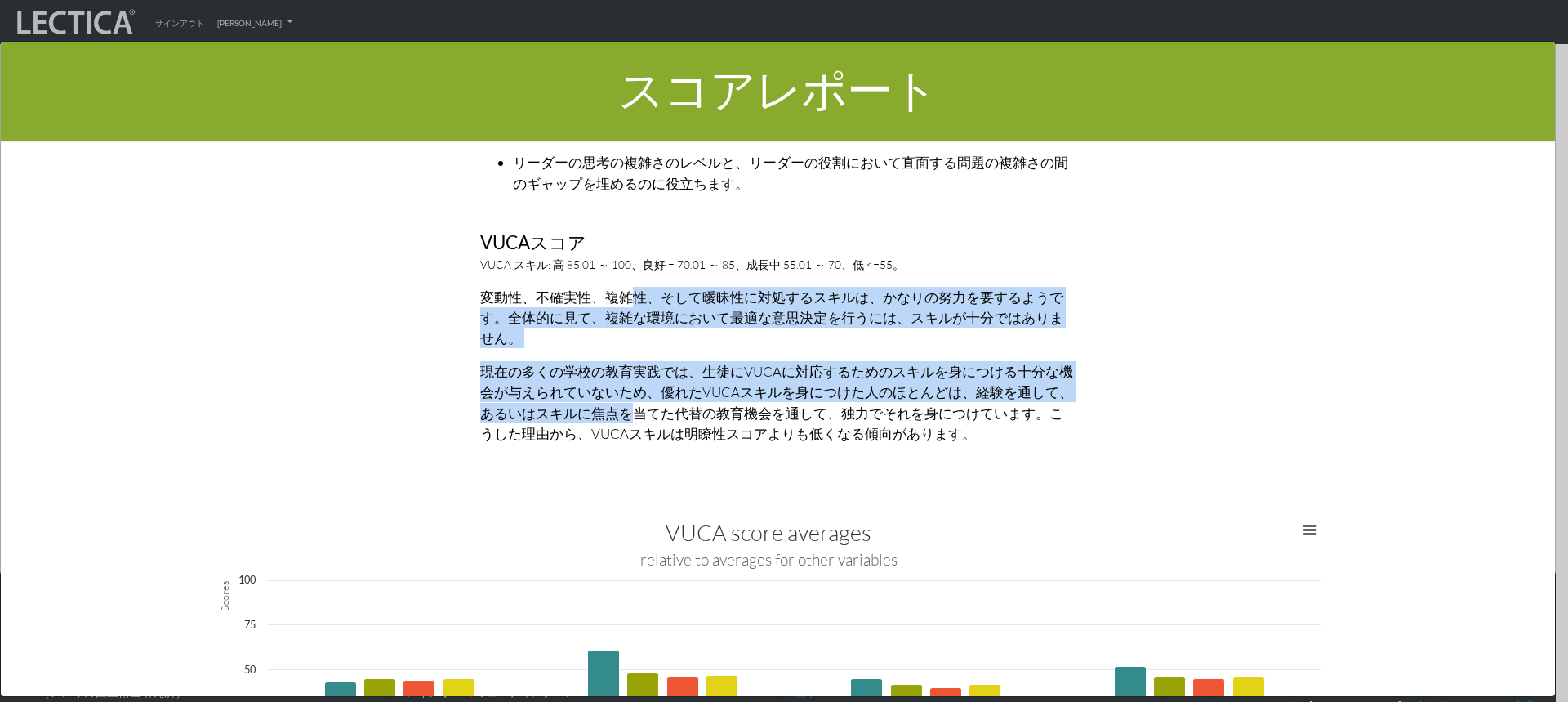 drag, startPoint x: 620, startPoint y: 276, endPoint x: 624, endPoint y: 392, distance: 116.069 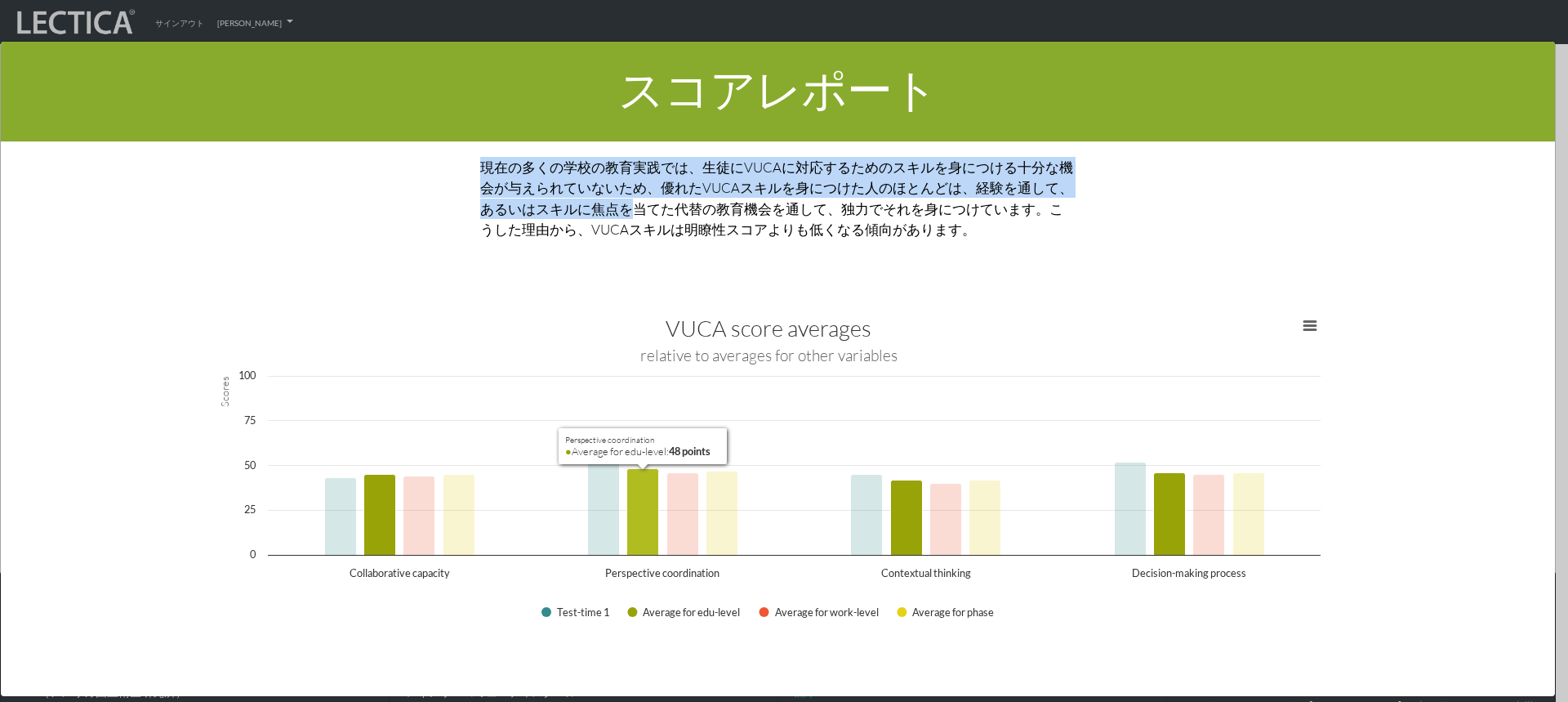 scroll, scrollTop: 2697, scrollLeft: 0, axis: vertical 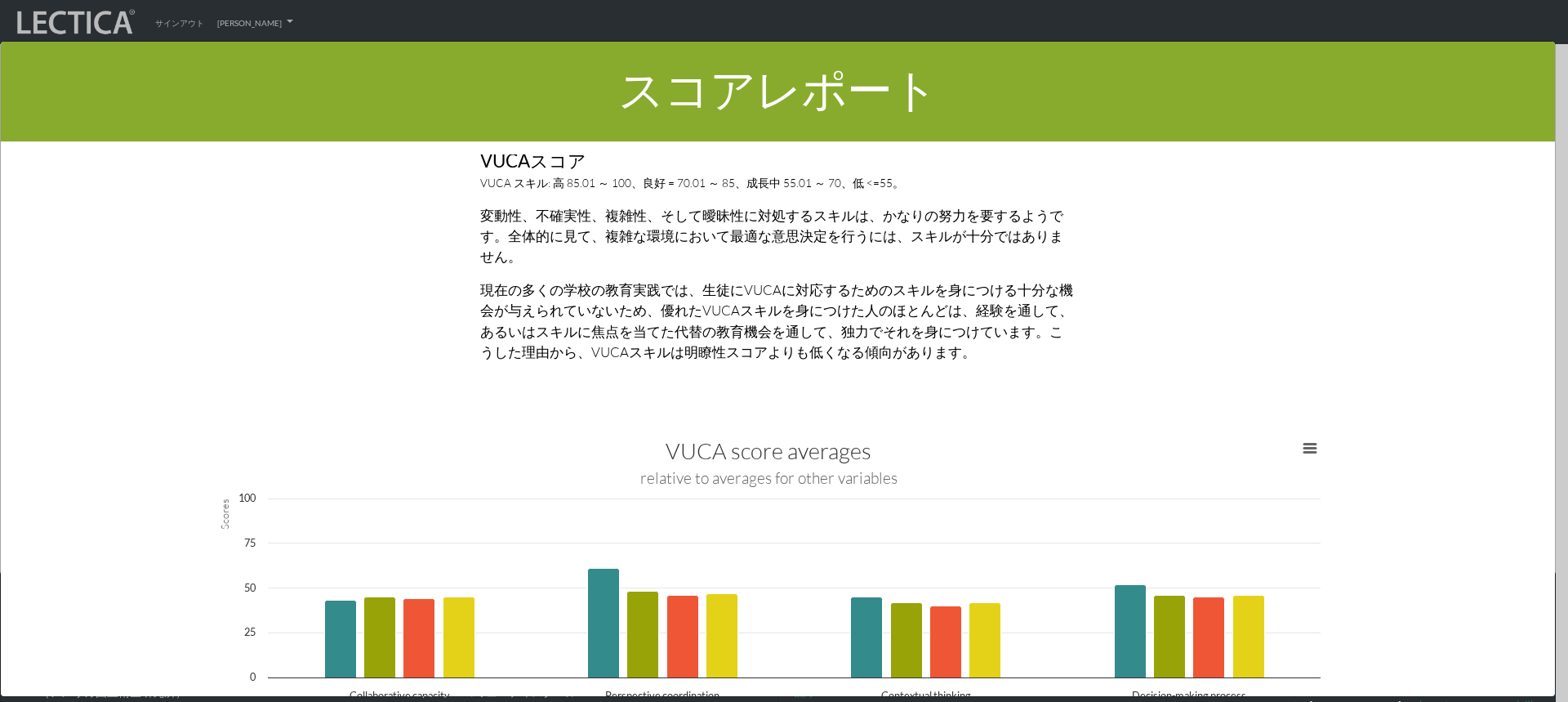 click on "現在の多くの学校の教育実践では、生徒にVUCAに対応するためのスキルを身につける十分な機会が与えられていないため、優れたVUCAスキルを身につけた人のほとんどは、経験を通して、あるいはスキルに焦点を当てた代替の教育機会を通して、独力でそれを身につけています。こうした理由から、VUCAスキルは明瞭性スコアよりも低くなる傾向があります。" at bounding box center (778, 320) 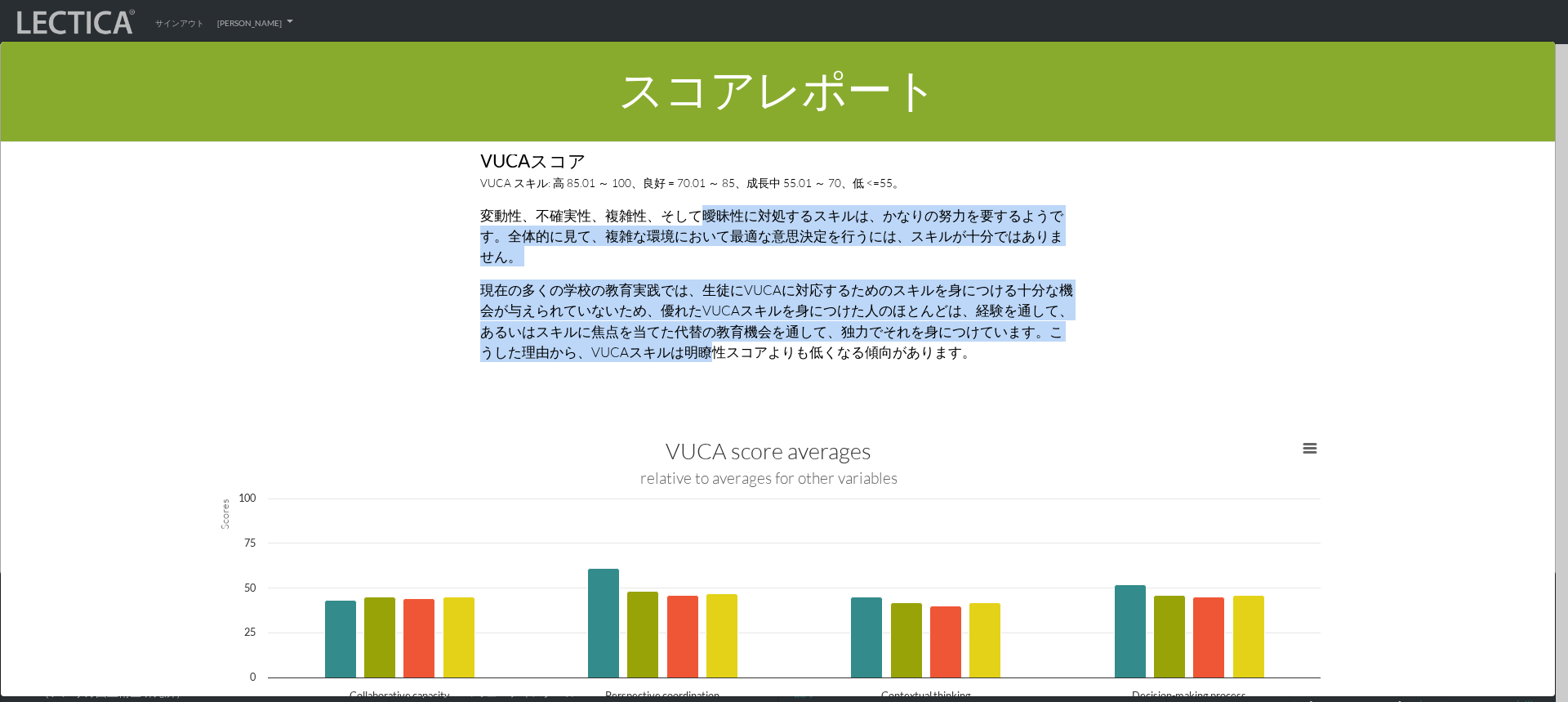 drag, startPoint x: 663, startPoint y: 319, endPoint x: 683, endPoint y: 199, distance: 121.6553 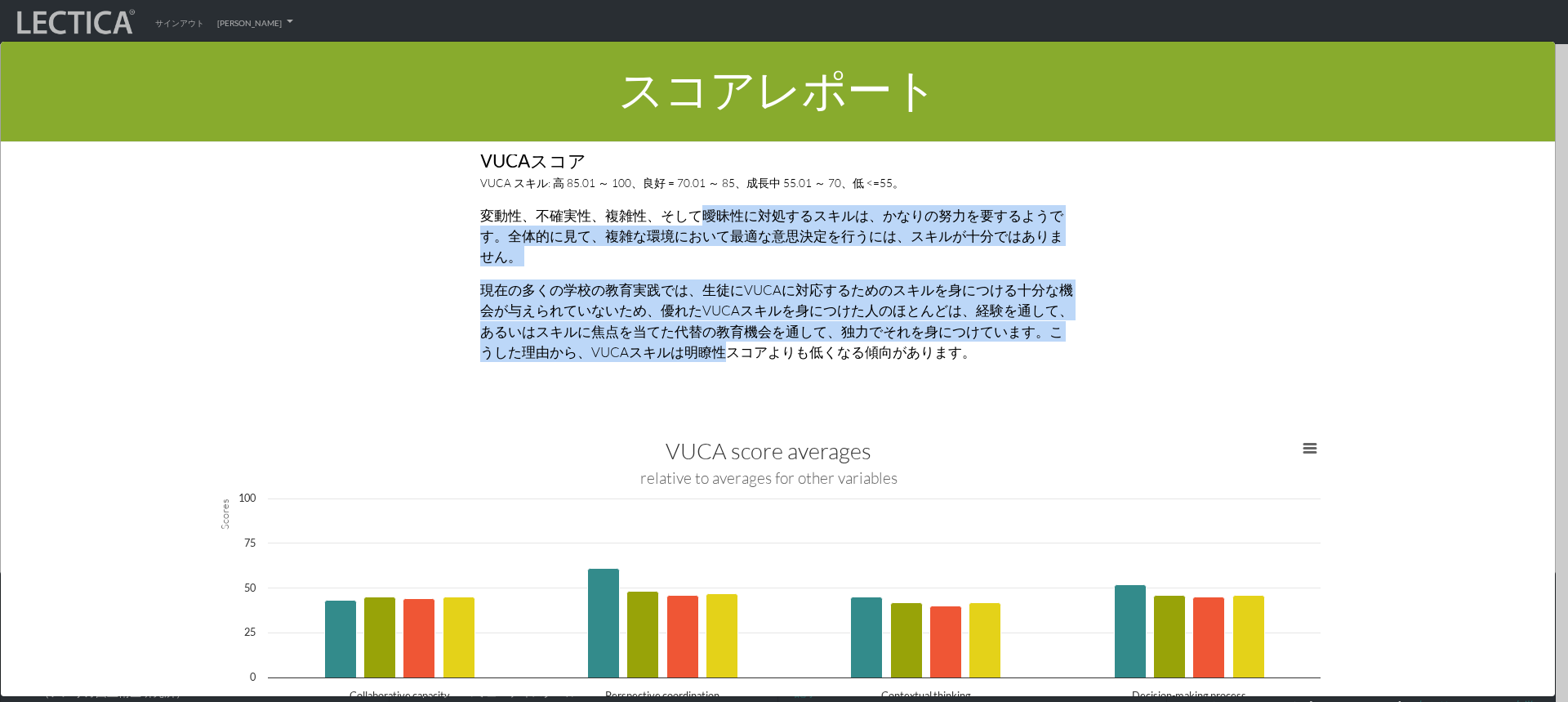 drag, startPoint x: 681, startPoint y: 195, endPoint x: 694, endPoint y: 327, distance: 132.63861 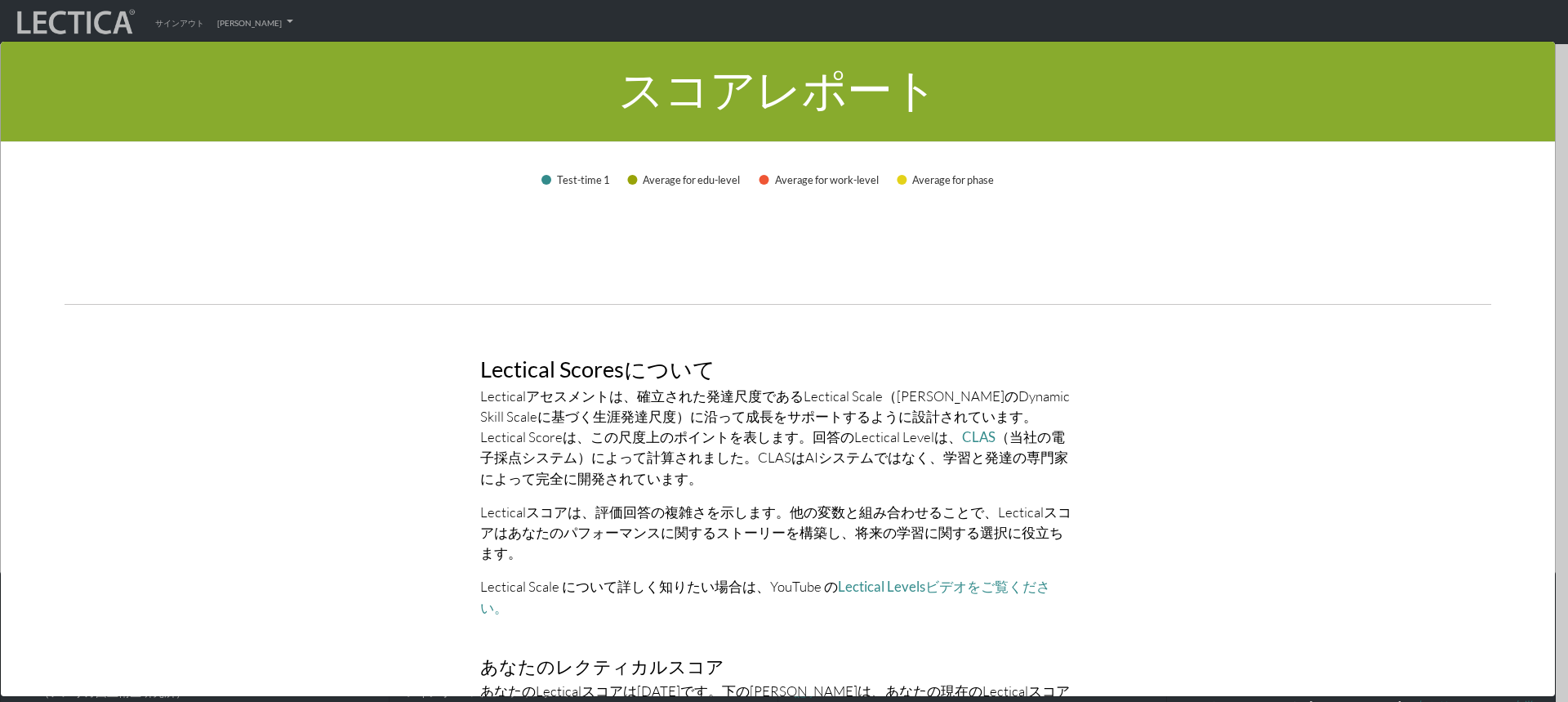scroll, scrollTop: 3432, scrollLeft: 0, axis: vertical 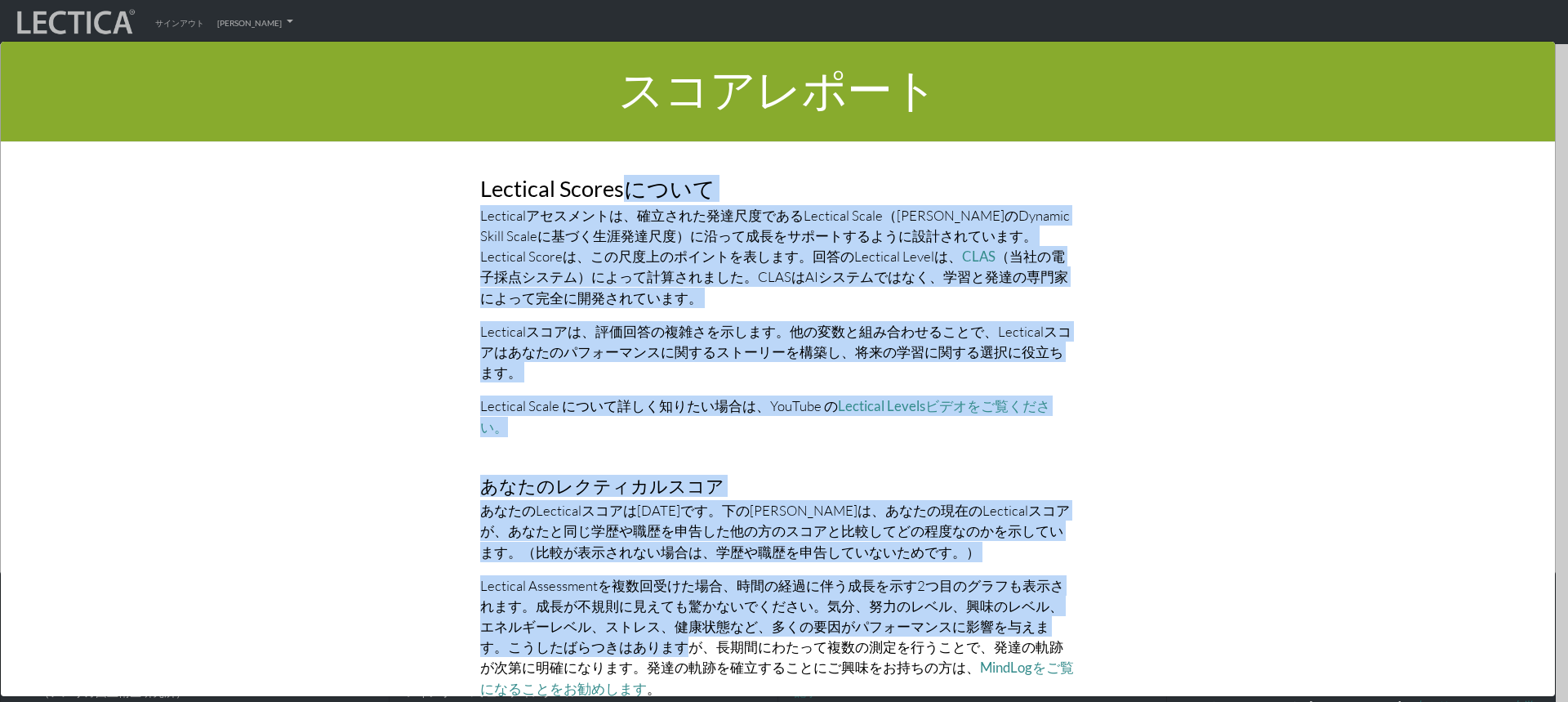 drag, startPoint x: 611, startPoint y: 157, endPoint x: 612, endPoint y: 591, distance: 434.0012 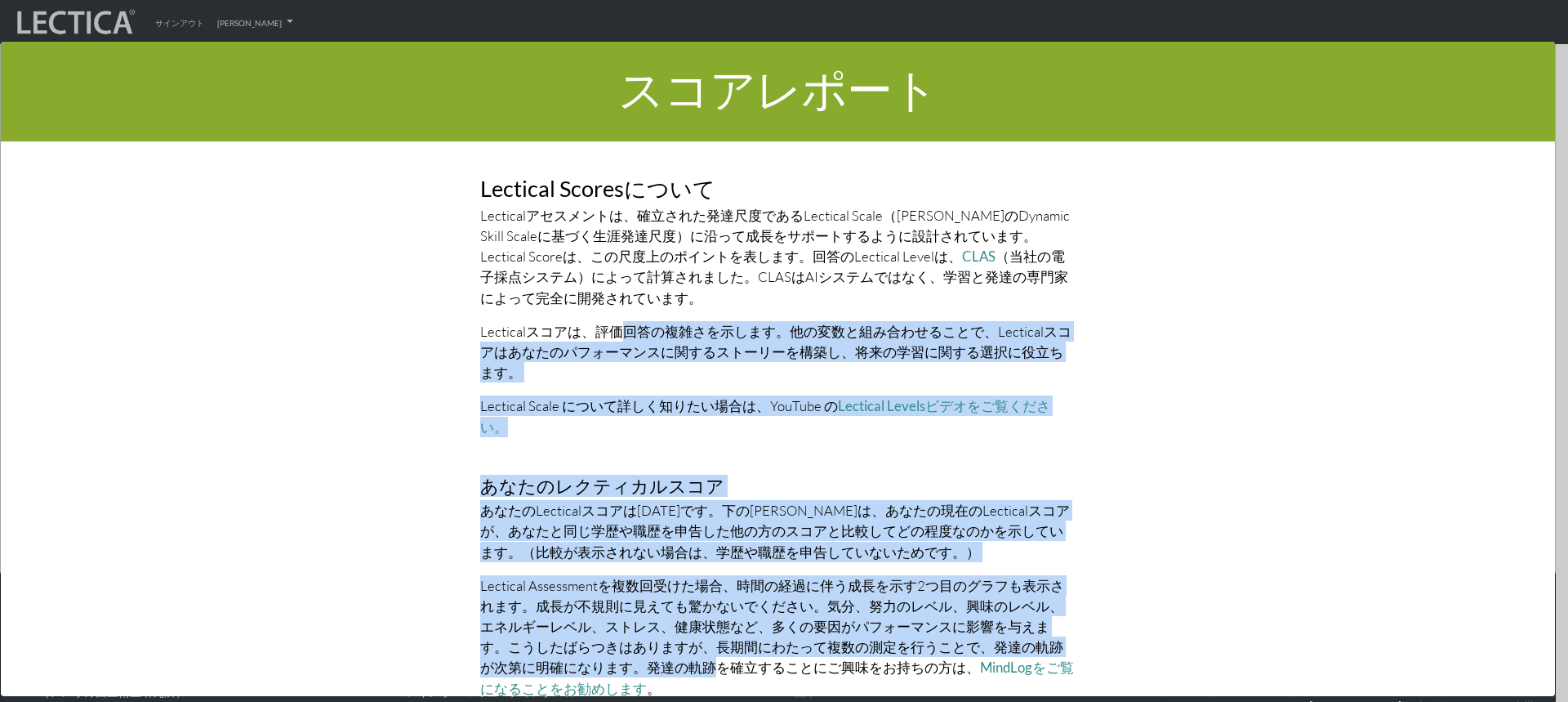 drag, startPoint x: 624, startPoint y: 628, endPoint x: 608, endPoint y: 290, distance: 338.37849 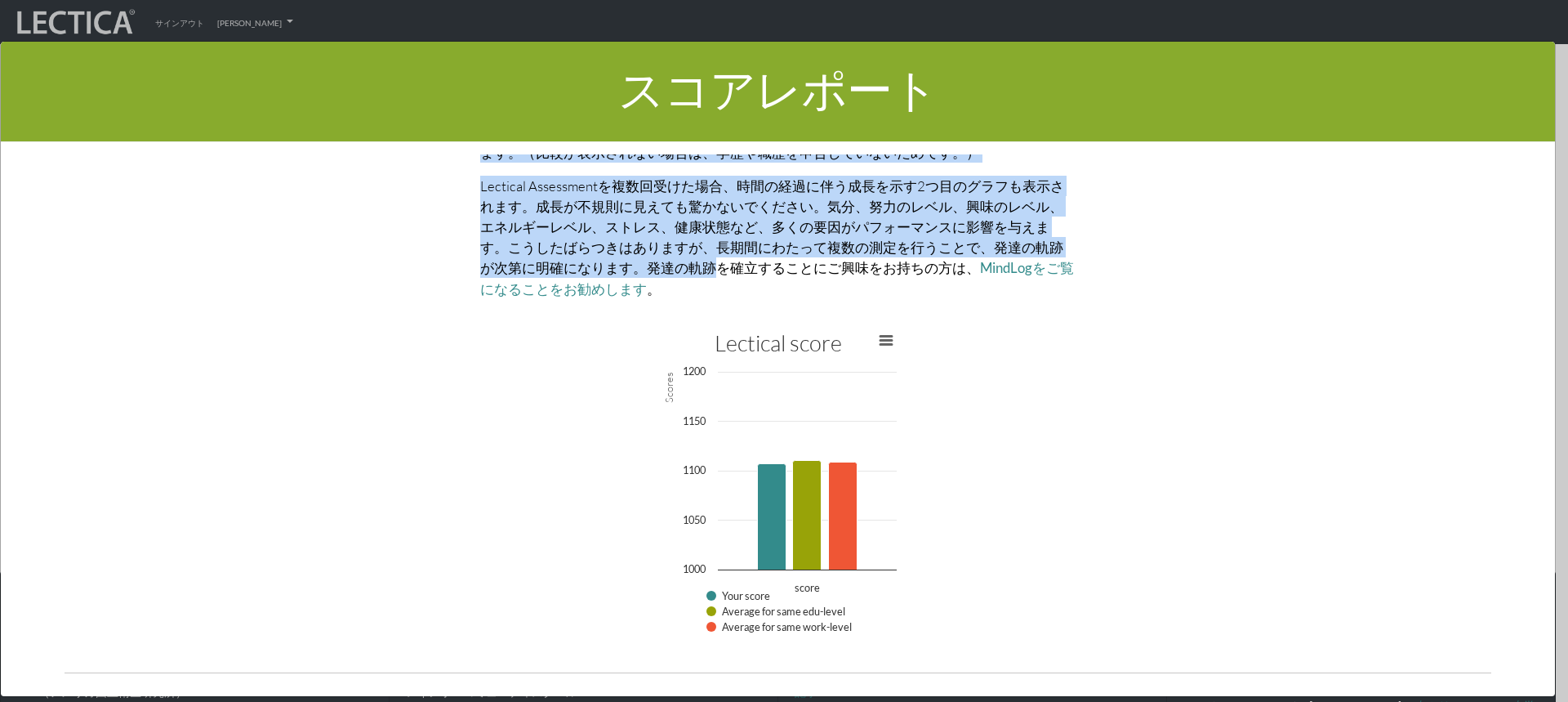 scroll, scrollTop: 3841, scrollLeft: 0, axis: vertical 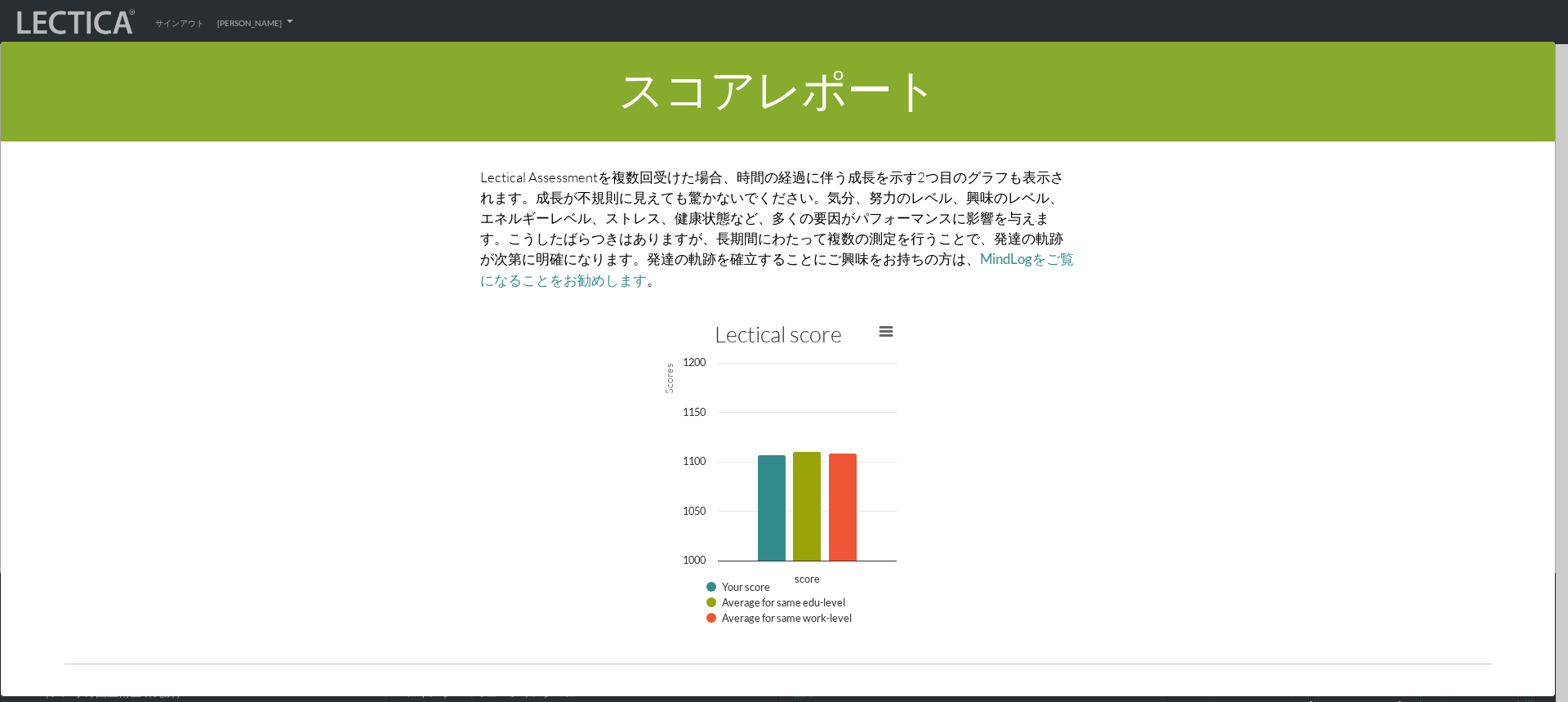 click on "Lectical Assessmentを複数回受けた場合、時間の経過に伴う成長を示す2つ目のグラフも表示されます。成長が不規則に見えても驚かないでください。気分、努力のレベル、興味のレベル、エネルギーレベル、ストレス、健康状態など、多くの要因がパフォーマンスに影響を与えます。こうしたばらつきはありますが、長期間にわたって複数の測定を行うことで、発達の軌跡が次第に明確になります。発達の軌跡を確立することにご興味をお持ちの方は、" at bounding box center [772, 218] 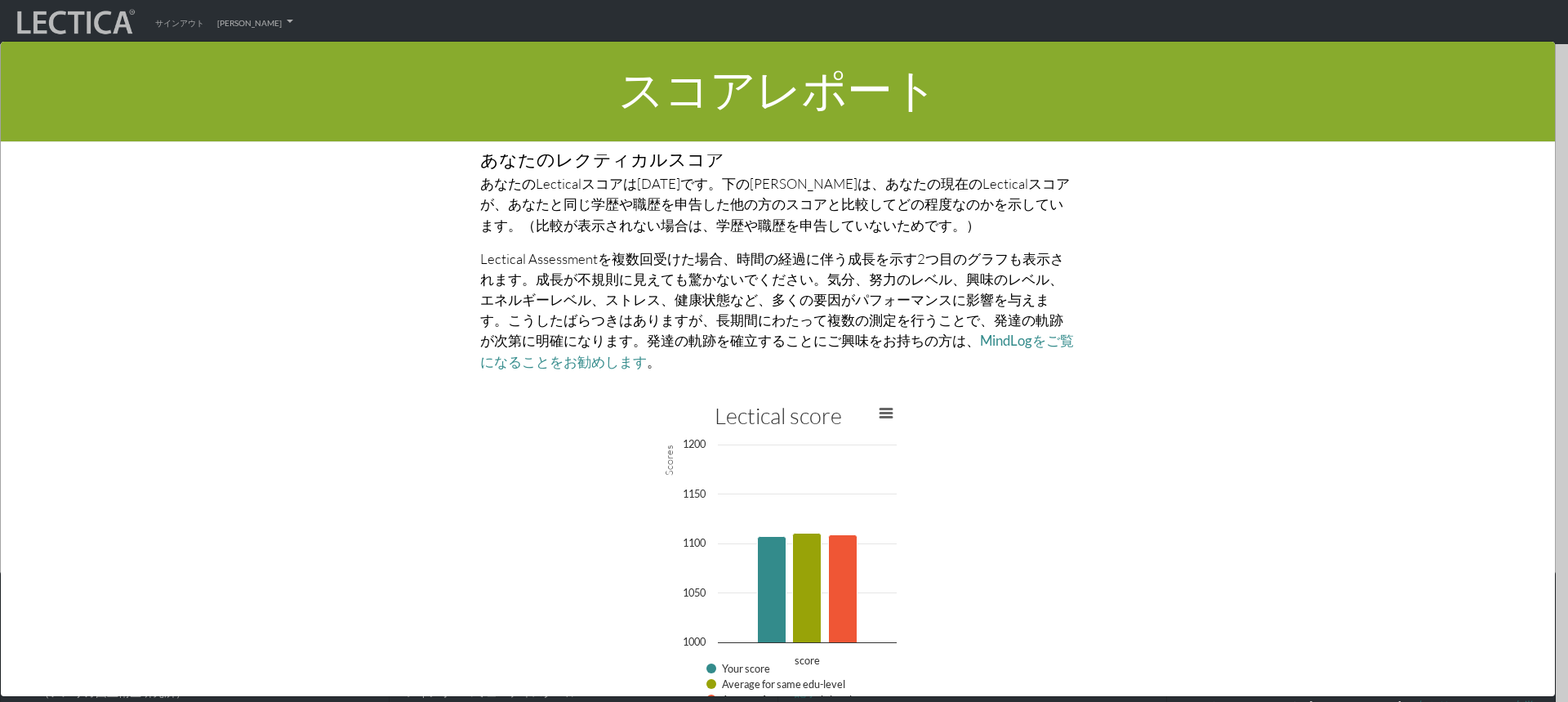 scroll, scrollTop: 3678, scrollLeft: 0, axis: vertical 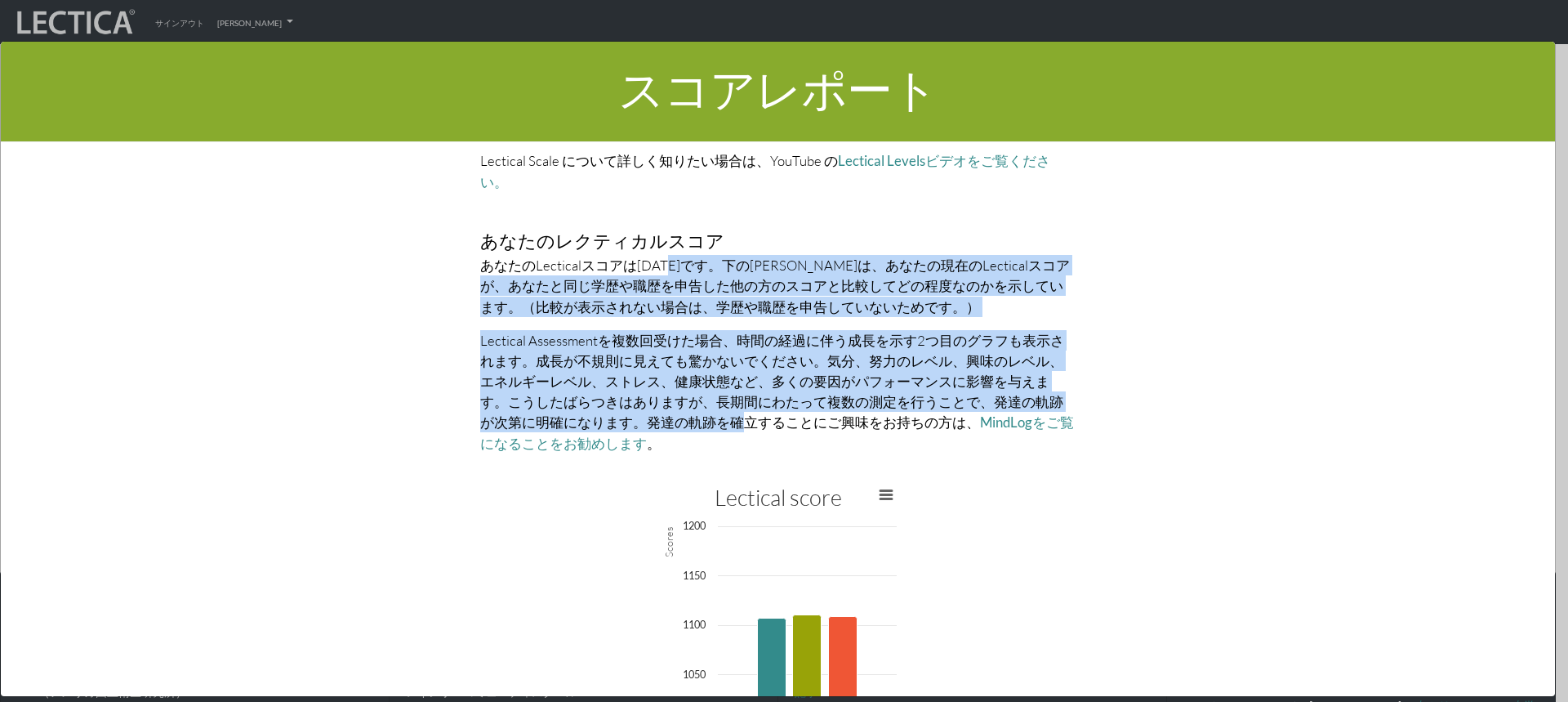 drag, startPoint x: 650, startPoint y: 205, endPoint x: 657, endPoint y: 378, distance: 173.14156 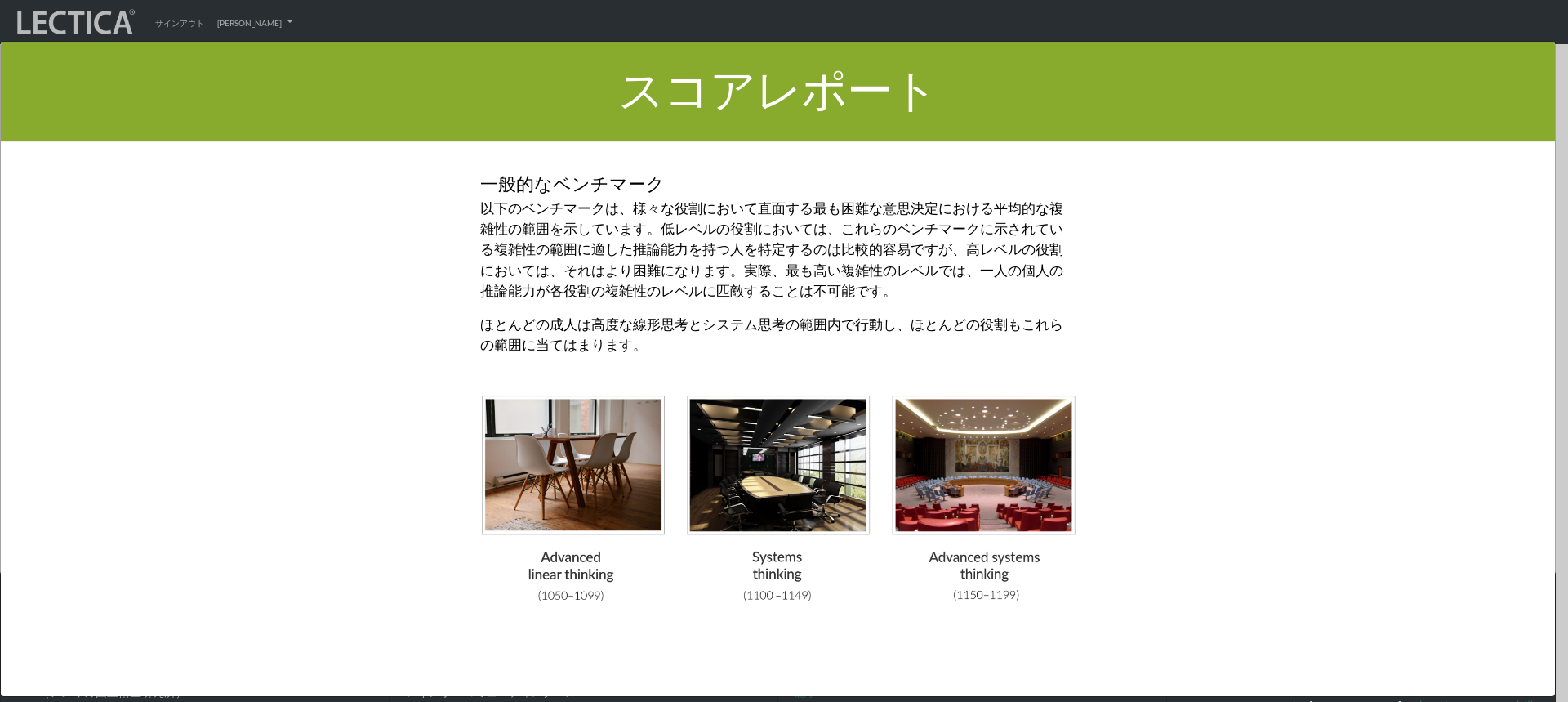 scroll, scrollTop: 4250, scrollLeft: 0, axis: vertical 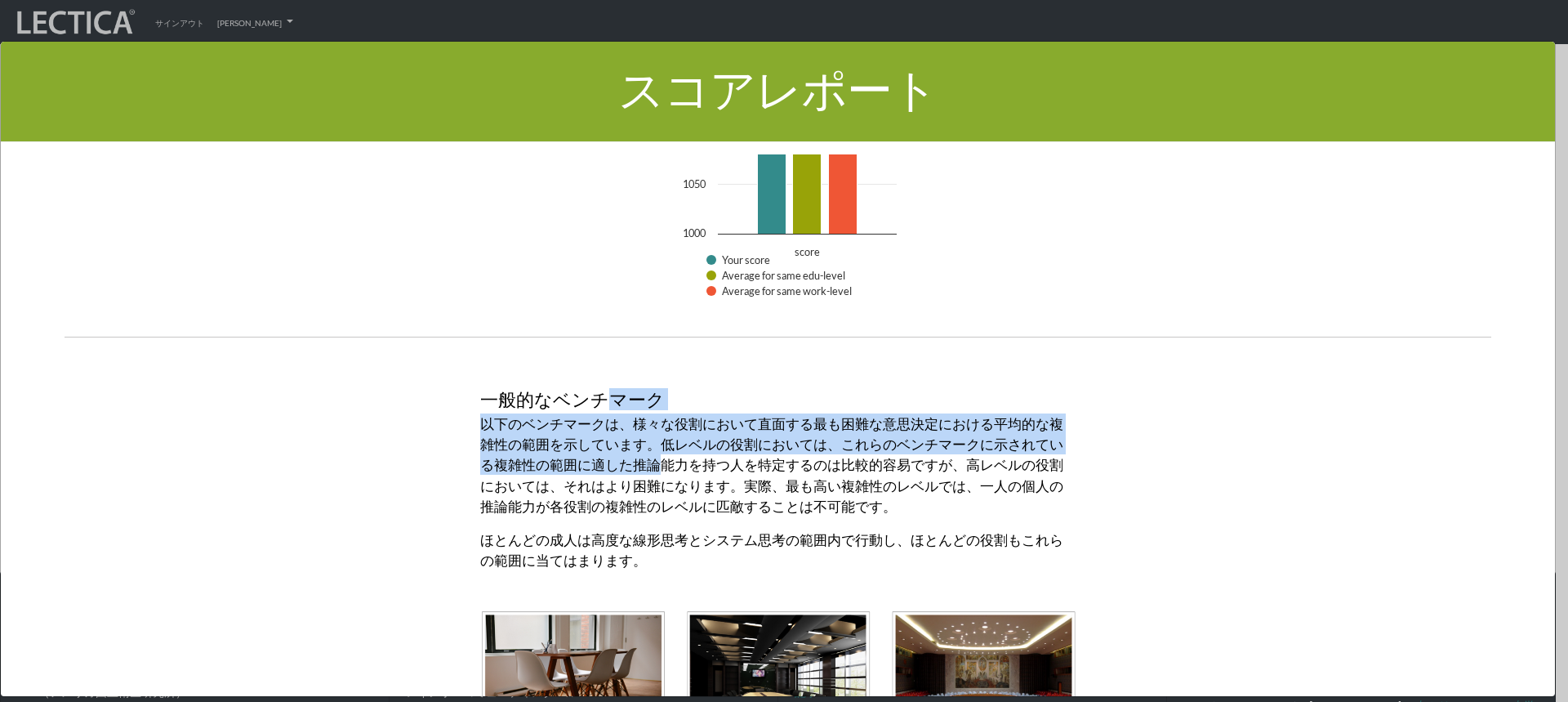 drag, startPoint x: 600, startPoint y: 278, endPoint x: 612, endPoint y: 416, distance: 138.52076 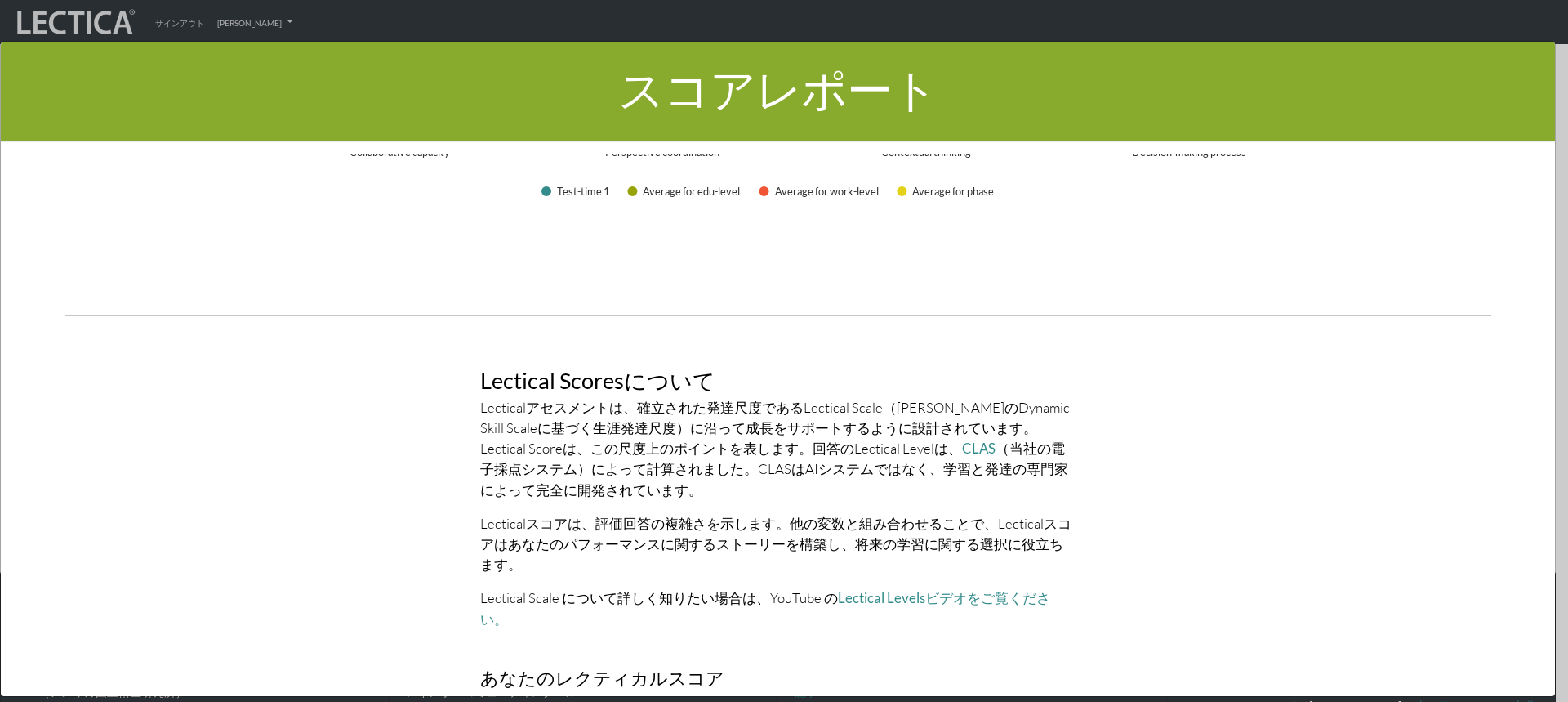 scroll, scrollTop: 3351, scrollLeft: 0, axis: vertical 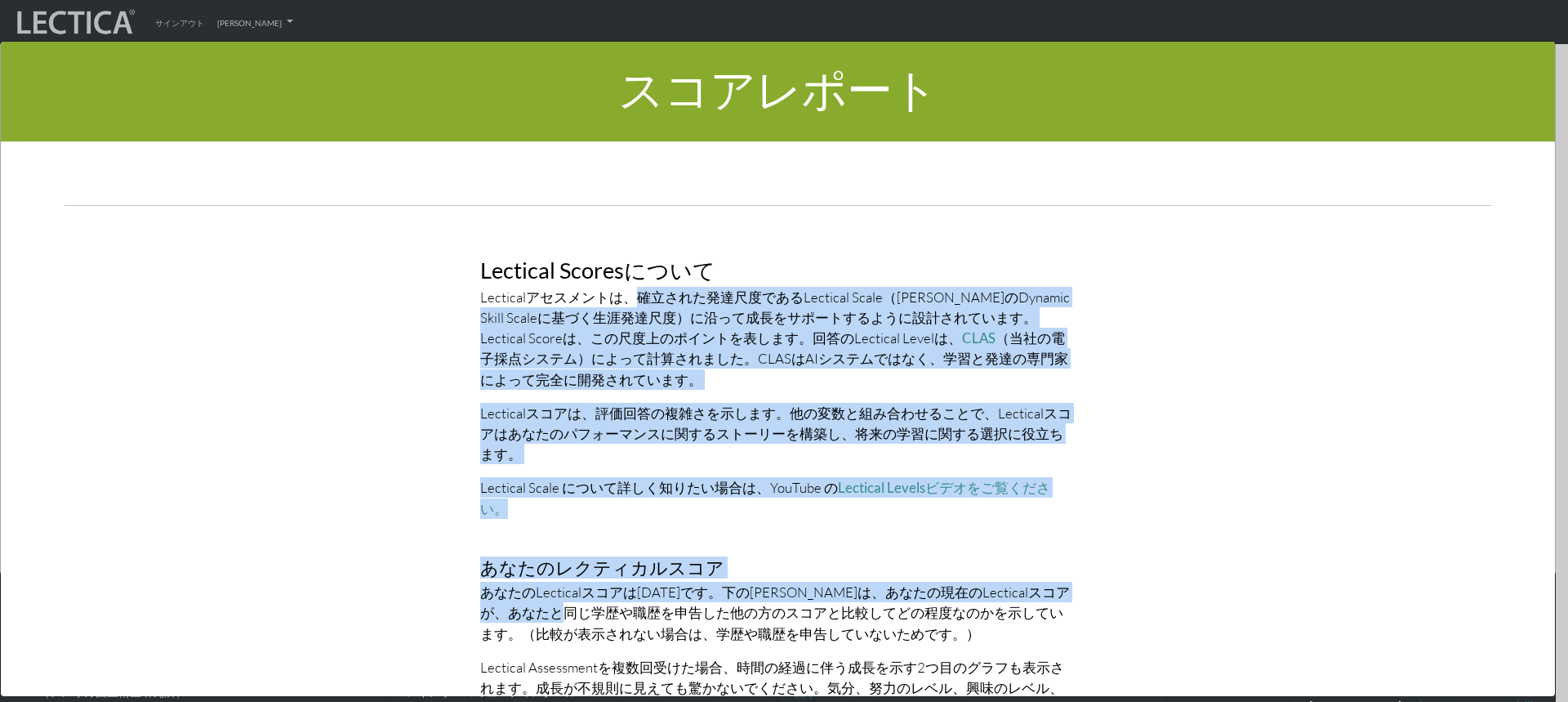 drag, startPoint x: 625, startPoint y: 280, endPoint x: 630, endPoint y: 570, distance: 290.0431 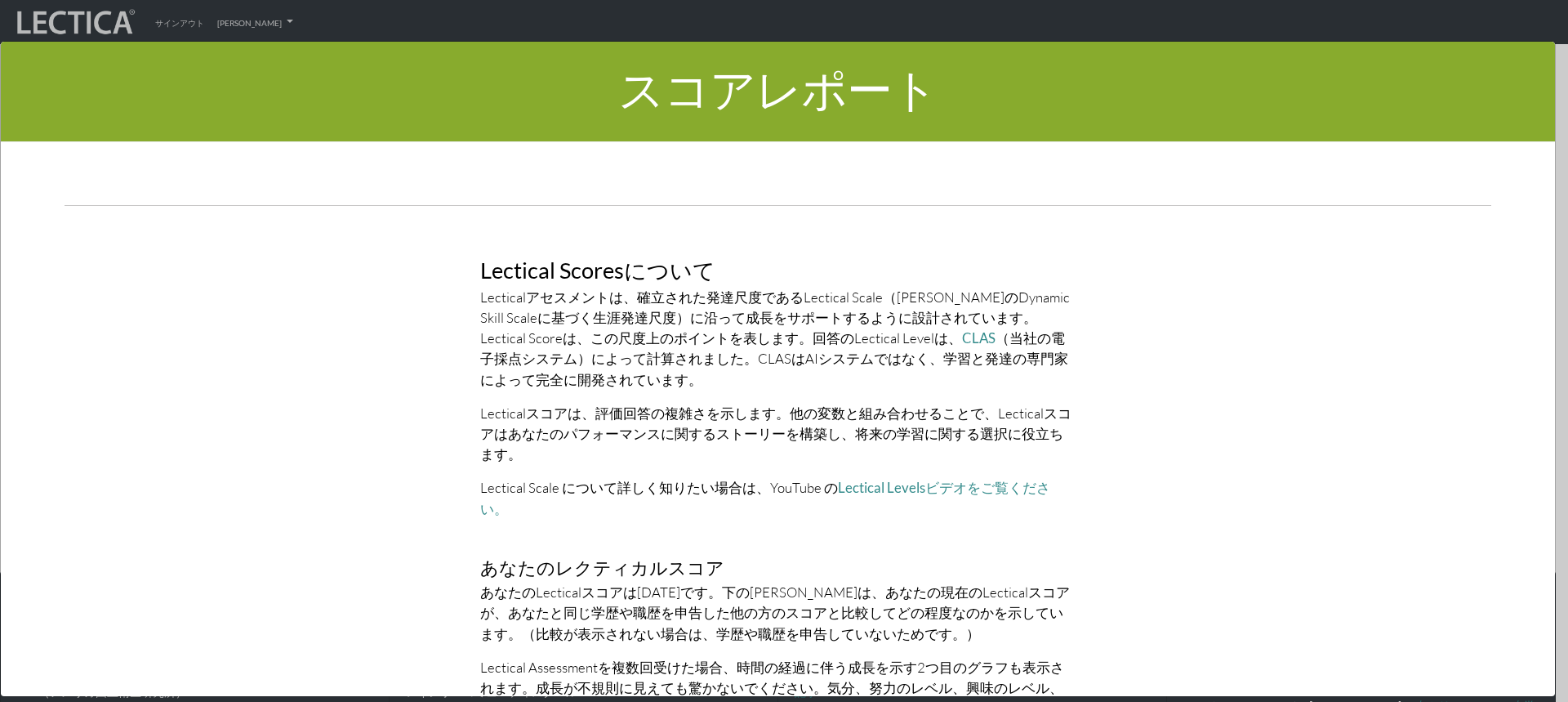 click on "Lectical Assessmentを複数回受けた場合、時間の経過に伴う成長を示す2つ目のグラフも表示されます。成長が不規則に見えても驚かないでください。気分、努力のレベル、興味のレベル、エネルギーレベル、ストレス、健康状態など、多くの要因がパフォーマンスに影響を与えます。こうしたばらつきはありますが、長期間にわたって複数の測定を行うことで、発達の軌跡が次第に明確になります。発達の軌跡を確立することにご興味をお持ちの方は、" at bounding box center (772, 709) 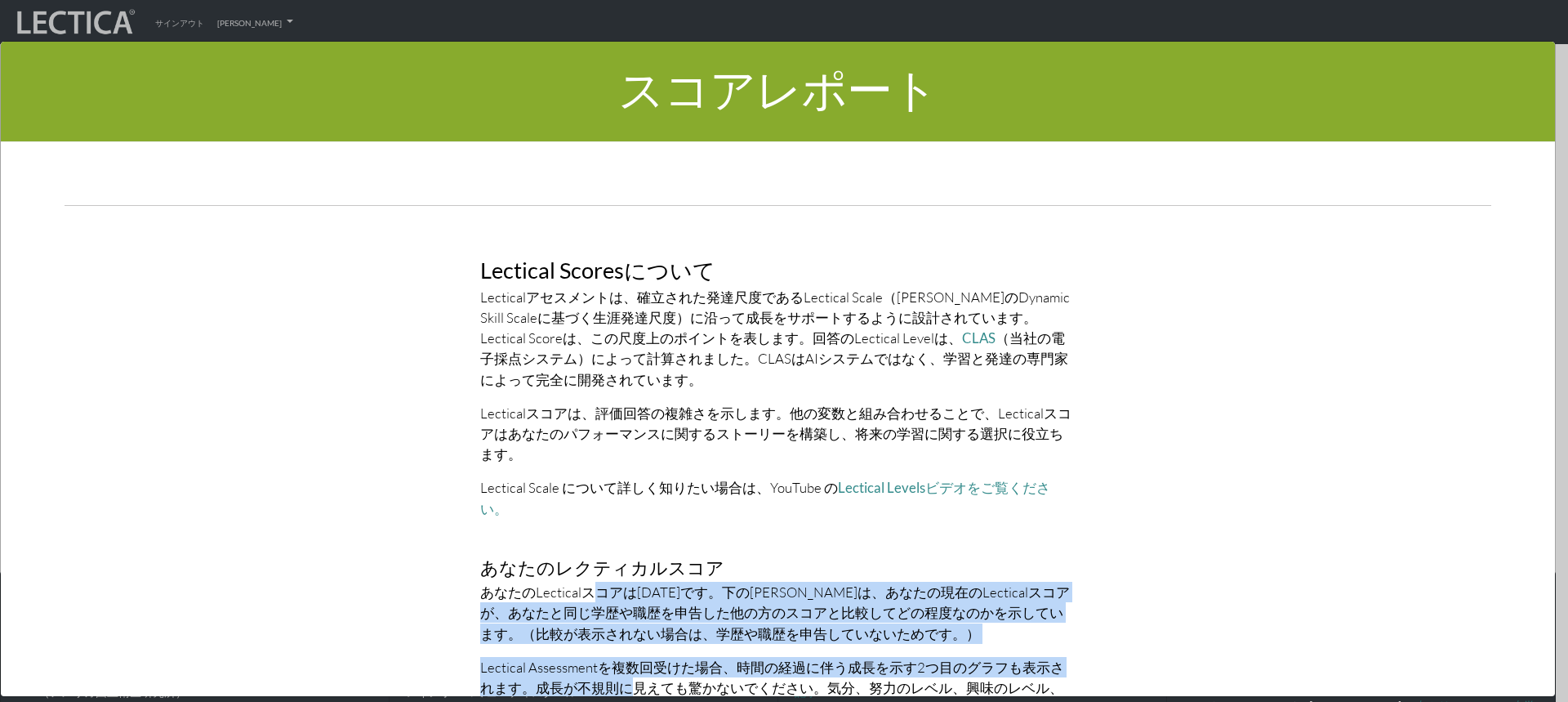 drag, startPoint x: 599, startPoint y: 593, endPoint x: 604, endPoint y: 634, distance: 41.30375 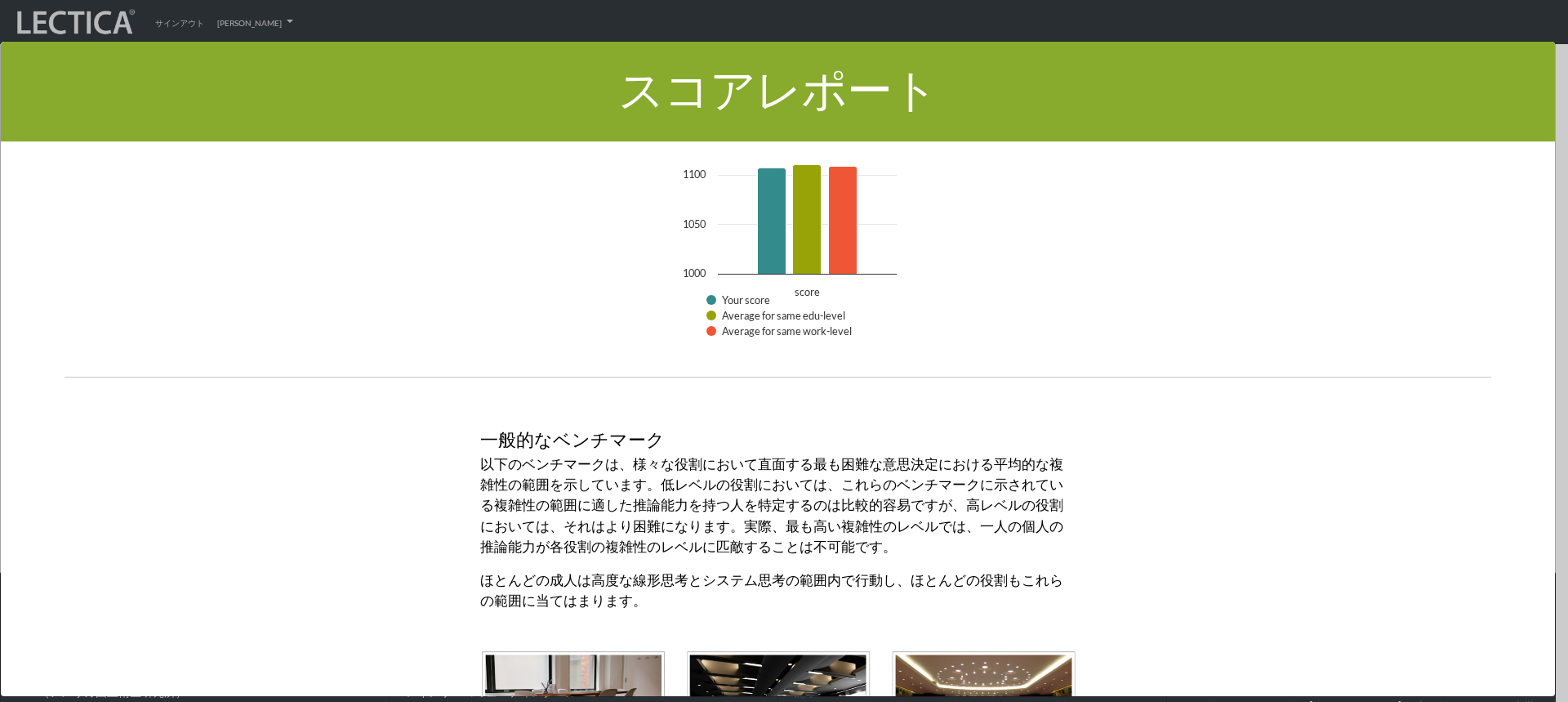 scroll, scrollTop: 4250, scrollLeft: 0, axis: vertical 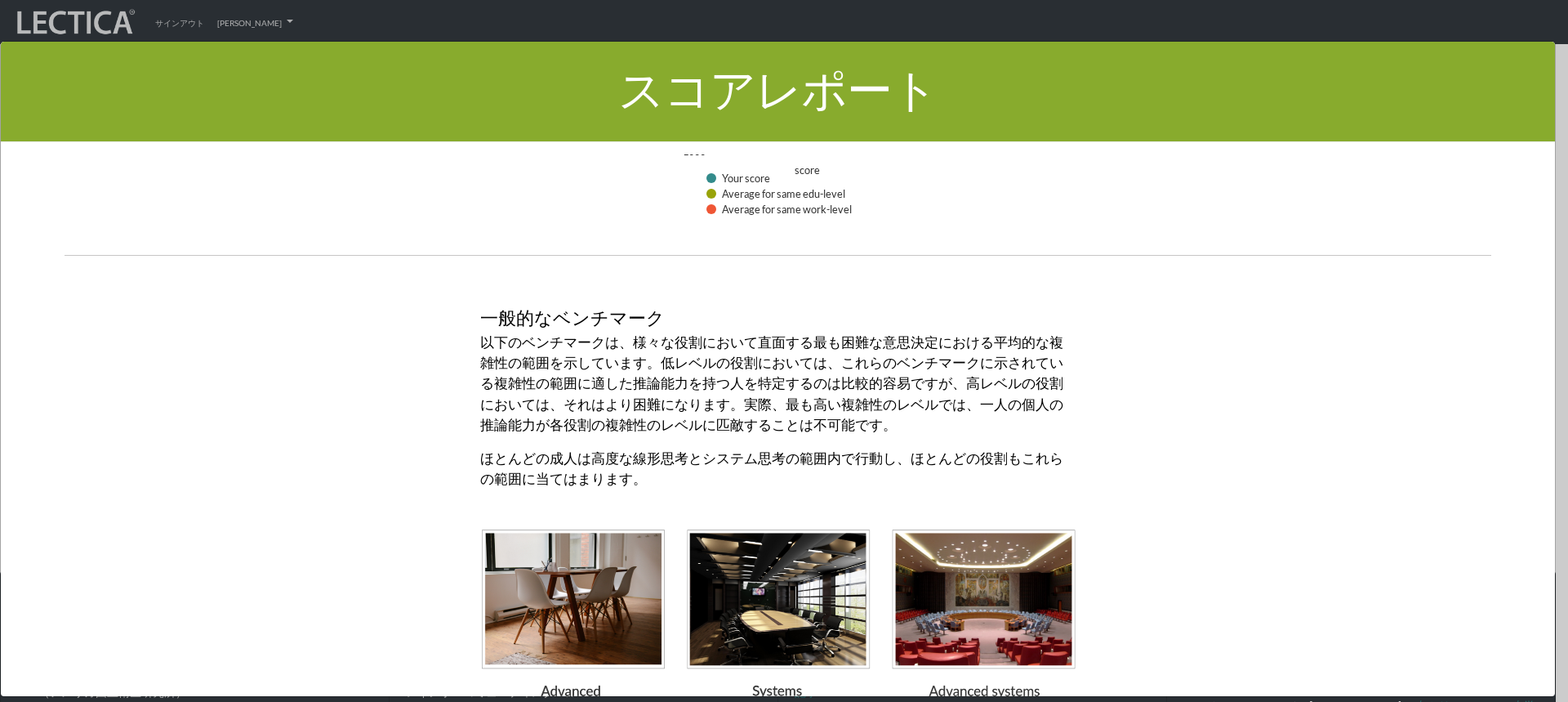click on "以下のベンチマークは、様々な役割において直面する最も困難な意思決定における平均的な複雑性の範囲を示しています。低レベルの役割においては、これらのベンチマークに示されている複雑性の範囲に適した推論能力を持つ人を特定するのは比較的容易ですが、高レベルの役割においては、それはより困難になります。実際、最も高い複雑性のレベルでは、一人の個人の推論能力が各役割の複雑性のレベルに匹敵することは不可能です。" at bounding box center [772, 383] 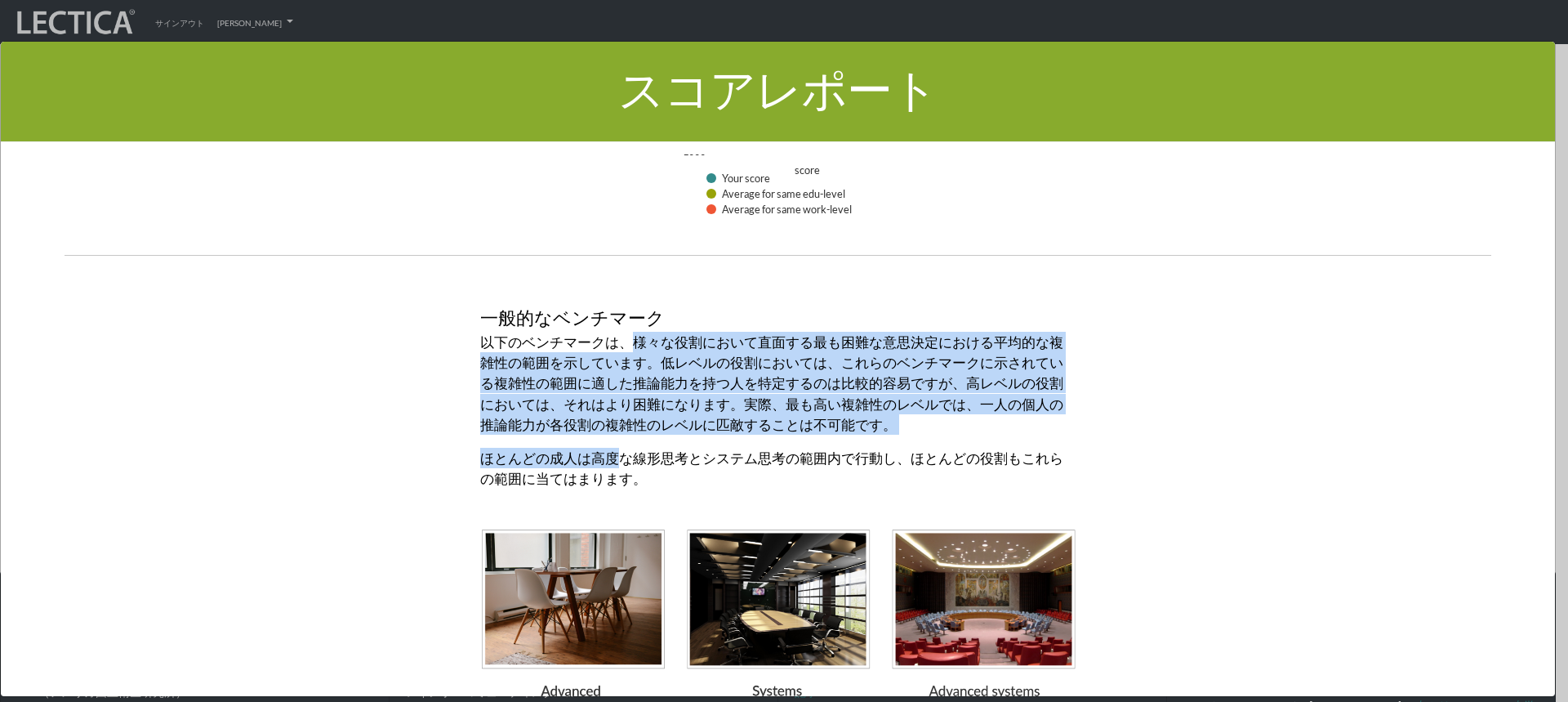 drag, startPoint x: 619, startPoint y: 300, endPoint x: 605, endPoint y: 399, distance: 99.985 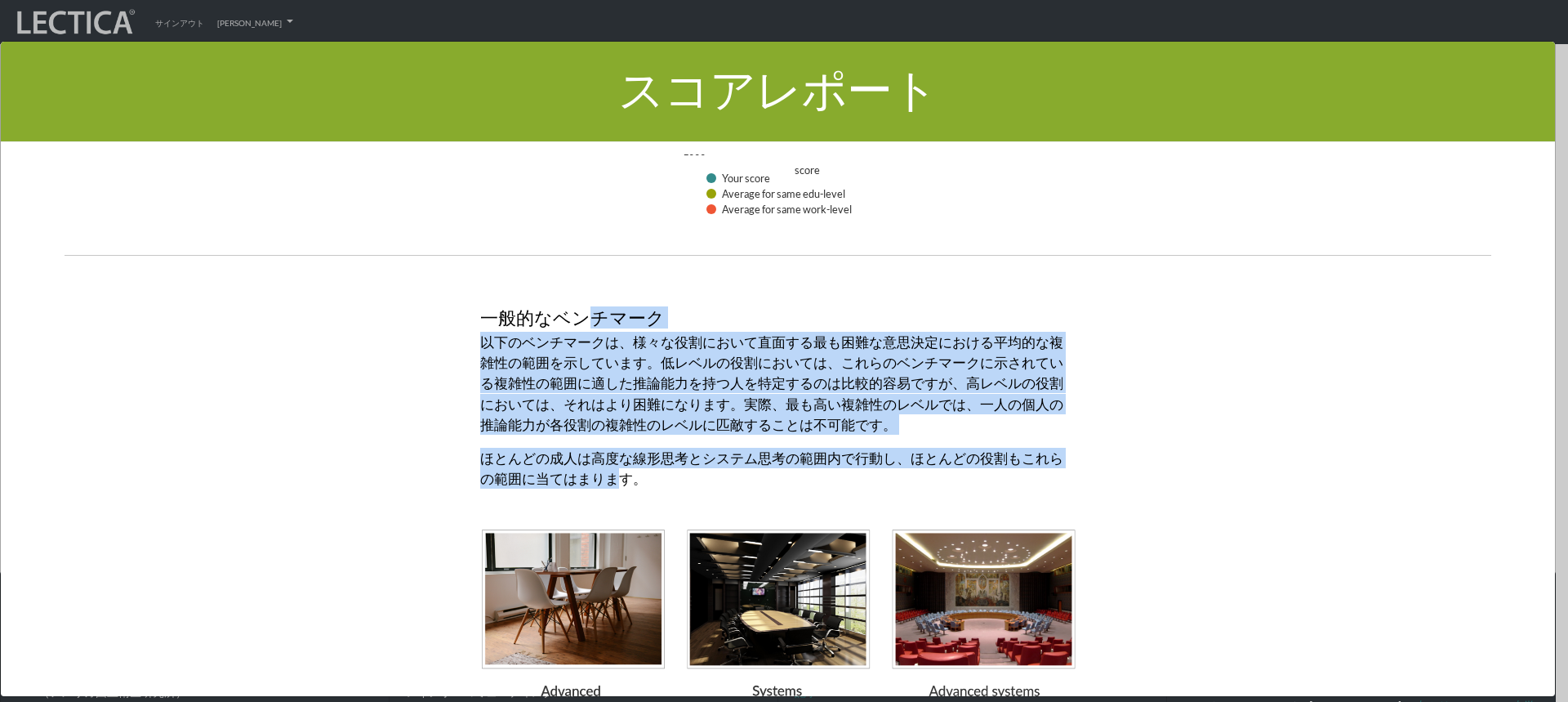 drag, startPoint x: 586, startPoint y: 270, endPoint x: 592, endPoint y: 428, distance: 158.11388 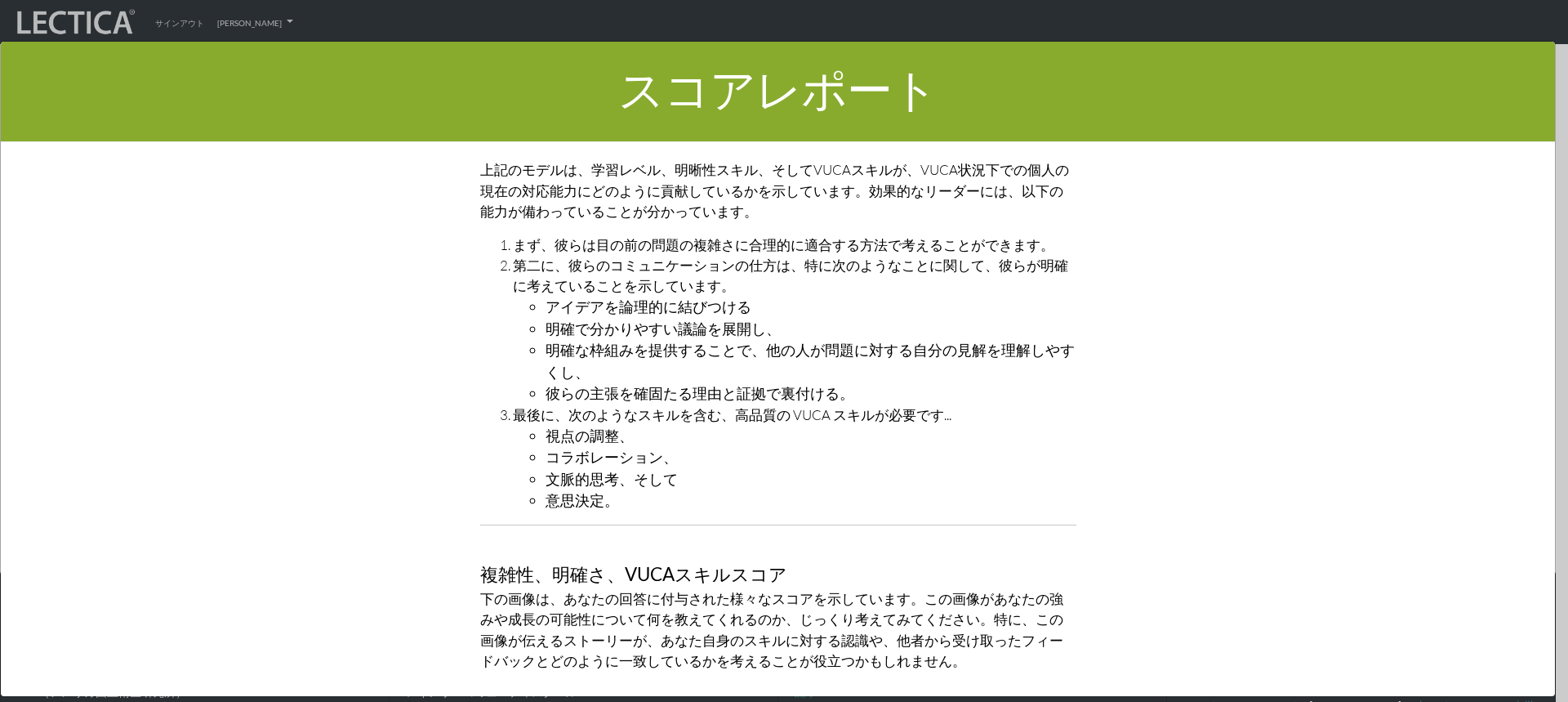 scroll, scrollTop: 5067, scrollLeft: 0, axis: vertical 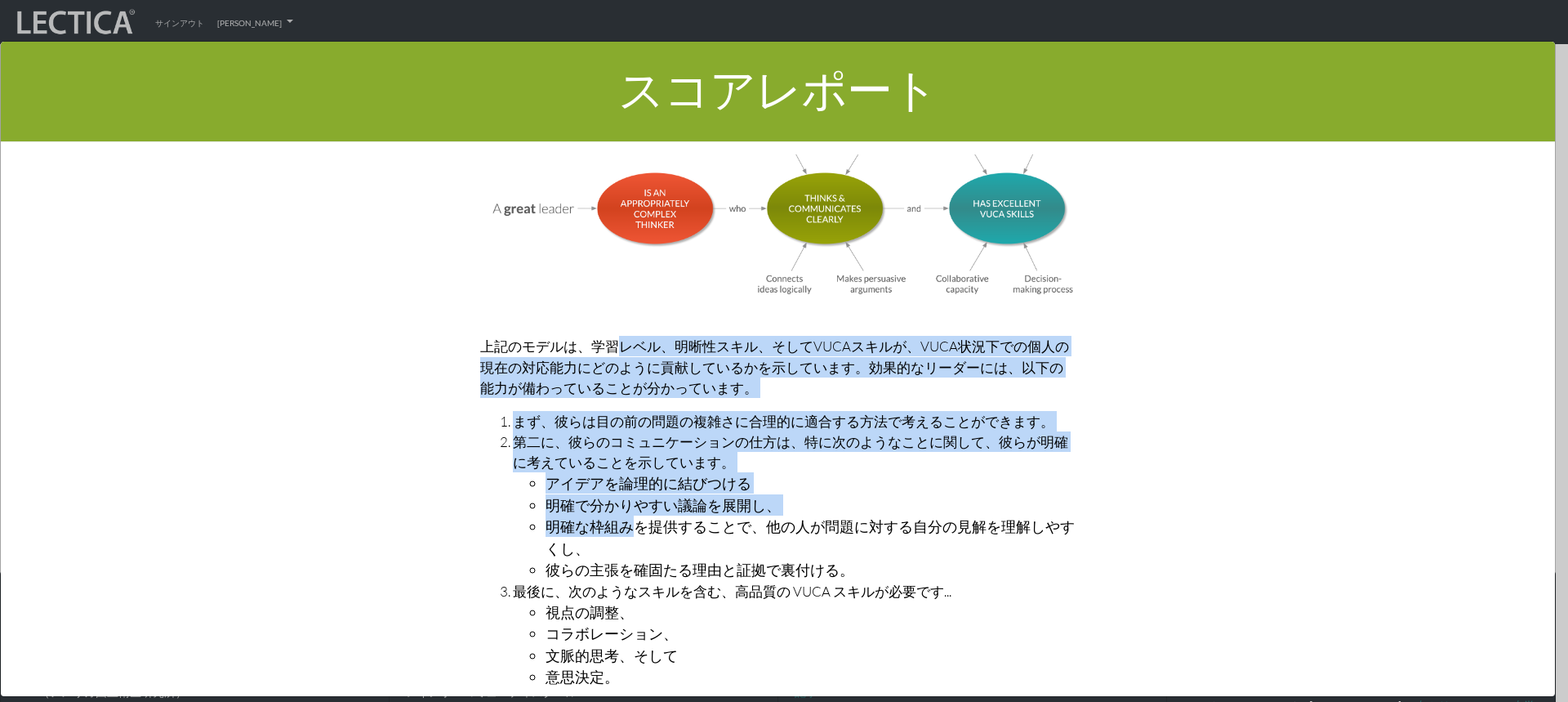 drag, startPoint x: 609, startPoint y: 300, endPoint x: 617, endPoint y: 480, distance: 180.17769 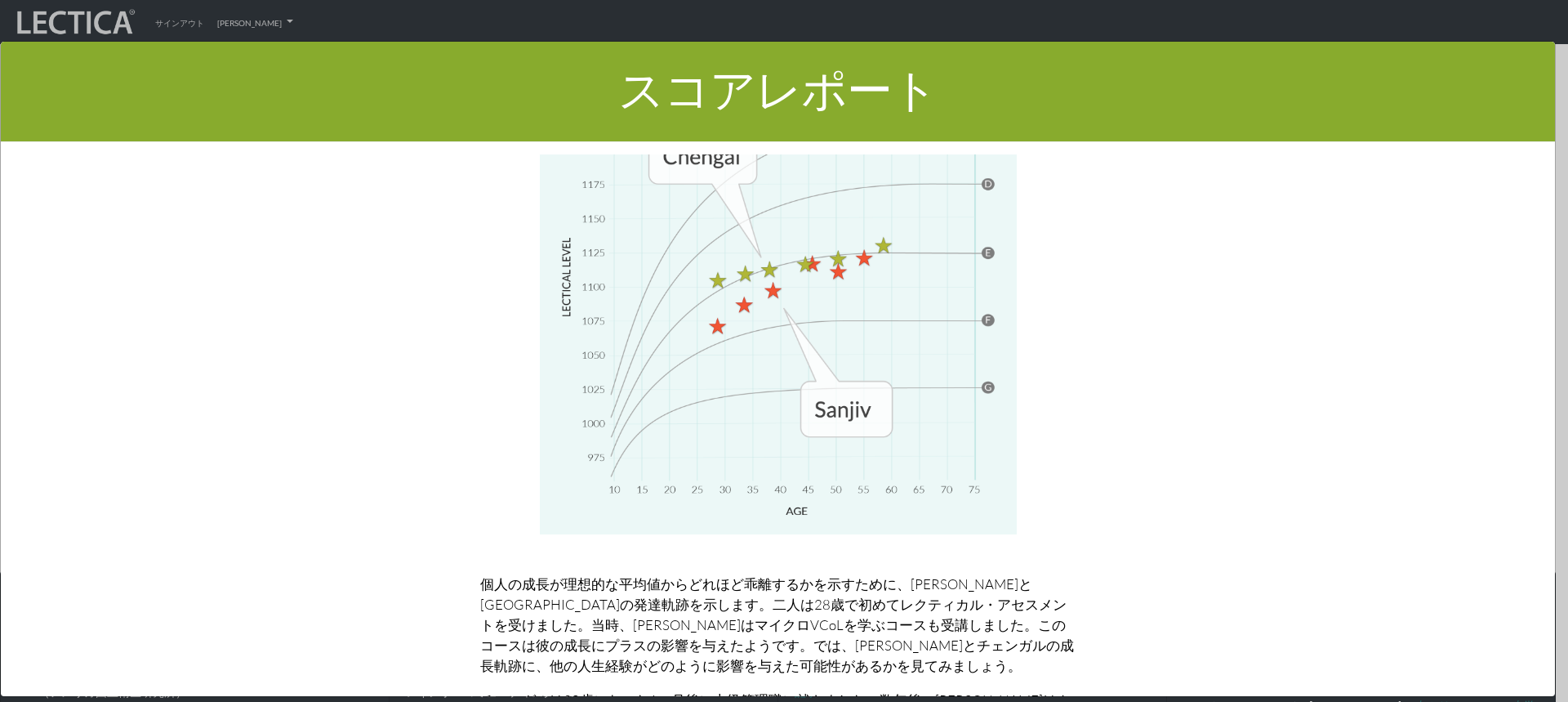 scroll, scrollTop: 7914, scrollLeft: 0, axis: vertical 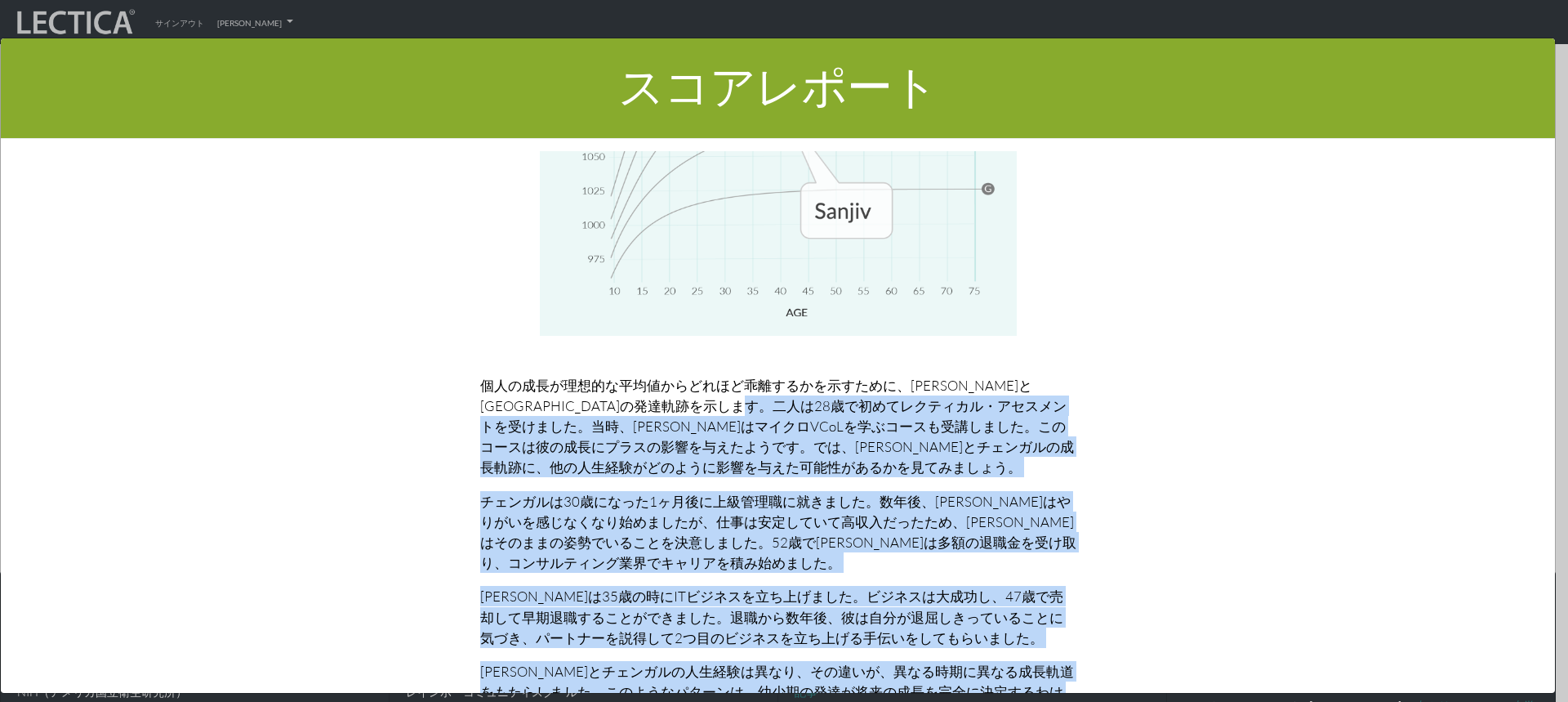 drag, startPoint x: 617, startPoint y: 622, endPoint x: 618, endPoint y: 308, distance: 314.00159 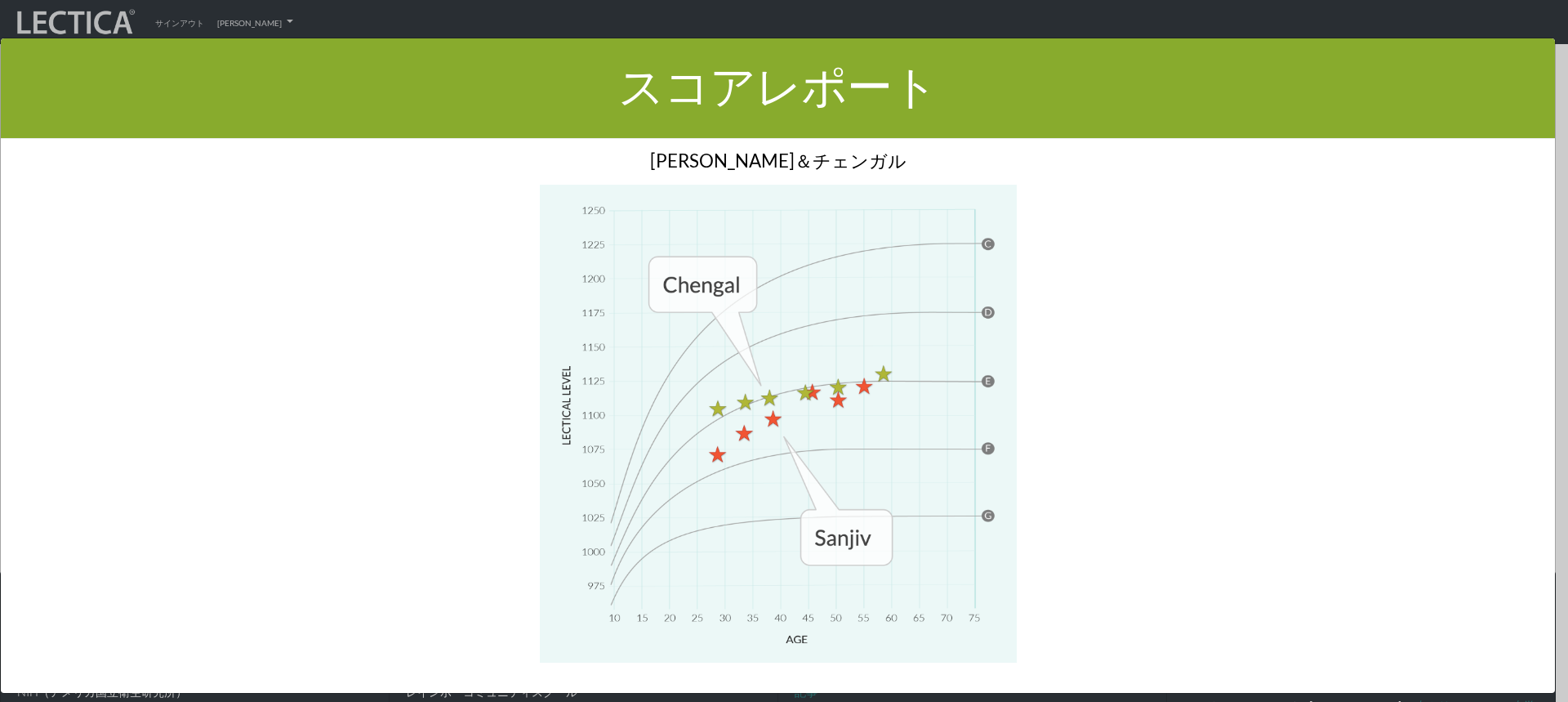 scroll, scrollTop: 7832, scrollLeft: 0, axis: vertical 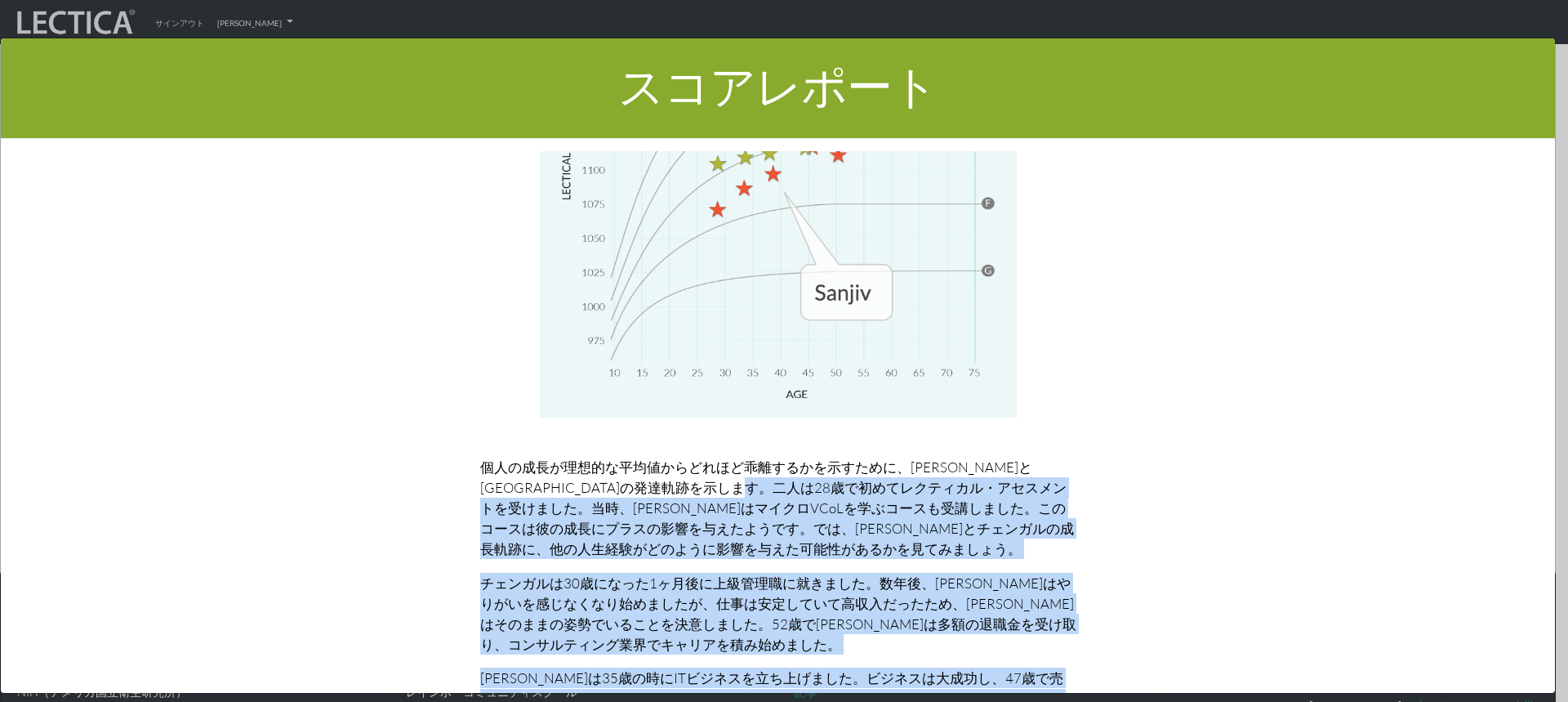 click on "個人の成長が理想的な平均値からどれほど乖離するかを示すために、サンジブとチェンガルの発達軌跡を示します。二人は28歳で初めてレクティカル・アセスメントを受けました。当時、サンジブはマイクロVCoLを学ぶコースも受講しました。このコースは彼の成長にプラスの影響を与えたようです。では、サンジブとチェンガルの成長軌跡に、他の人生経験がどのように影響を与えた可能性があるかを見てみましょう。" at bounding box center [777, 508] 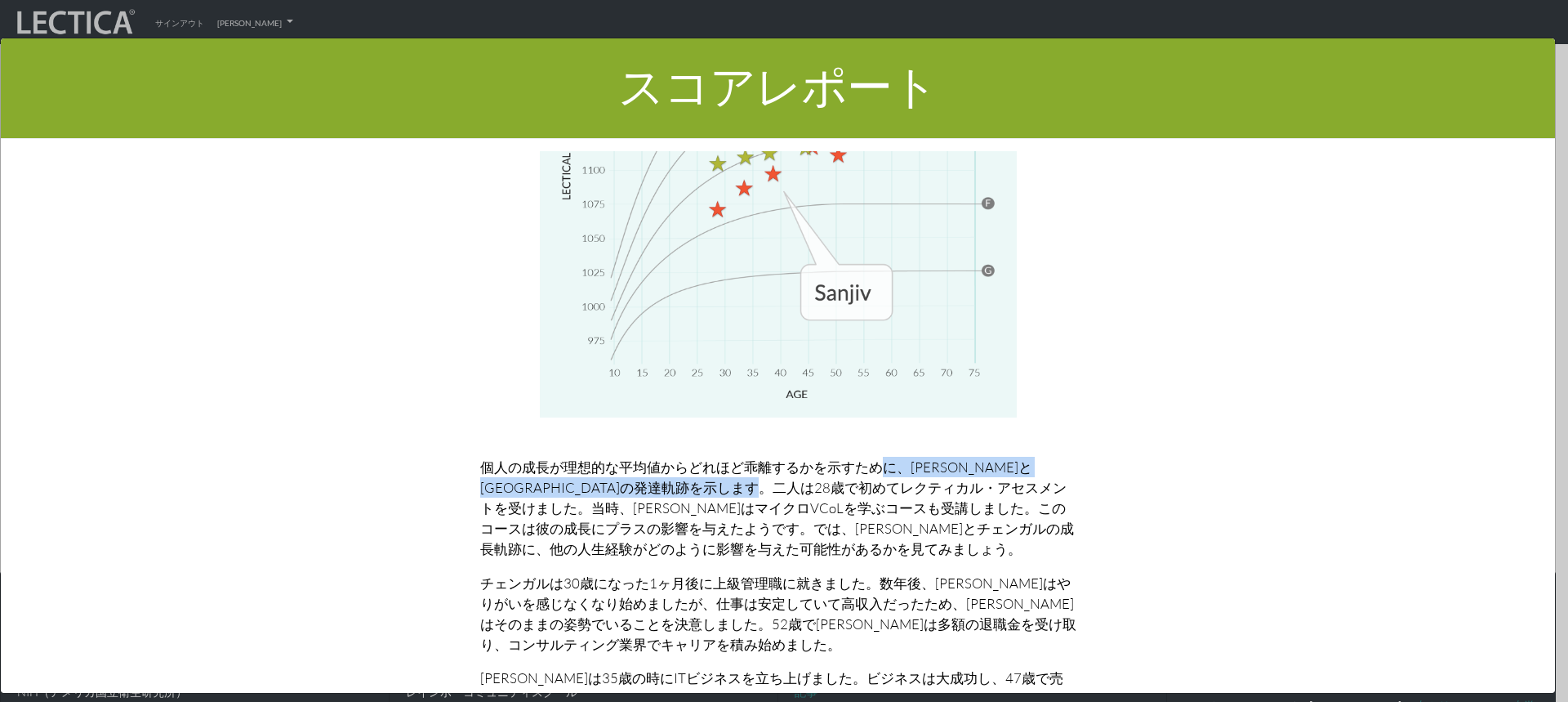 drag, startPoint x: 630, startPoint y: 381, endPoint x: 627, endPoint y: 407, distance: 26.172505 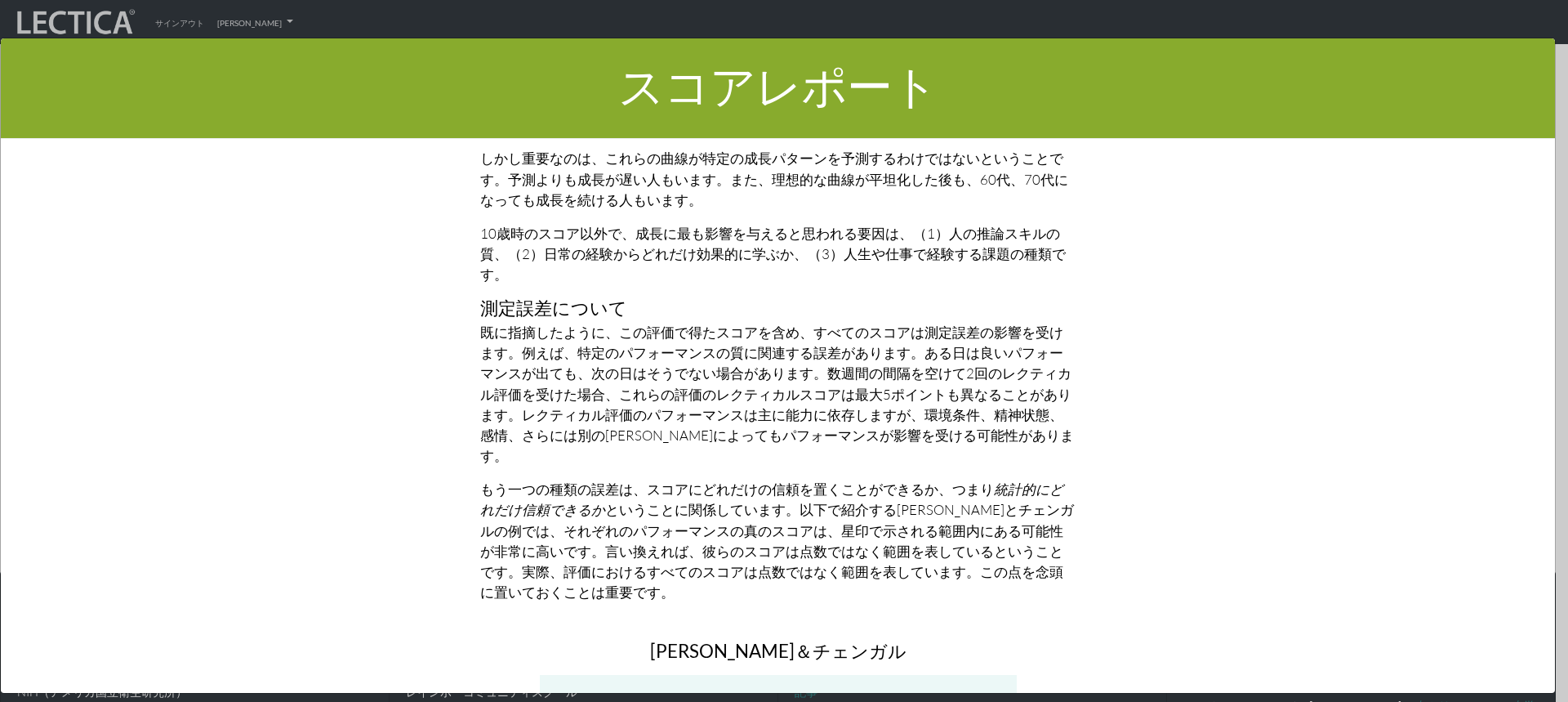 scroll, scrollTop: 6852, scrollLeft: 0, axis: vertical 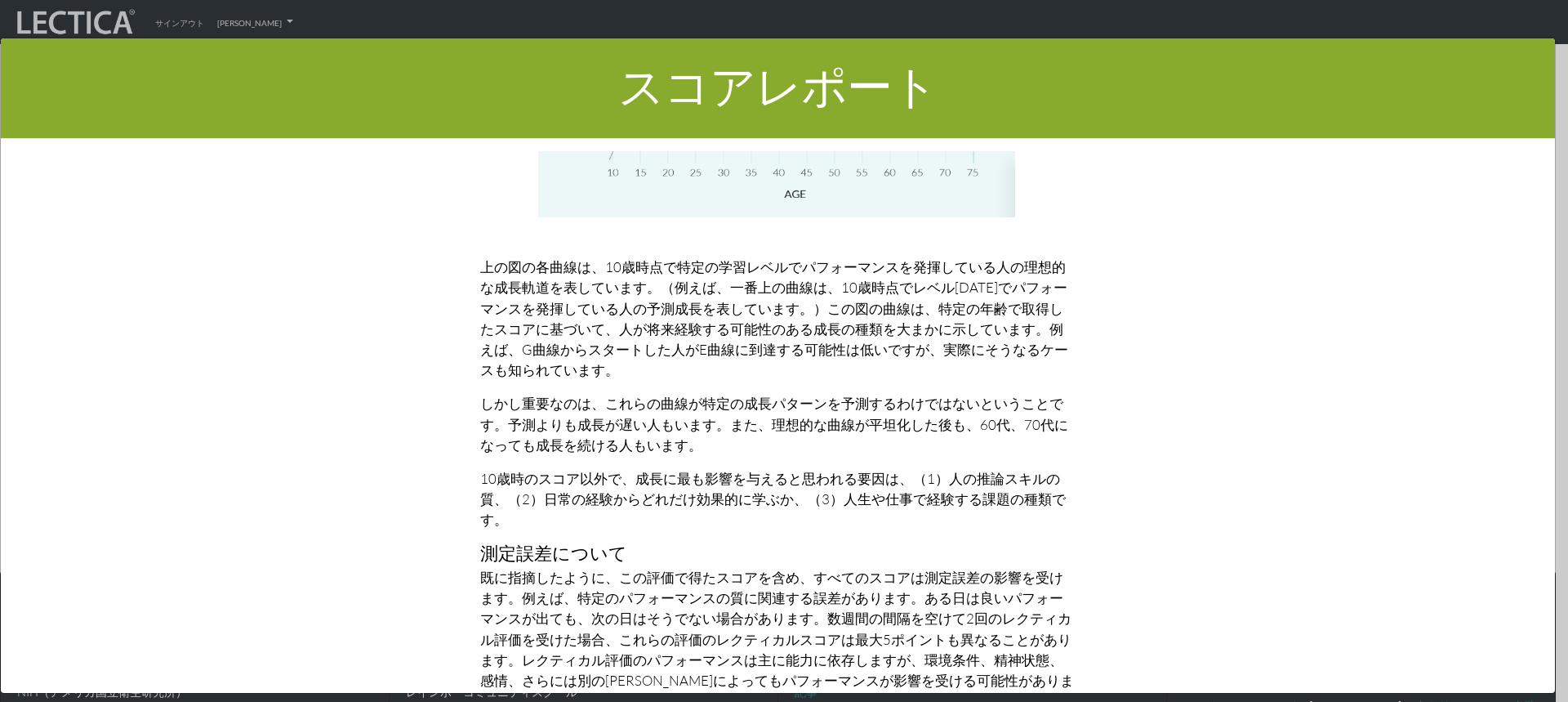 drag, startPoint x: 630, startPoint y: 481, endPoint x: 635, endPoint y: 539, distance: 58.215118 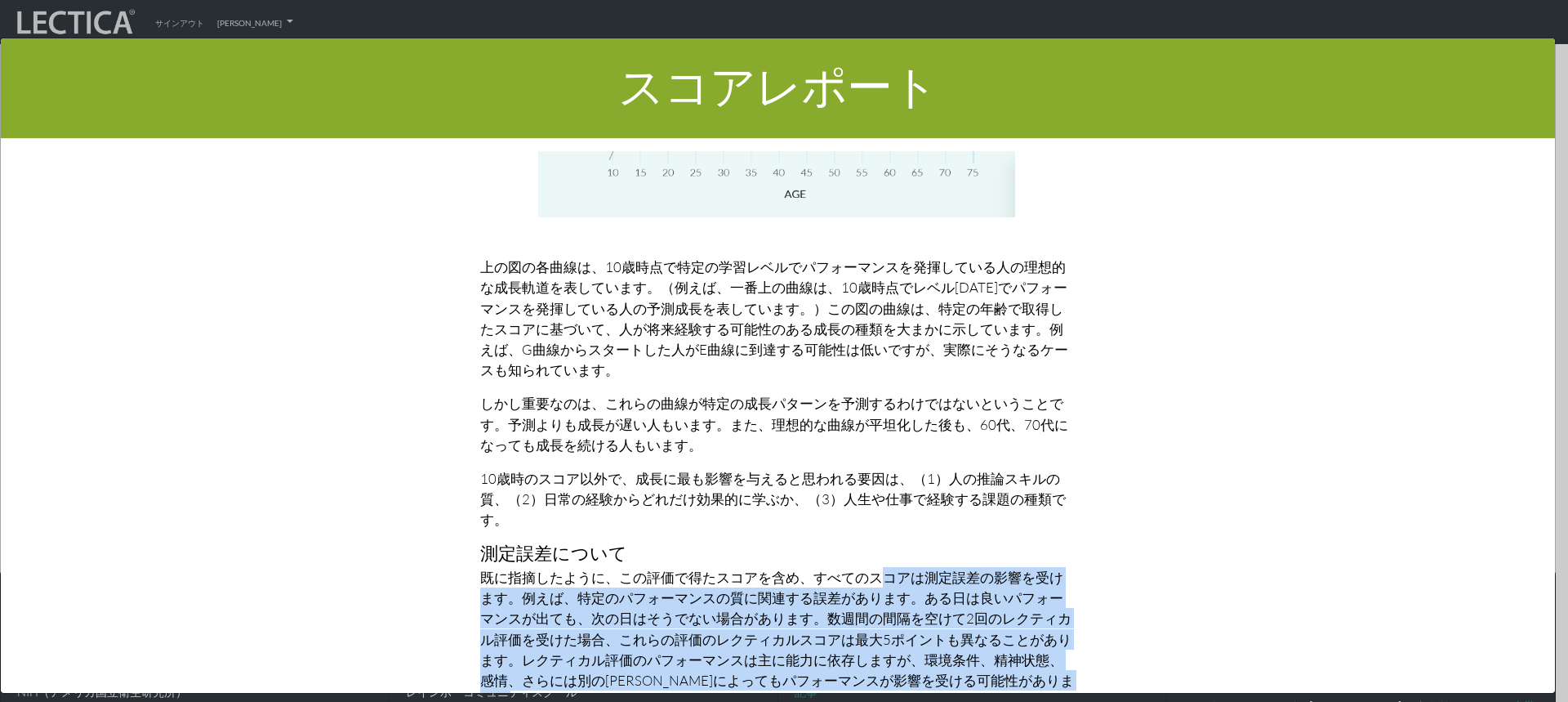 scroll, scrollTop: 6933, scrollLeft: 0, axis: vertical 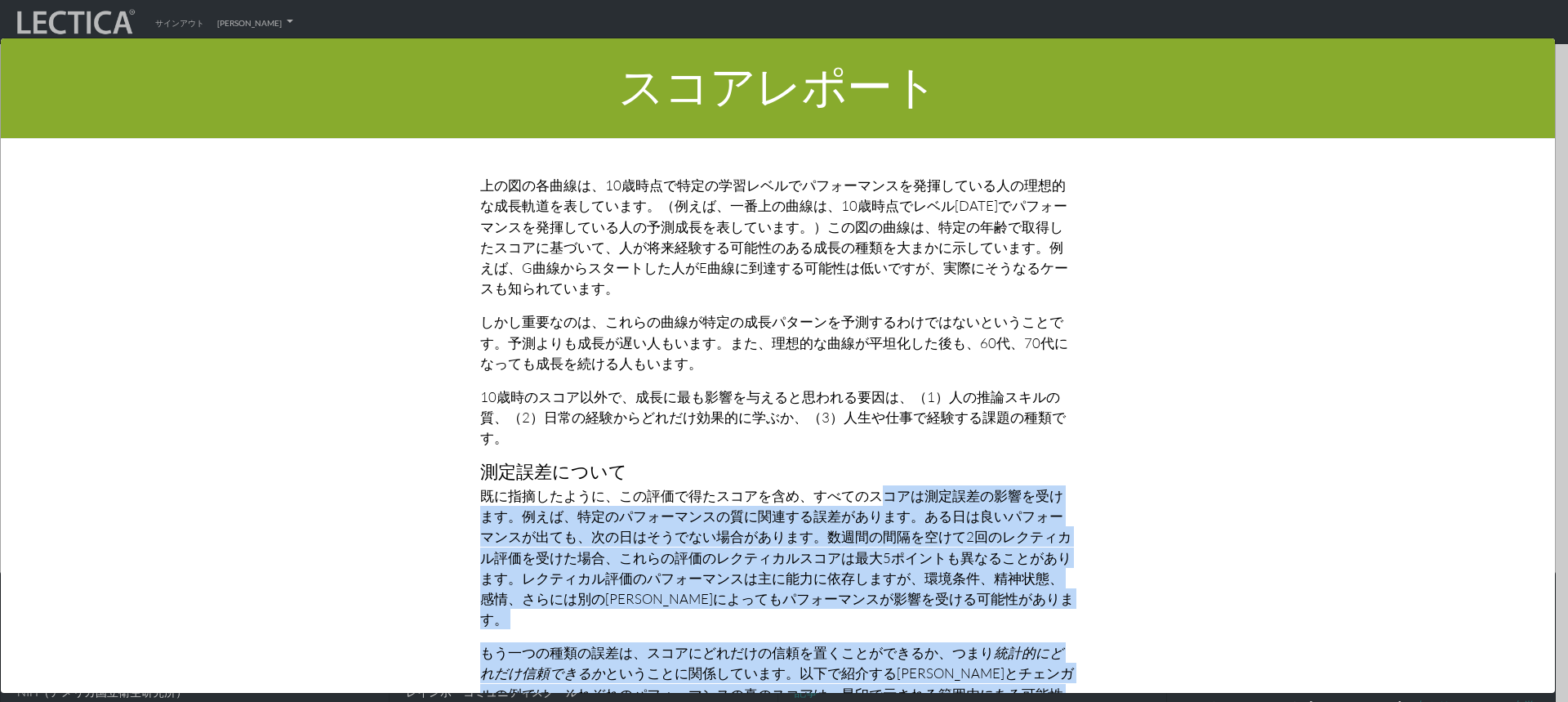 drag, startPoint x: 632, startPoint y: 508, endPoint x: 640, endPoint y: 648, distance: 140.22839 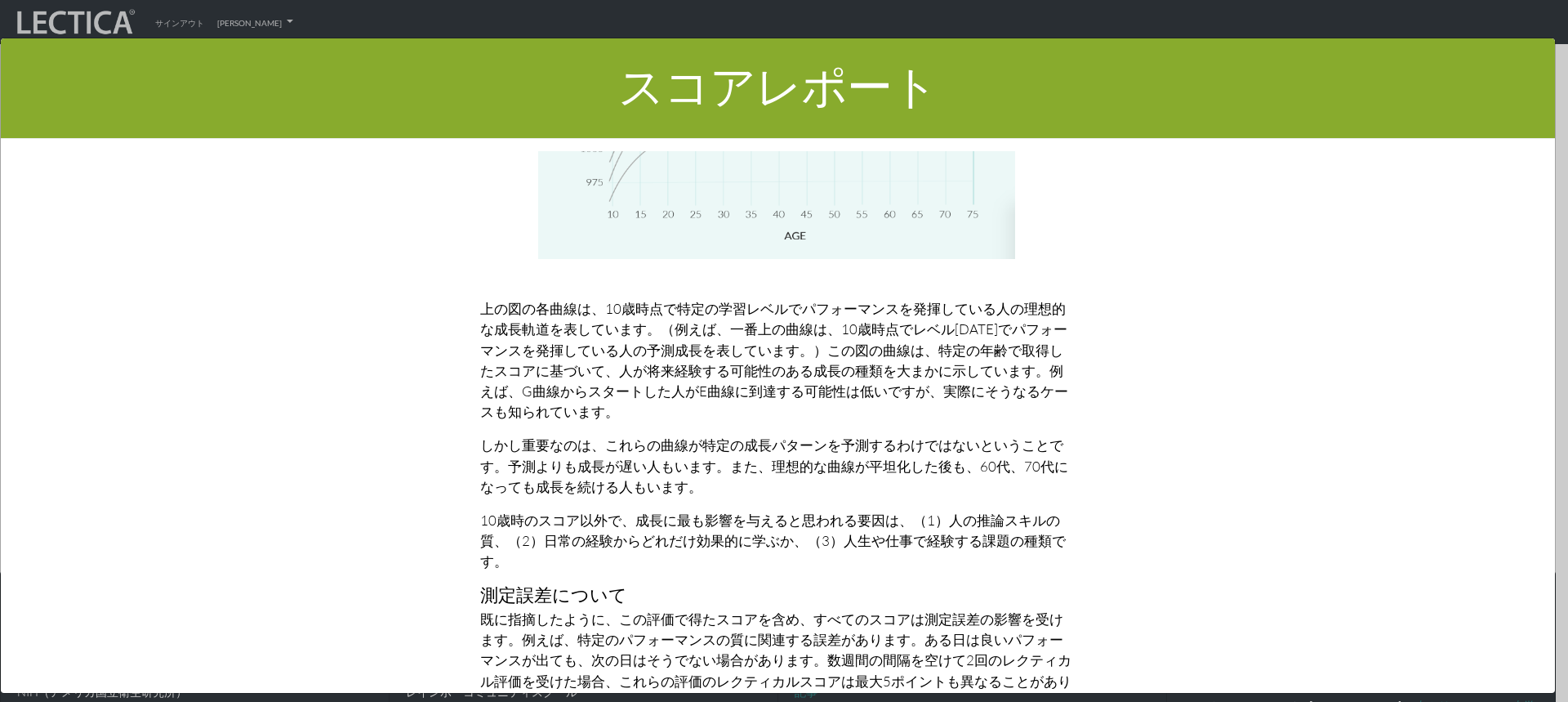 scroll, scrollTop: 6688, scrollLeft: 0, axis: vertical 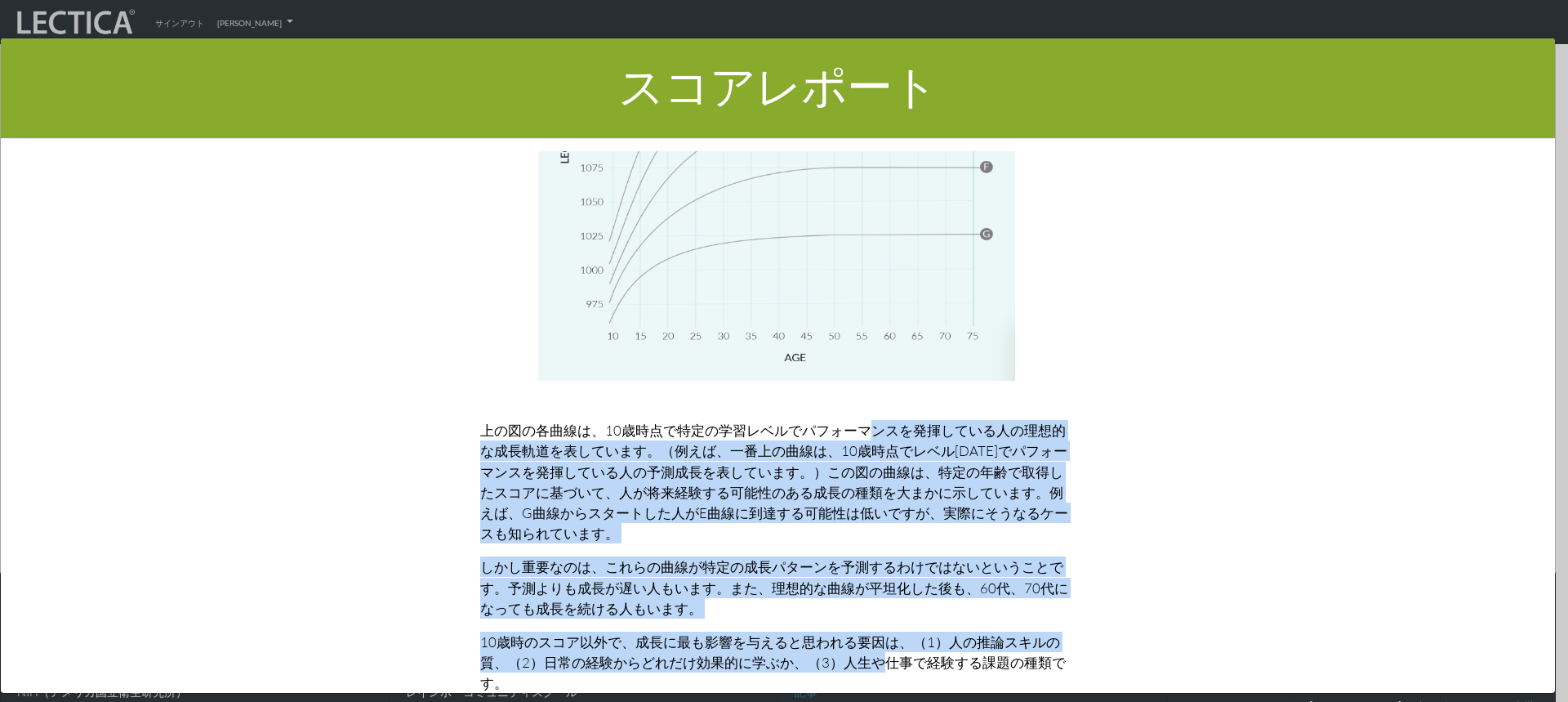 drag, startPoint x: 615, startPoint y: 610, endPoint x: 620, endPoint y: 387, distance: 223.05605 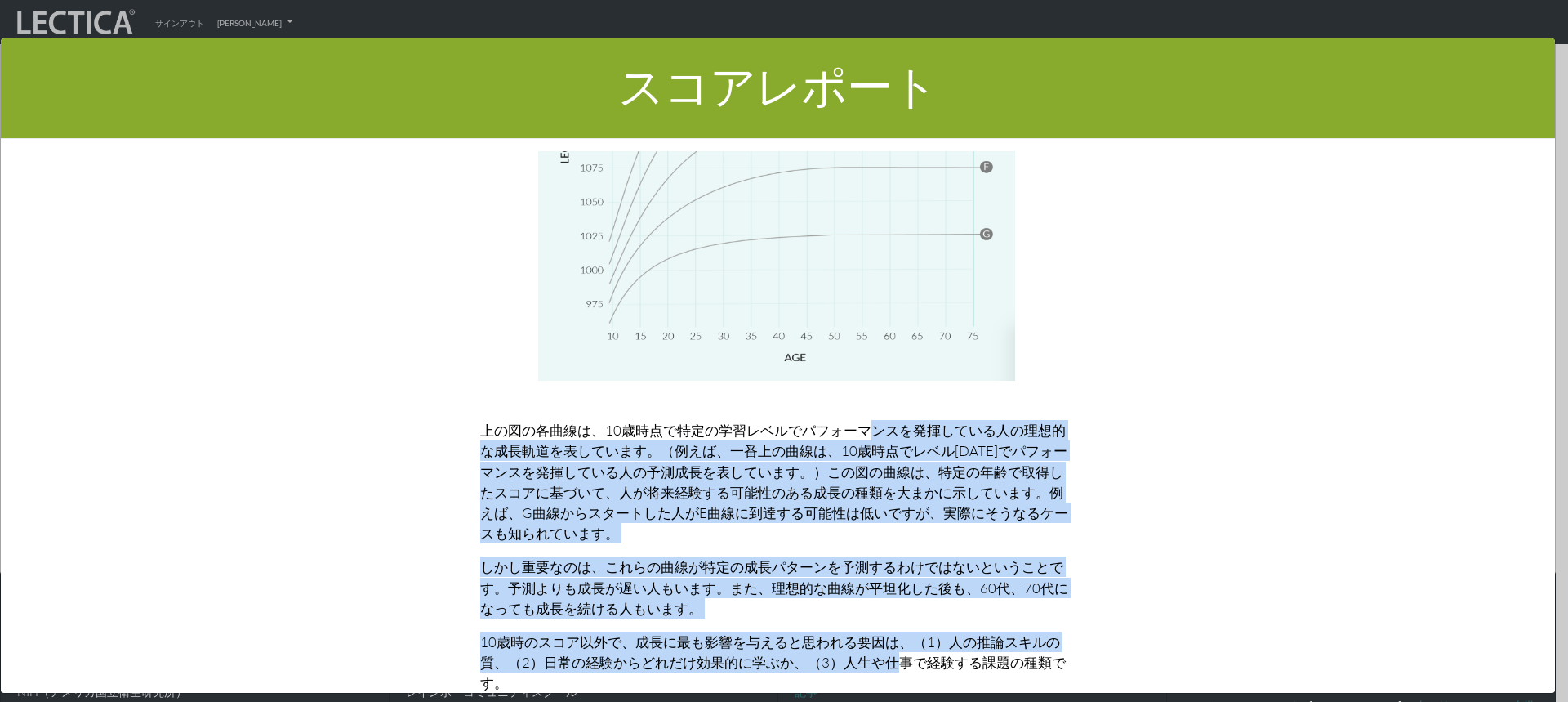 drag, startPoint x: 620, startPoint y: 387, endPoint x: 633, endPoint y: 610, distance: 223.3786 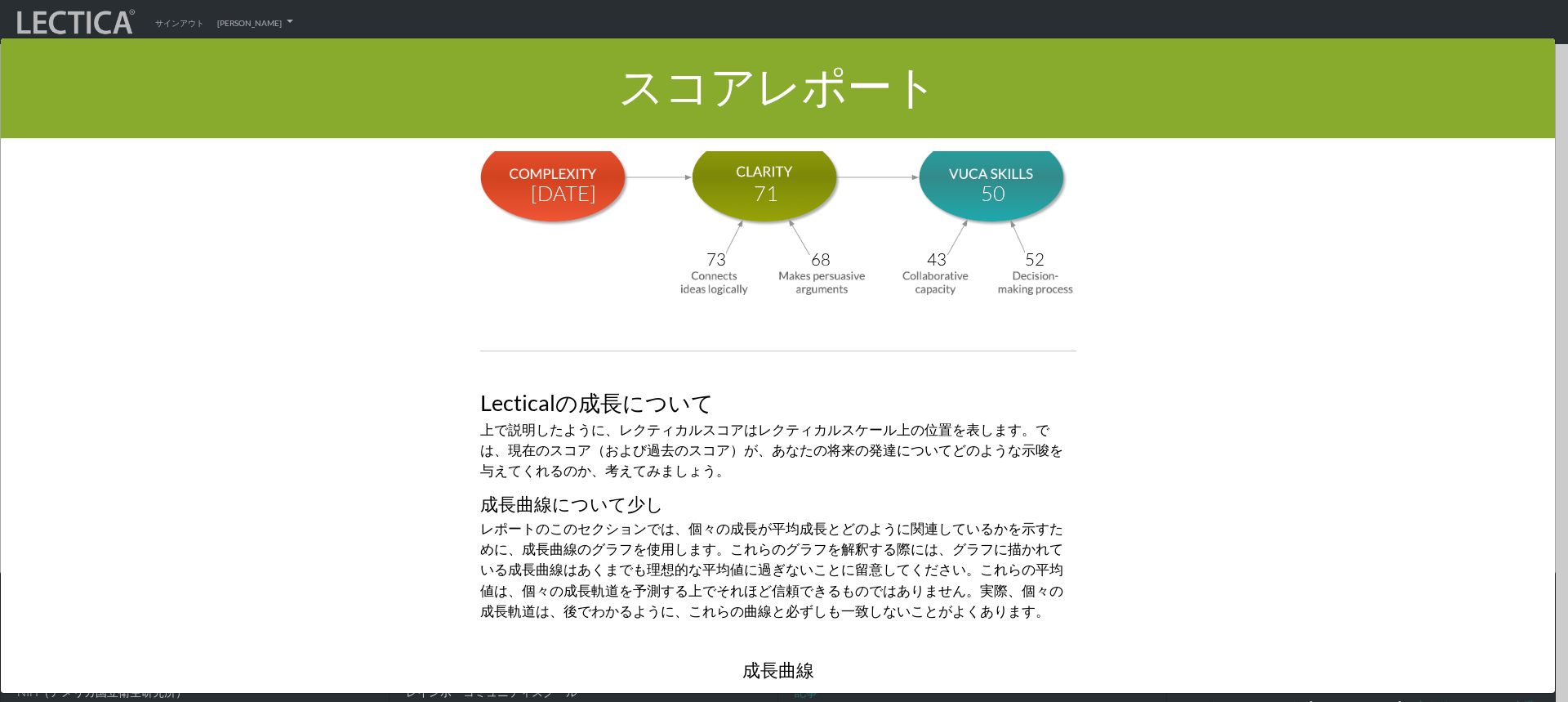 scroll, scrollTop: 5871, scrollLeft: 0, axis: vertical 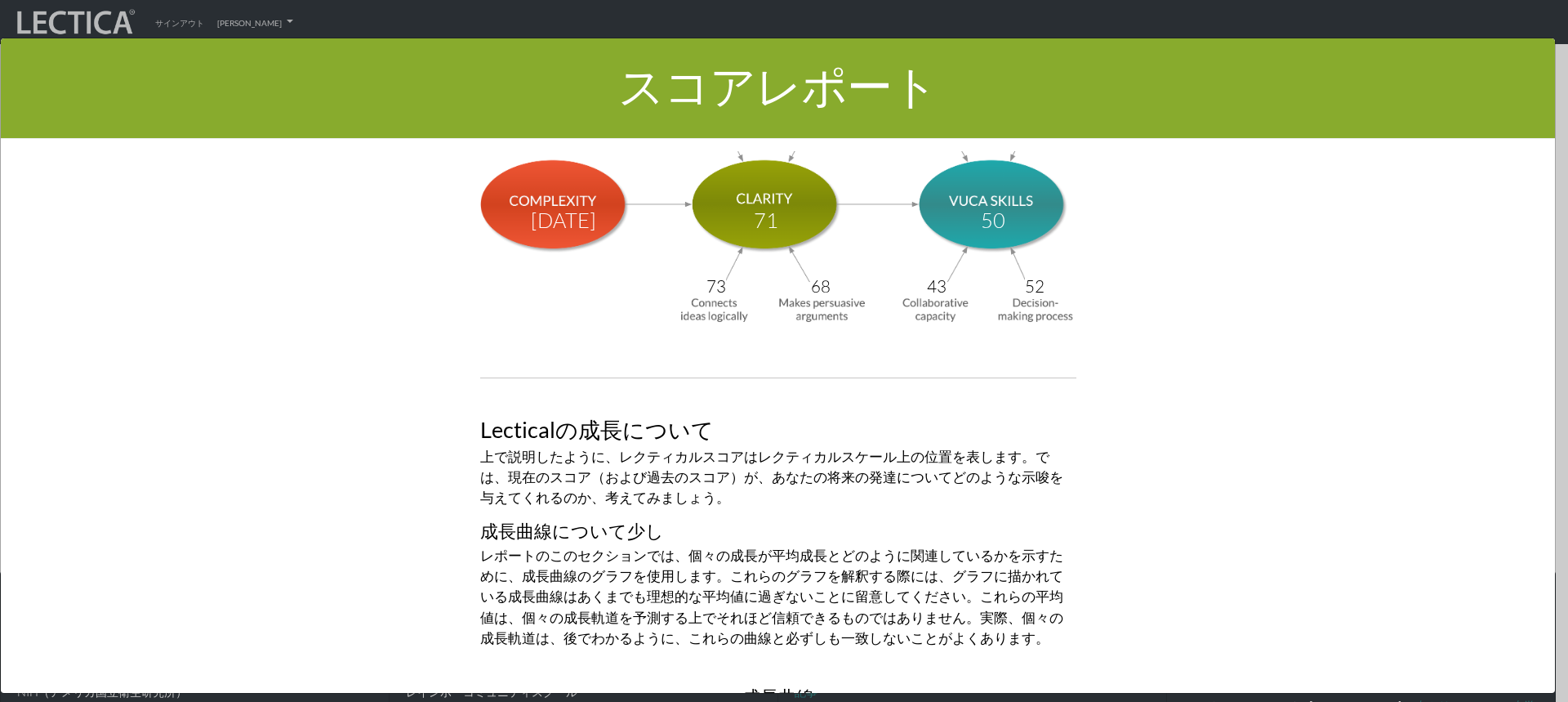 drag, startPoint x: 619, startPoint y: 411, endPoint x: 612, endPoint y: 443, distance: 32.756679 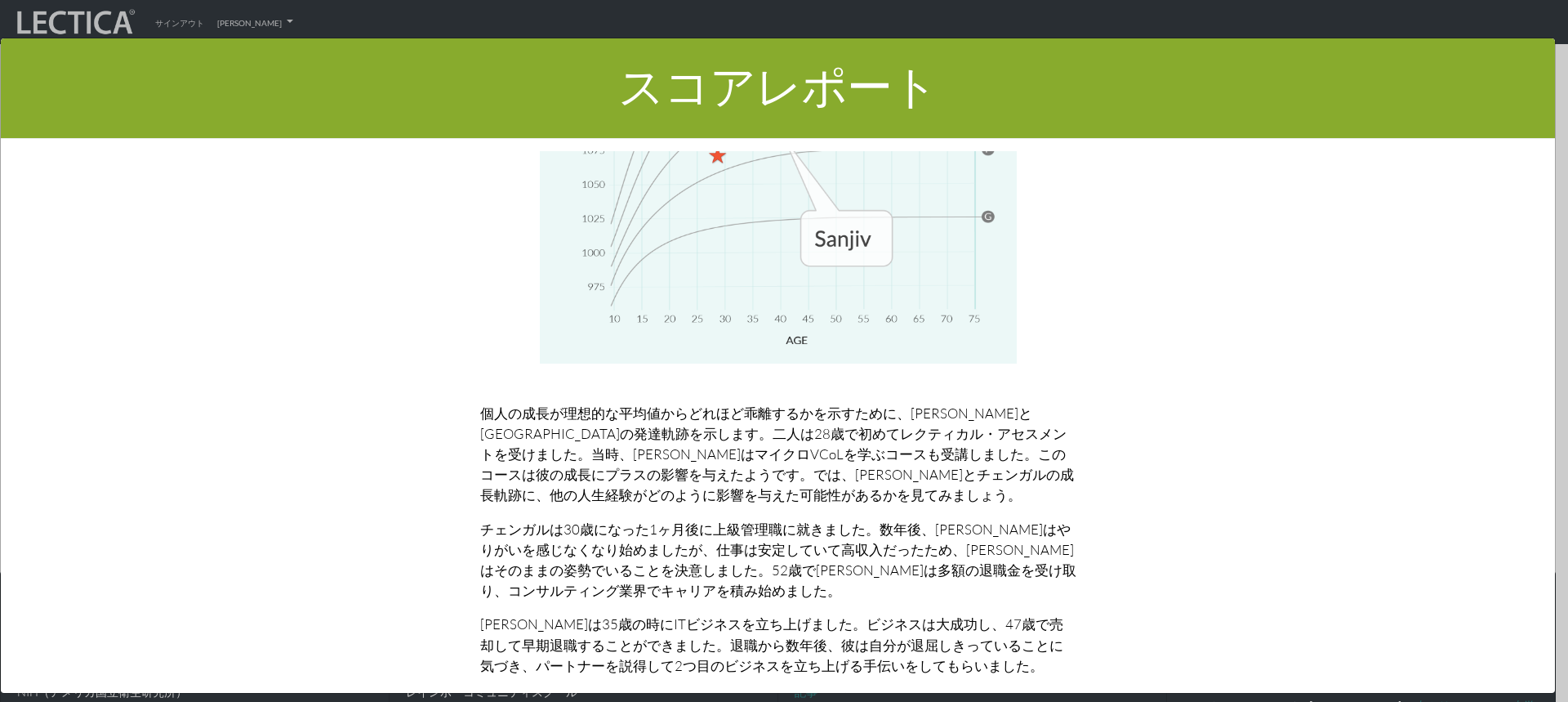 scroll, scrollTop: 7914, scrollLeft: 0, axis: vertical 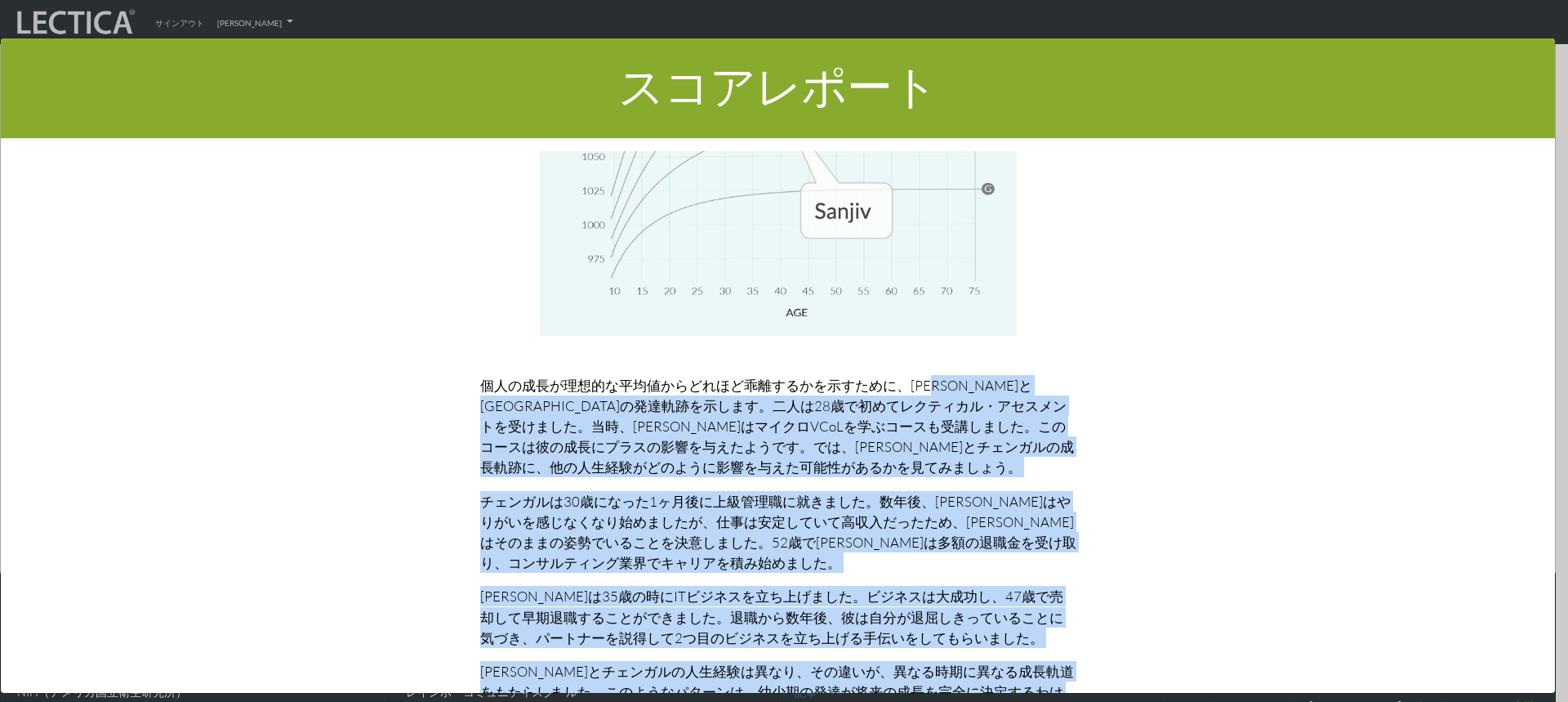 drag, startPoint x: 710, startPoint y: 625, endPoint x: 701, endPoint y: 296, distance: 329.1231 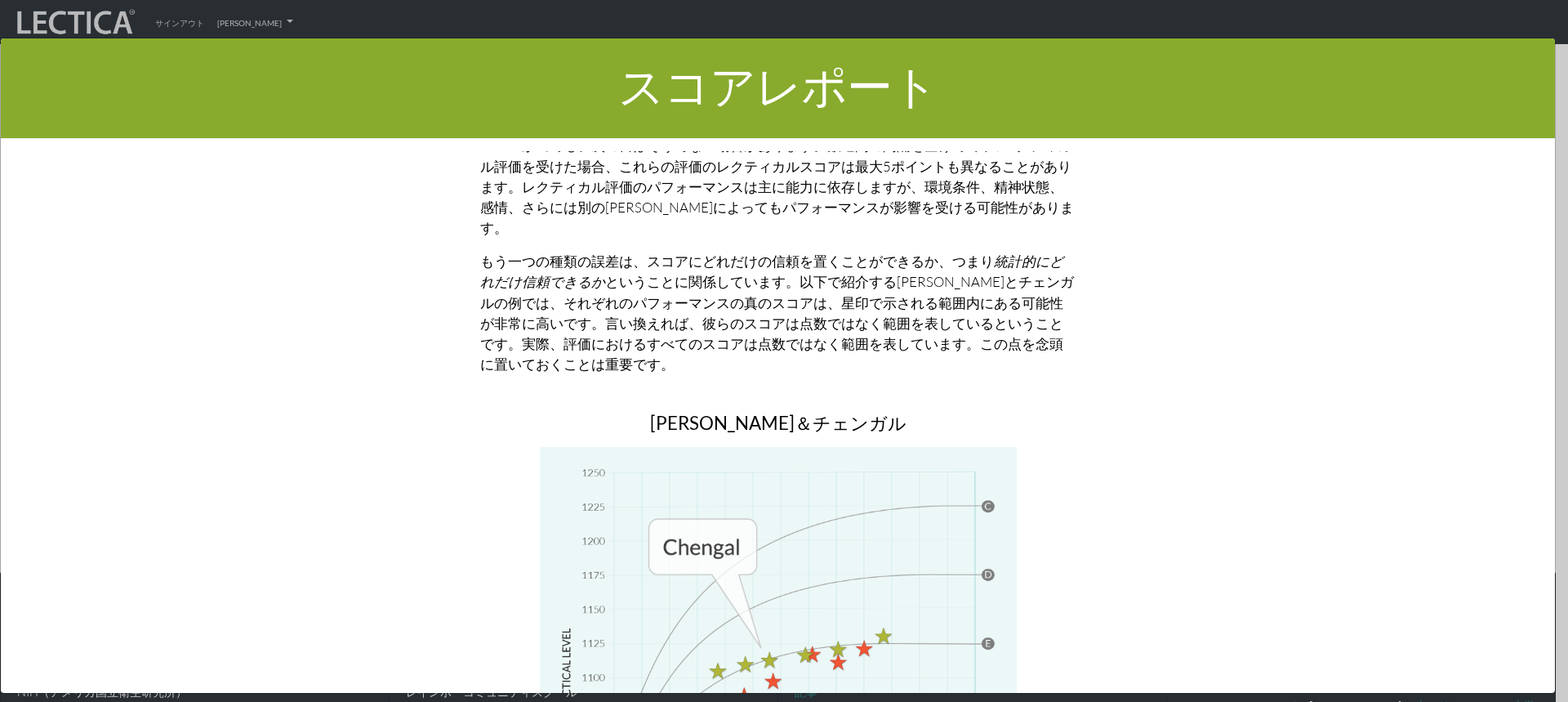 scroll, scrollTop: 7179, scrollLeft: 0, axis: vertical 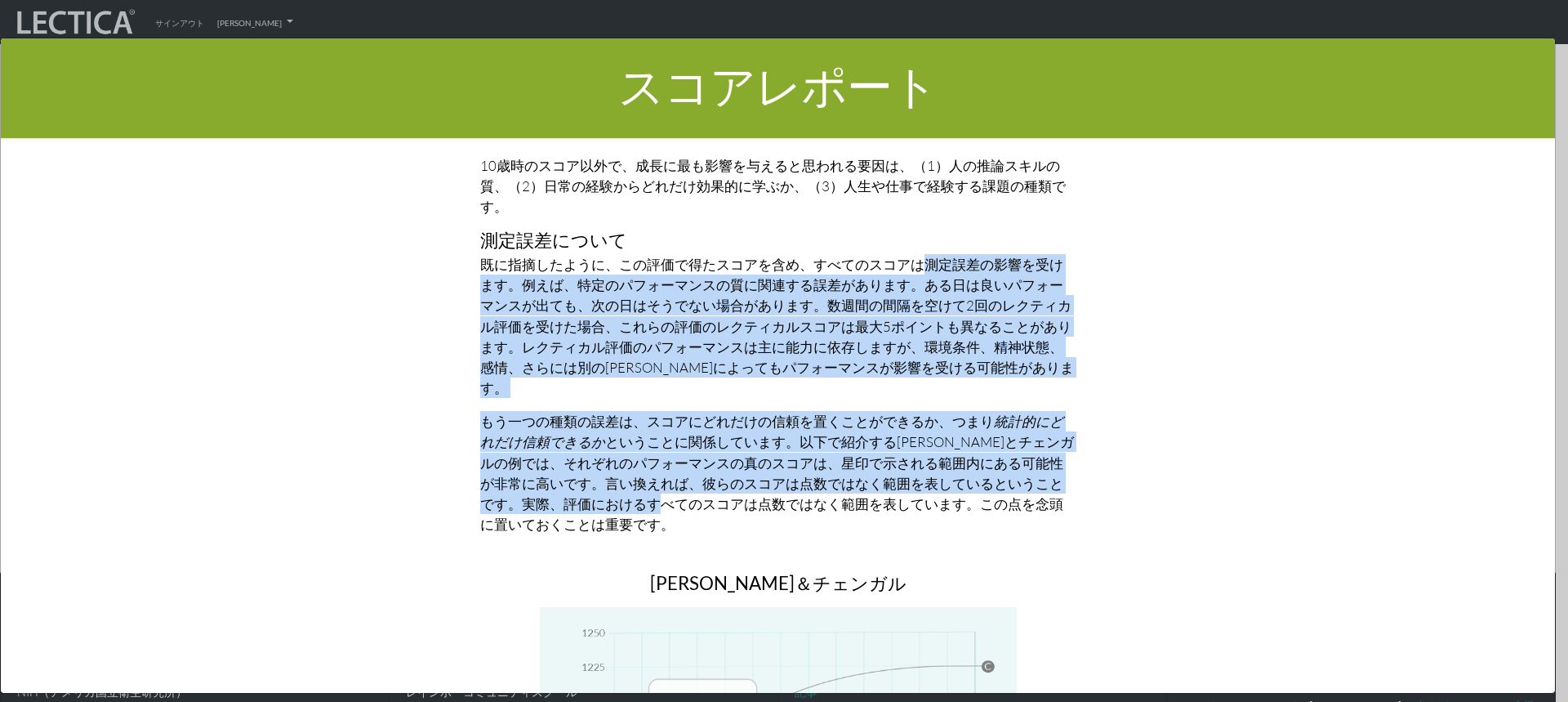 drag, startPoint x: 684, startPoint y: 399, endPoint x: 668, endPoint y: 188, distance: 211.60577 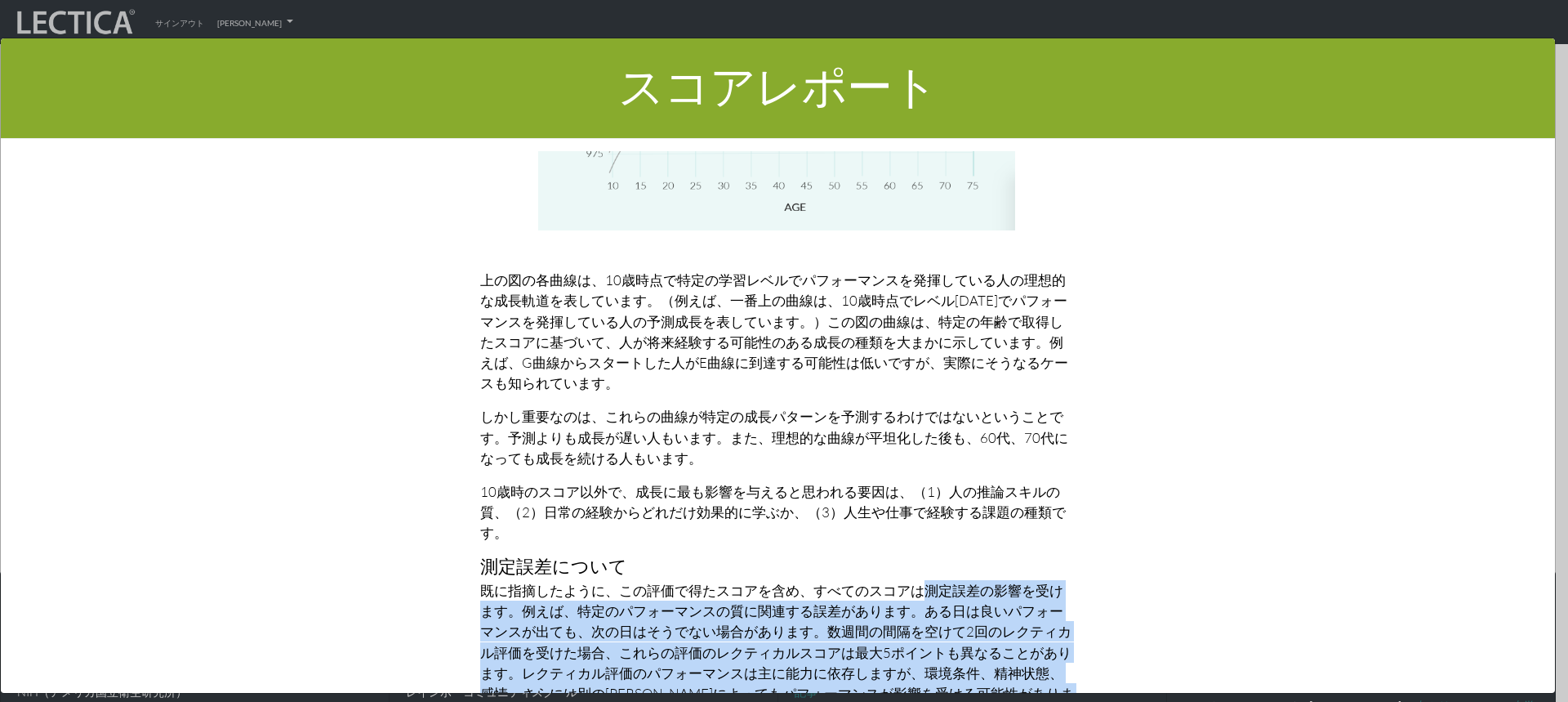 scroll, scrollTop: 6593, scrollLeft: 0, axis: vertical 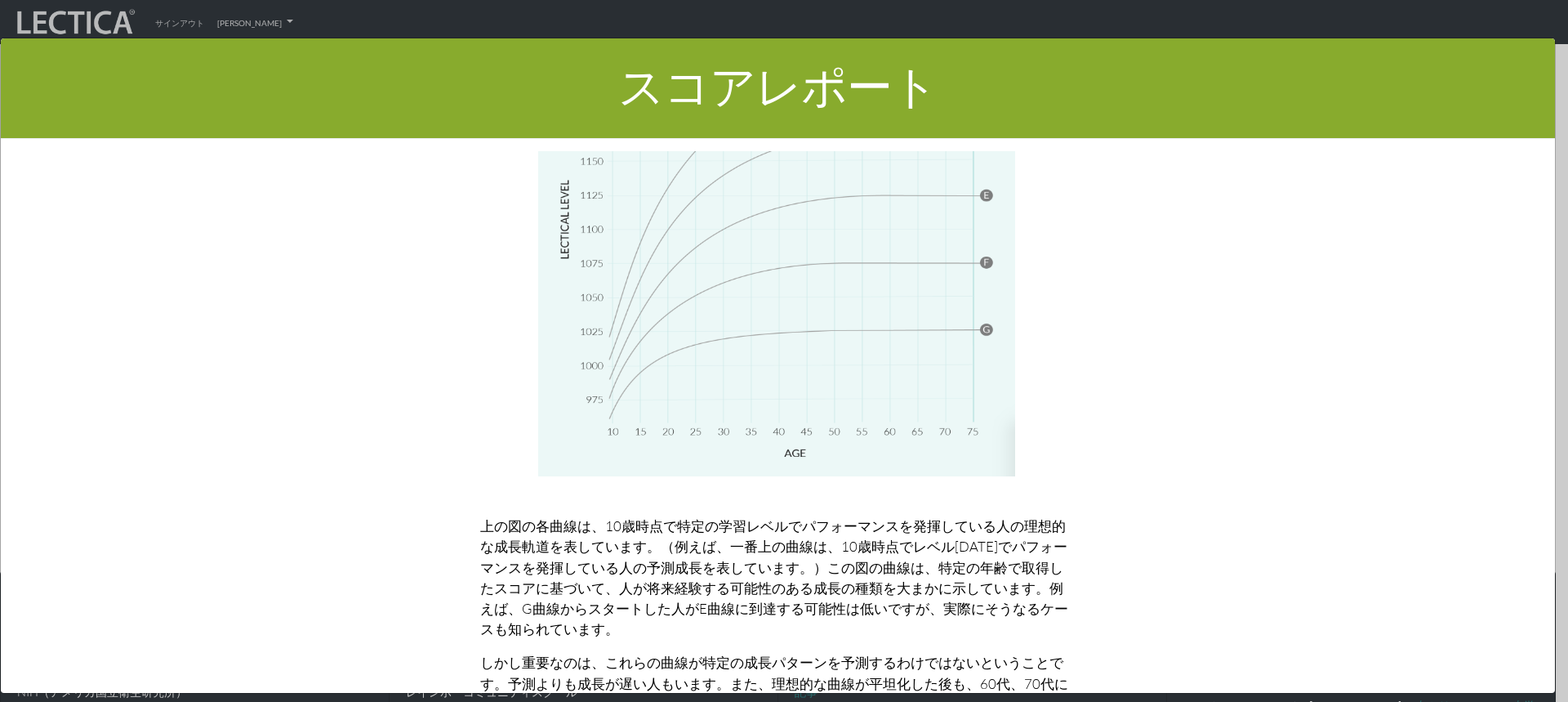 click on "上の図の各曲線は、10歳時点で特定の学習レベルでパフォーマンスを発揮している人の理想的な成長軌道を表しています。（例えば、一番上の曲線は、10歳時点でレベル1025でパフォーマンスを発揮している人の予測成長を表しています。）この図の曲線は、特定の年齢で取得したスコアに基づいて、人が将来経験する可能性のある成長の種類を大まかに示しています。例えば、G曲線からスタートした人がE曲線に到達する可能性は低いですが、実際にそうなるケースも知られています。" at bounding box center (778, 577) 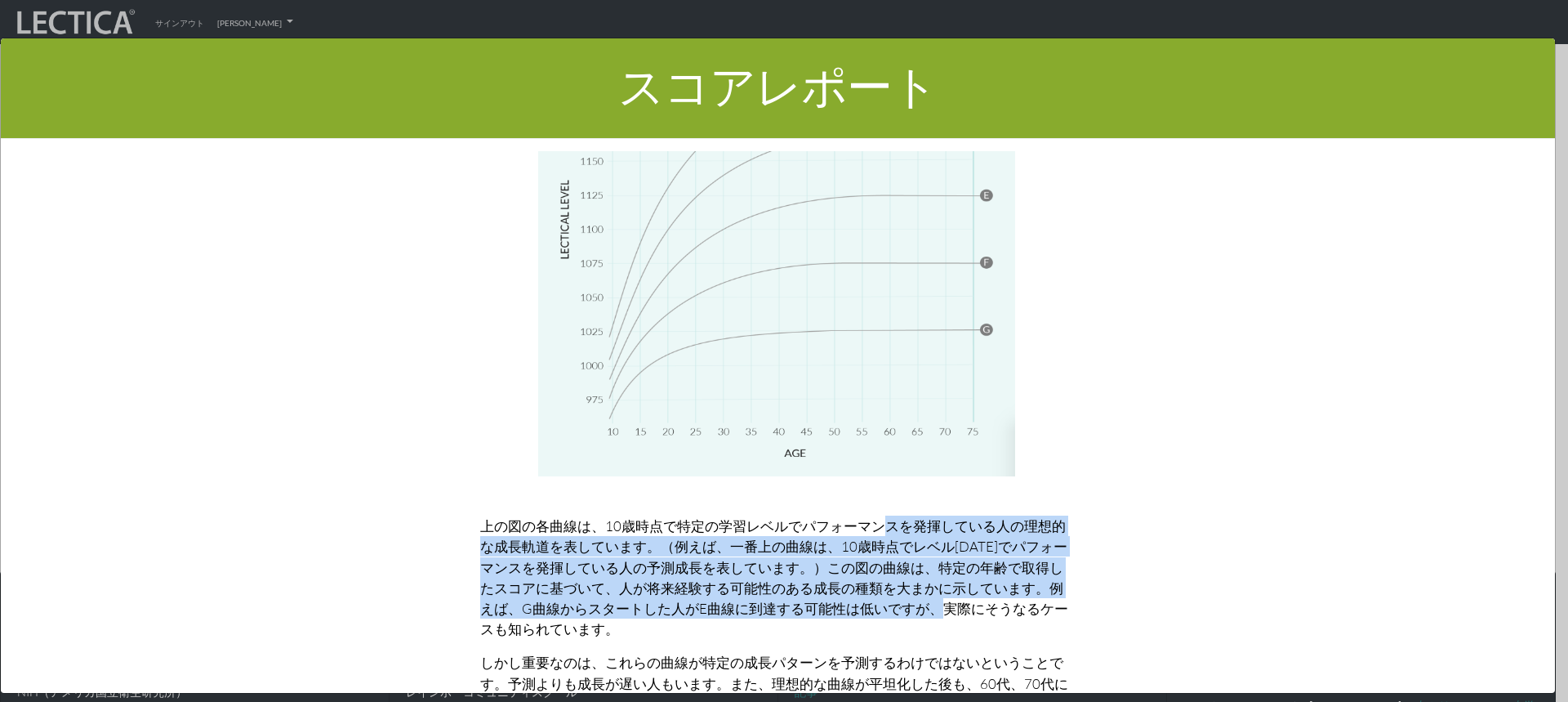 drag, startPoint x: 638, startPoint y: 564, endPoint x: 633, endPoint y: 480, distance: 84.14868 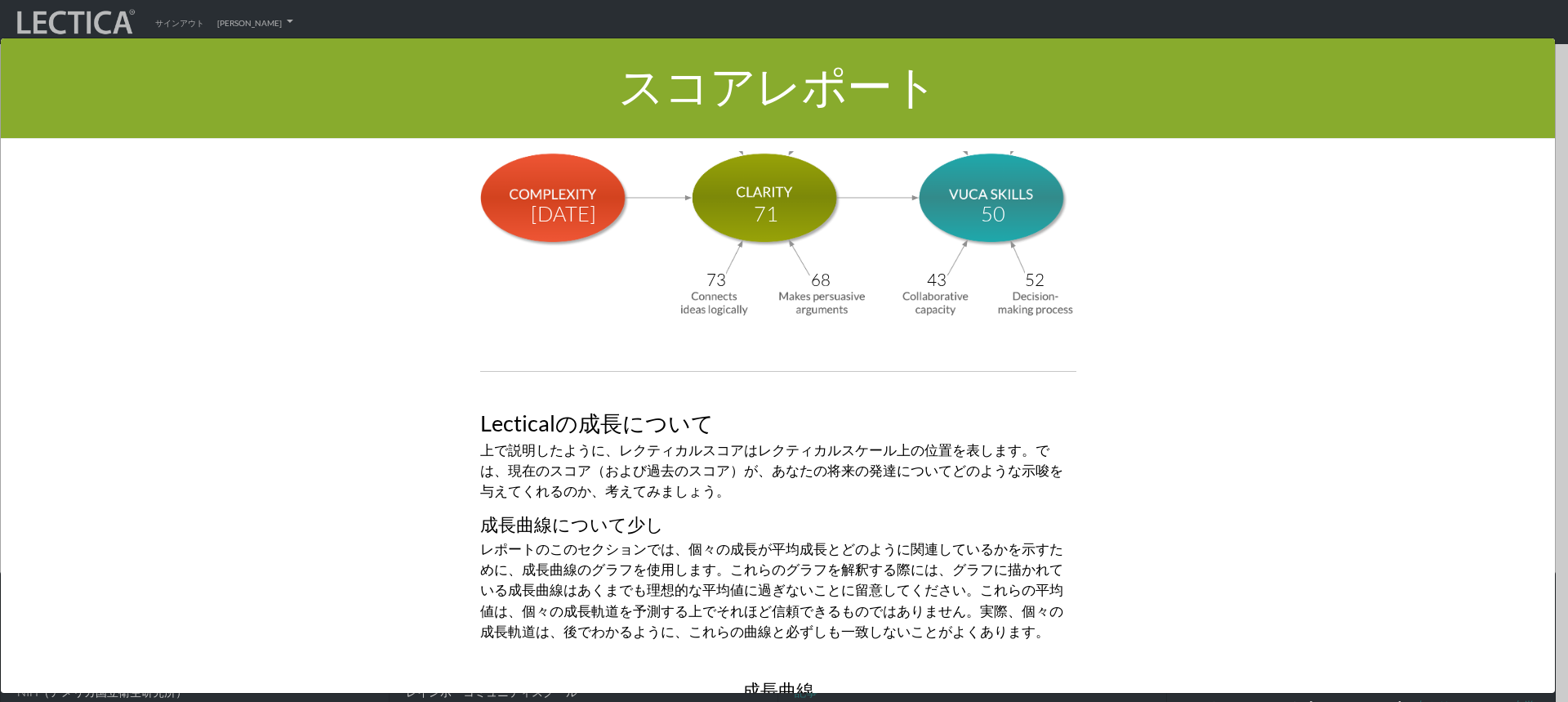 scroll, scrollTop: 5857, scrollLeft: 0, axis: vertical 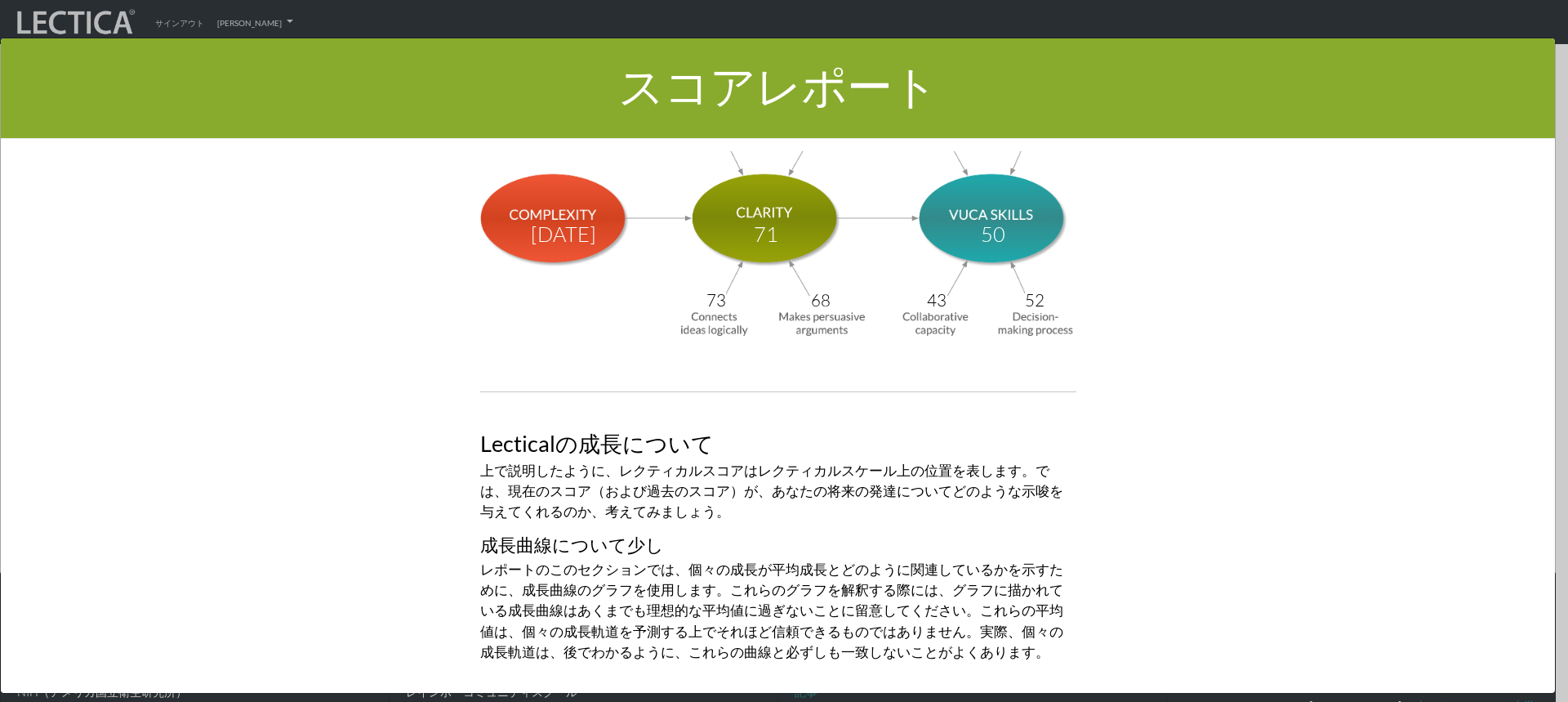 drag, startPoint x: 672, startPoint y: 603, endPoint x: 658, endPoint y: 401, distance: 202.48457 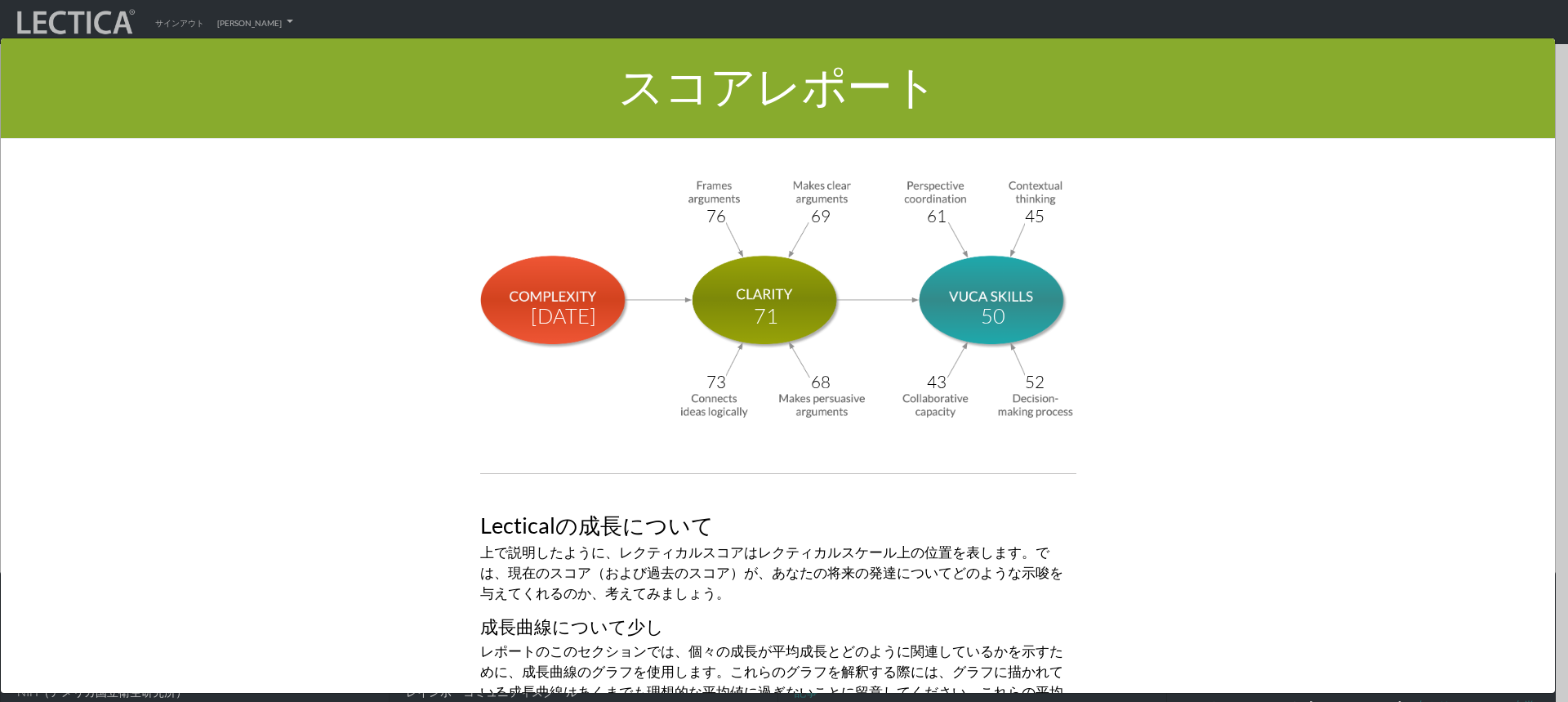 click on "レポートのこのセクションでは、個々の成長が平均成長とどのように関連しているかを示すために、成長曲線のグラフを使用します。これらのグラフを解釈する際には、グラフに描かれている成長曲線はあくまでも理想的な平均値に過ぎないことに留意してください。これらの平均値は、個々の成長軌道を予測する上でそれほど信頼できるものではありません。実際、個々の成長軌道は、後でわかるように、これらの曲線と必ずしも一致しないことがよくあります。" at bounding box center (772, 692) 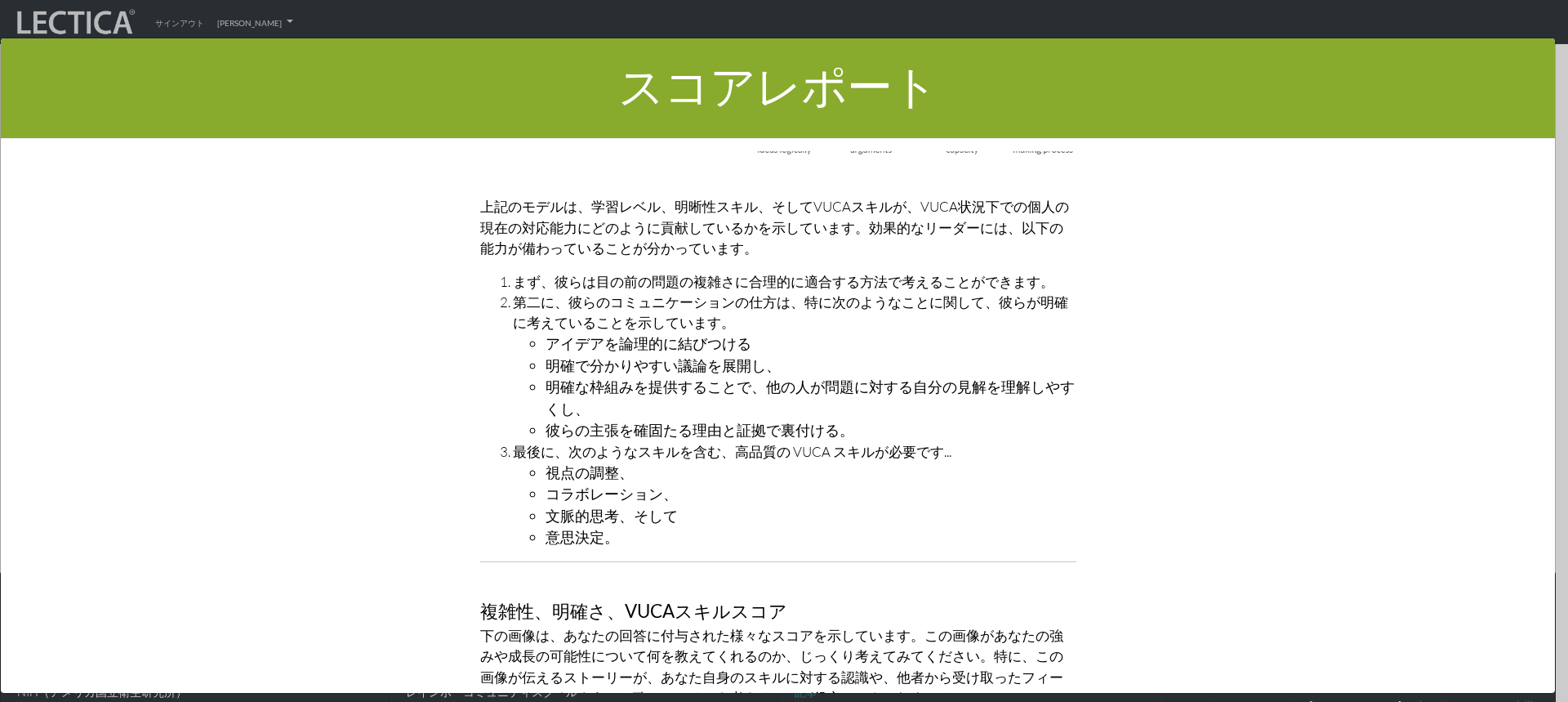 scroll, scrollTop: 5040, scrollLeft: 0, axis: vertical 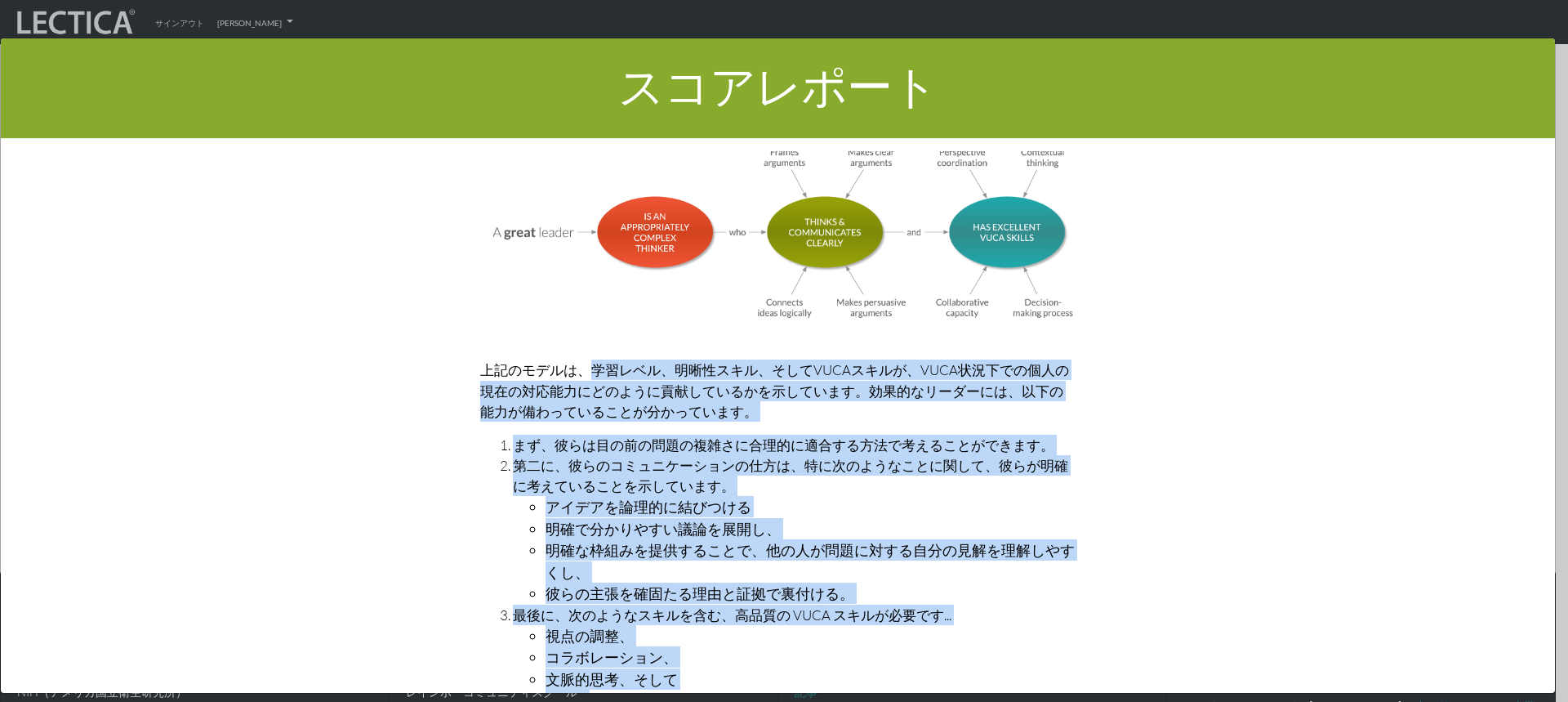 drag, startPoint x: 580, startPoint y: 323, endPoint x: 576, endPoint y: 658, distance: 335.0239 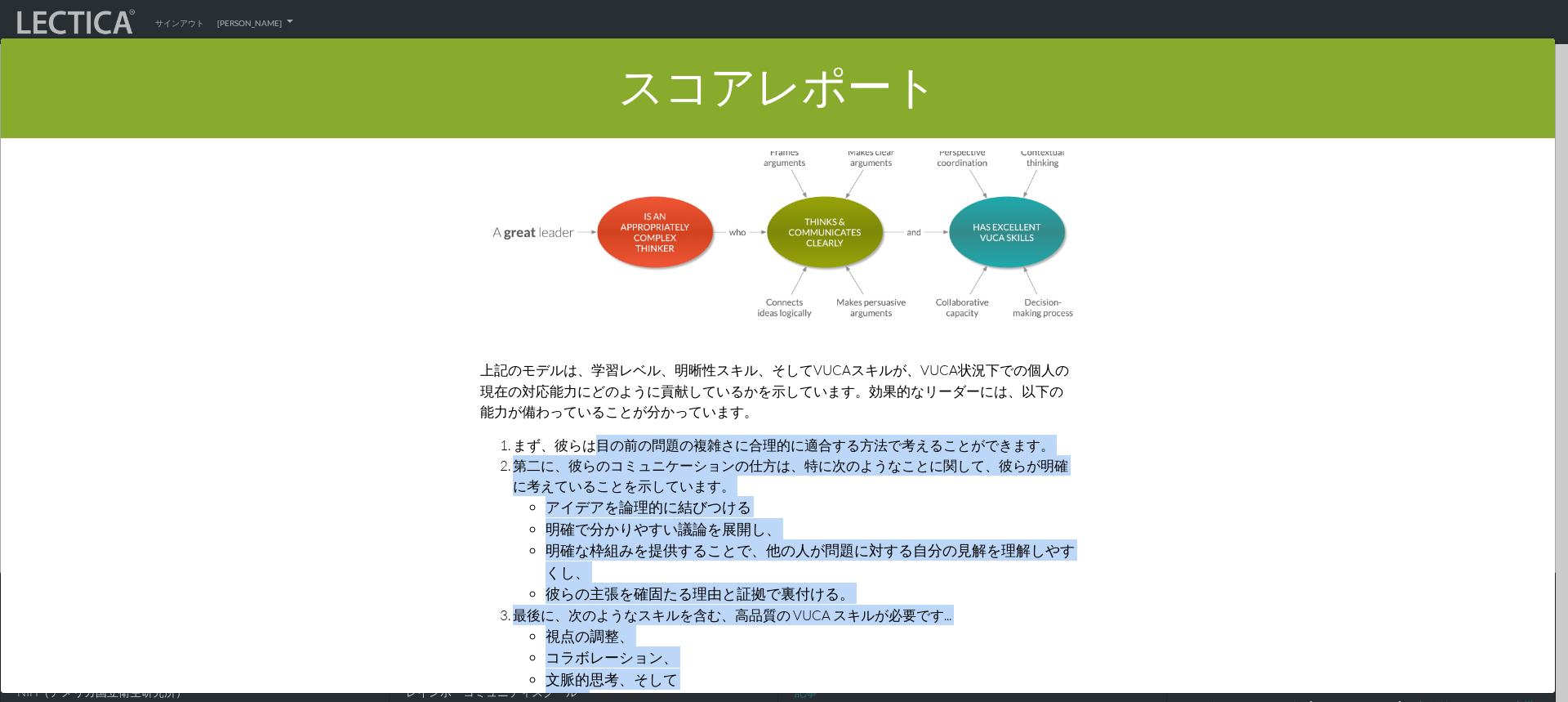 drag, startPoint x: 576, startPoint y: 660, endPoint x: 582, endPoint y: 407, distance: 253.0711 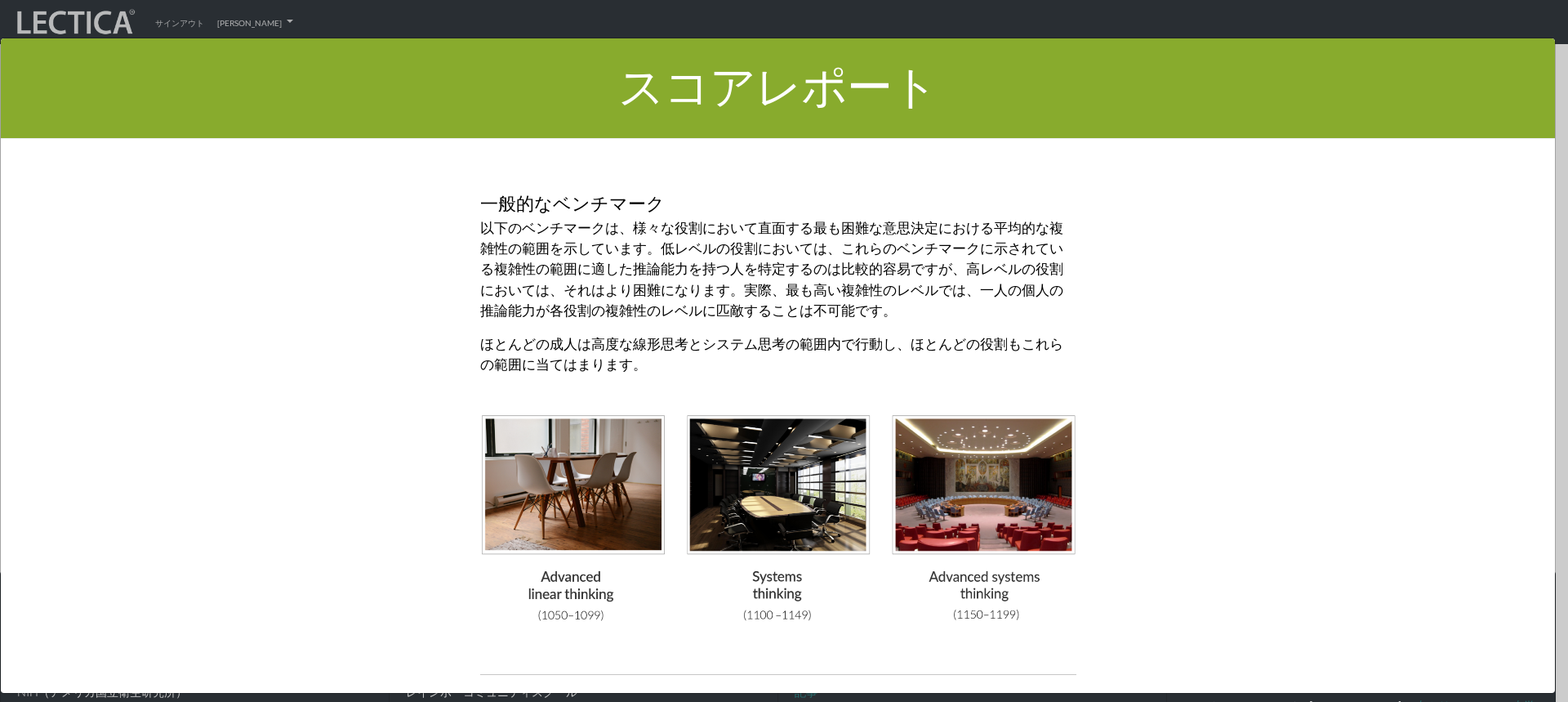 scroll, scrollTop: 4223, scrollLeft: 0, axis: vertical 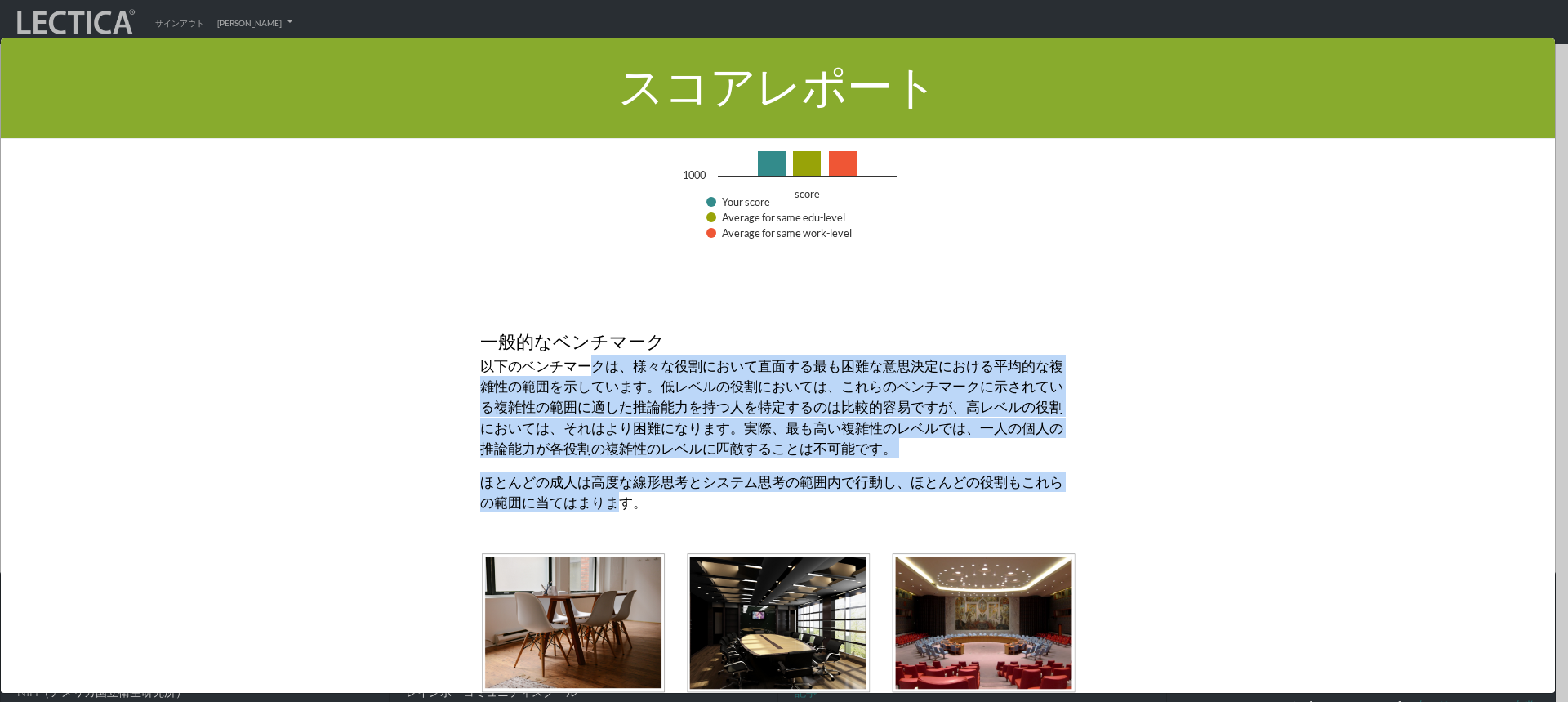 drag, startPoint x: 593, startPoint y: 449, endPoint x: 576, endPoint y: 309, distance: 141.02837 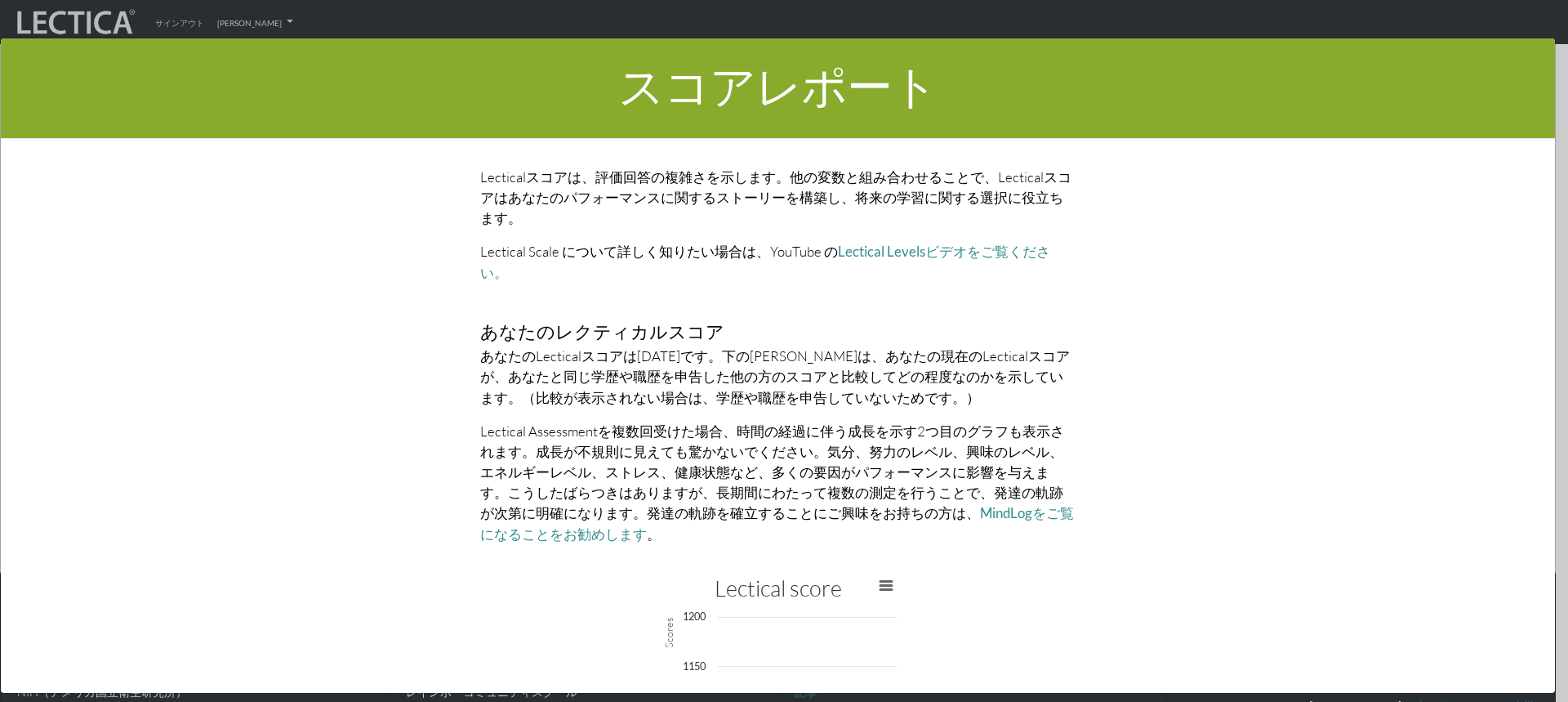 scroll, scrollTop: 3569, scrollLeft: 0, axis: vertical 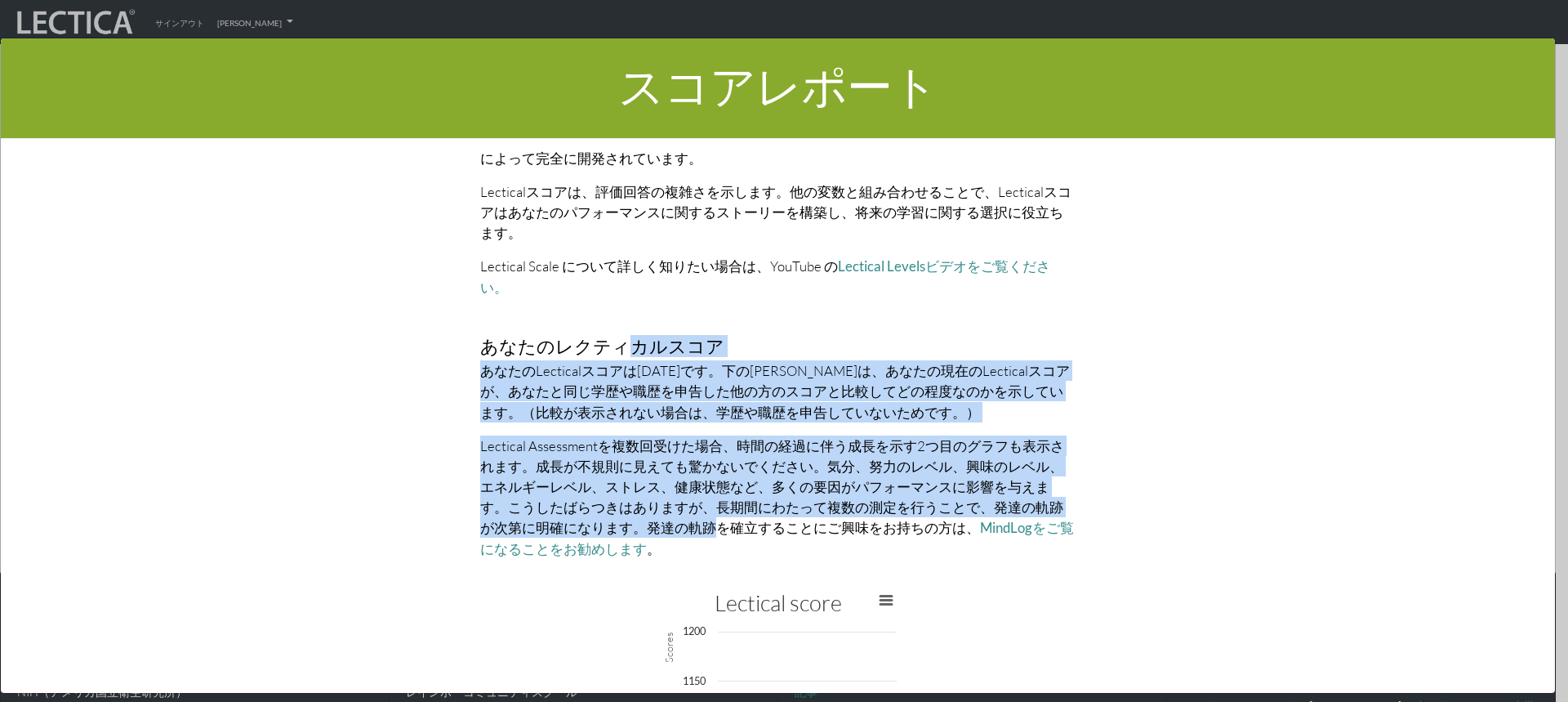 drag, startPoint x: 613, startPoint y: 297, endPoint x: 626, endPoint y: 477, distance: 180.46883 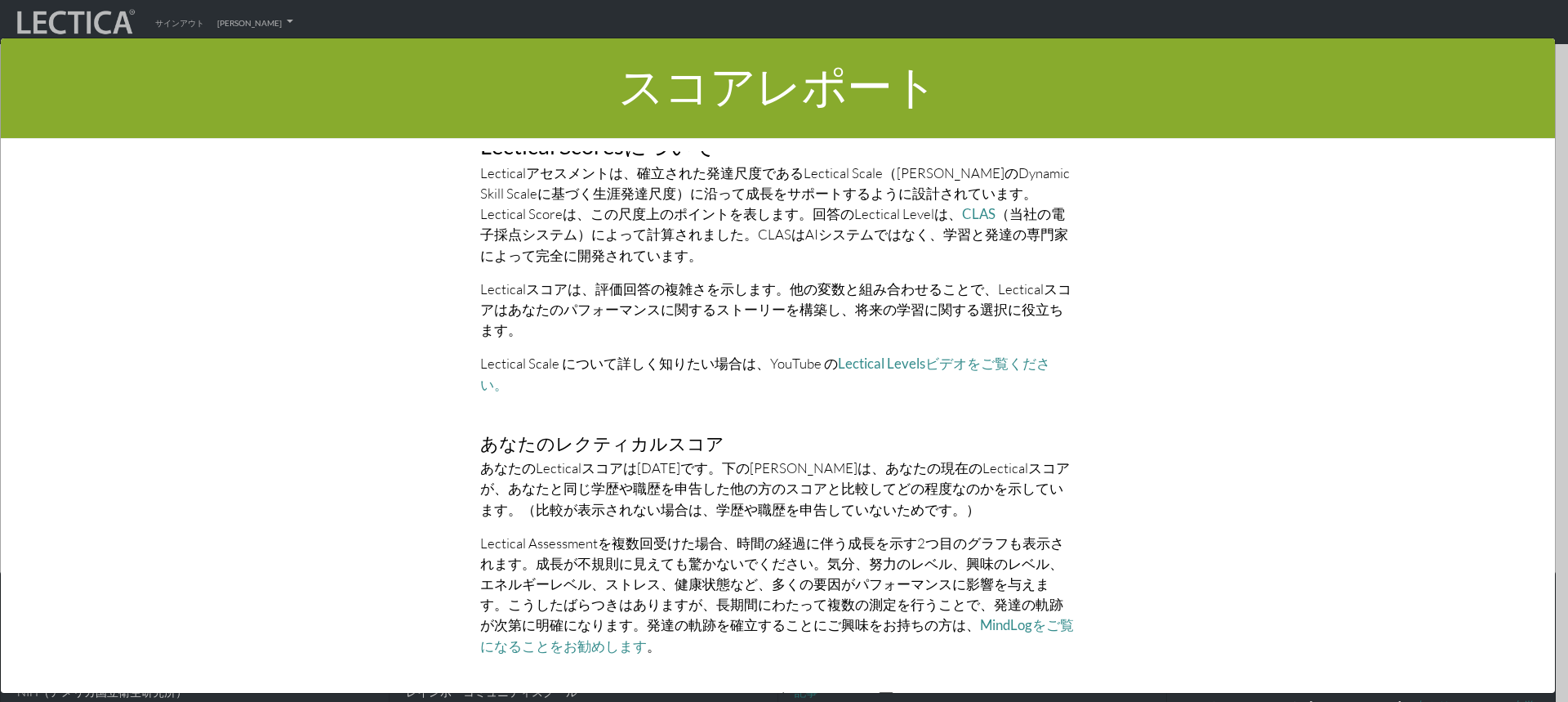 scroll, scrollTop: 3324, scrollLeft: 0, axis: vertical 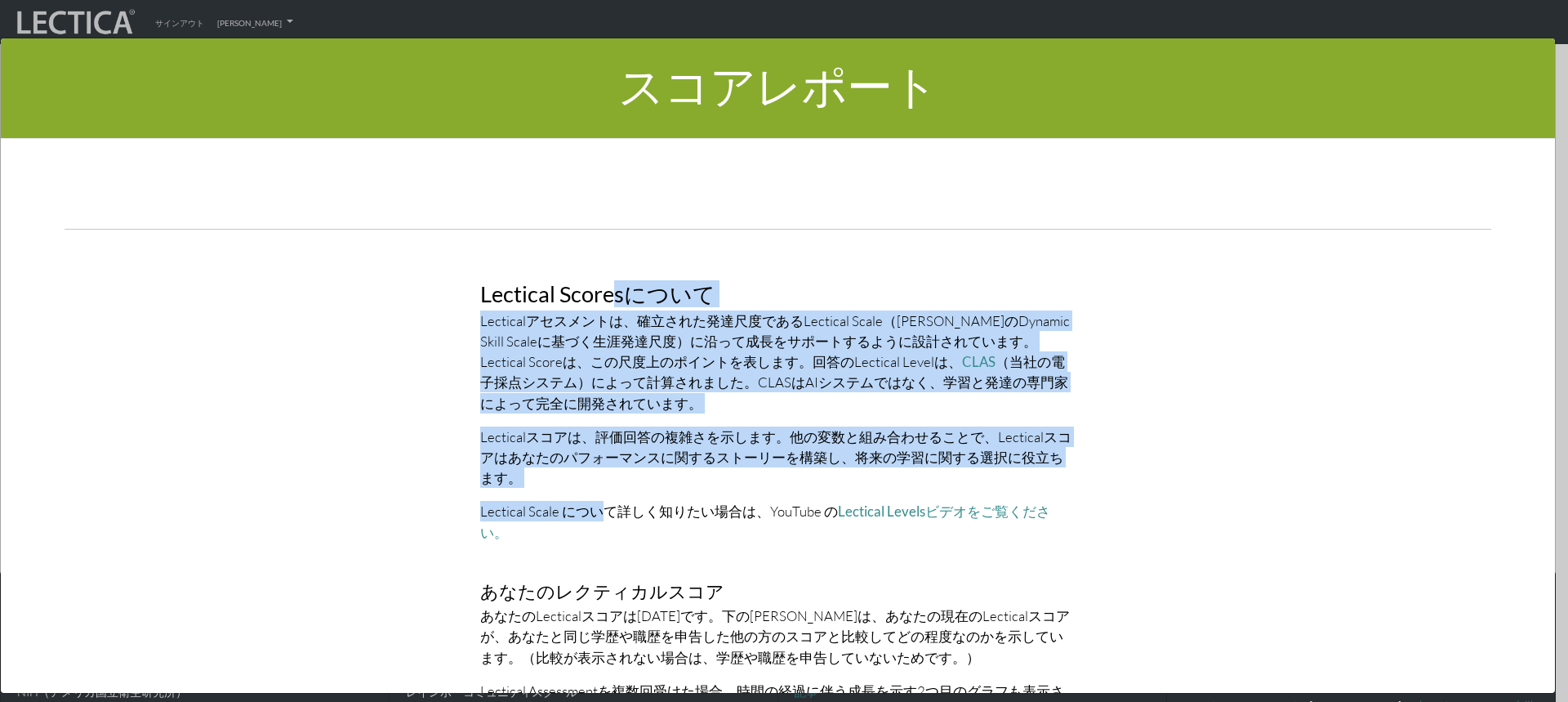 drag, startPoint x: 595, startPoint y: 488, endPoint x: 584, endPoint y: 400, distance: 88.68484 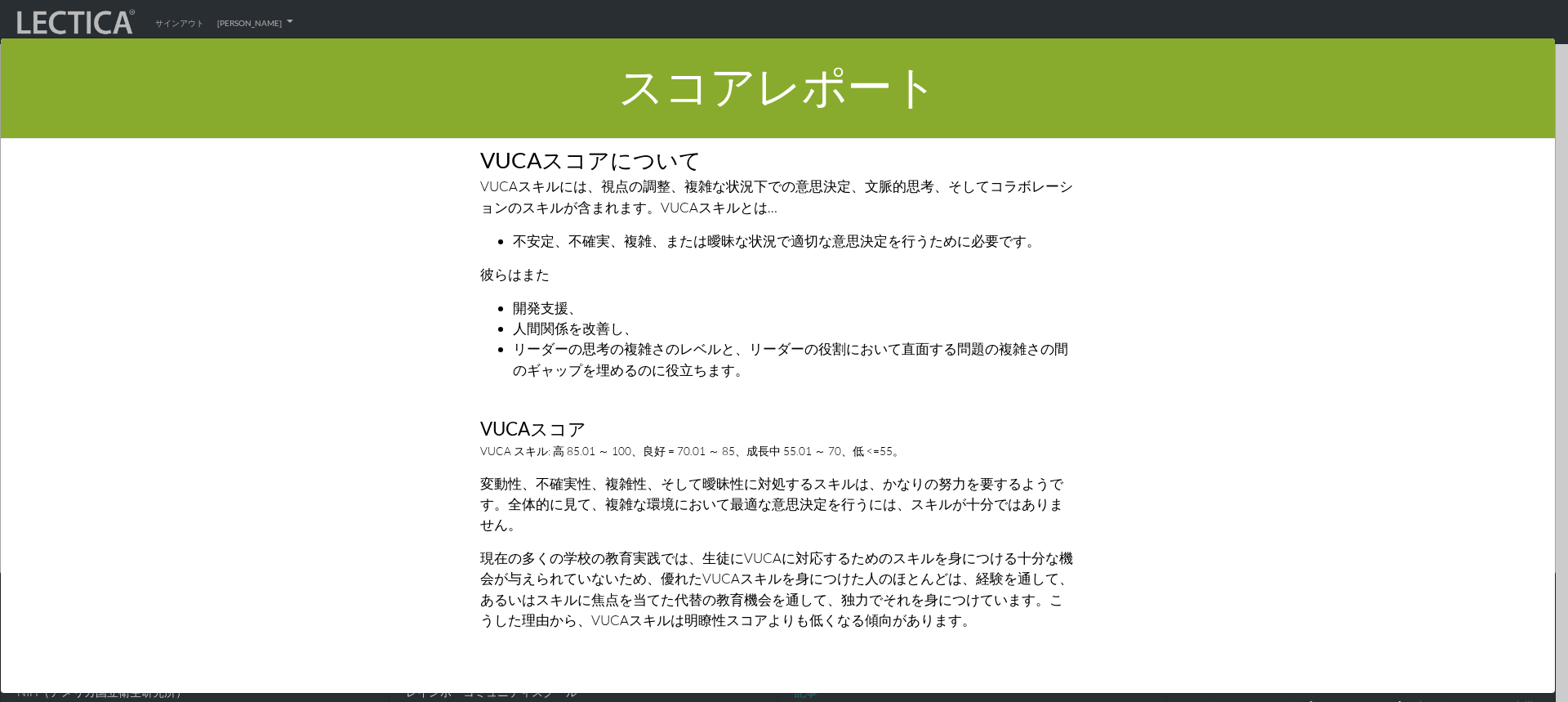 scroll, scrollTop: 2425, scrollLeft: 0, axis: vertical 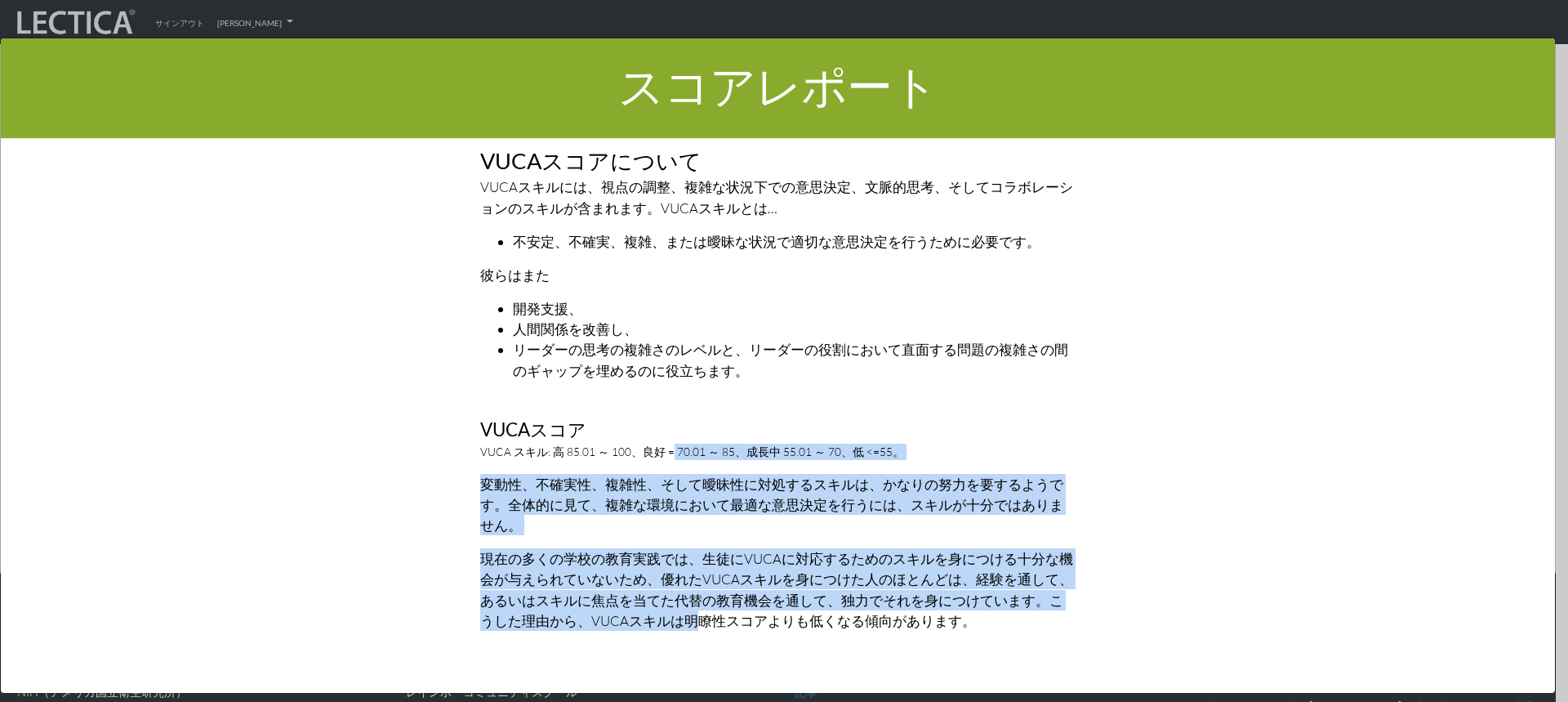 drag, startPoint x: 669, startPoint y: 600, endPoint x: 656, endPoint y: 423, distance: 177.47676 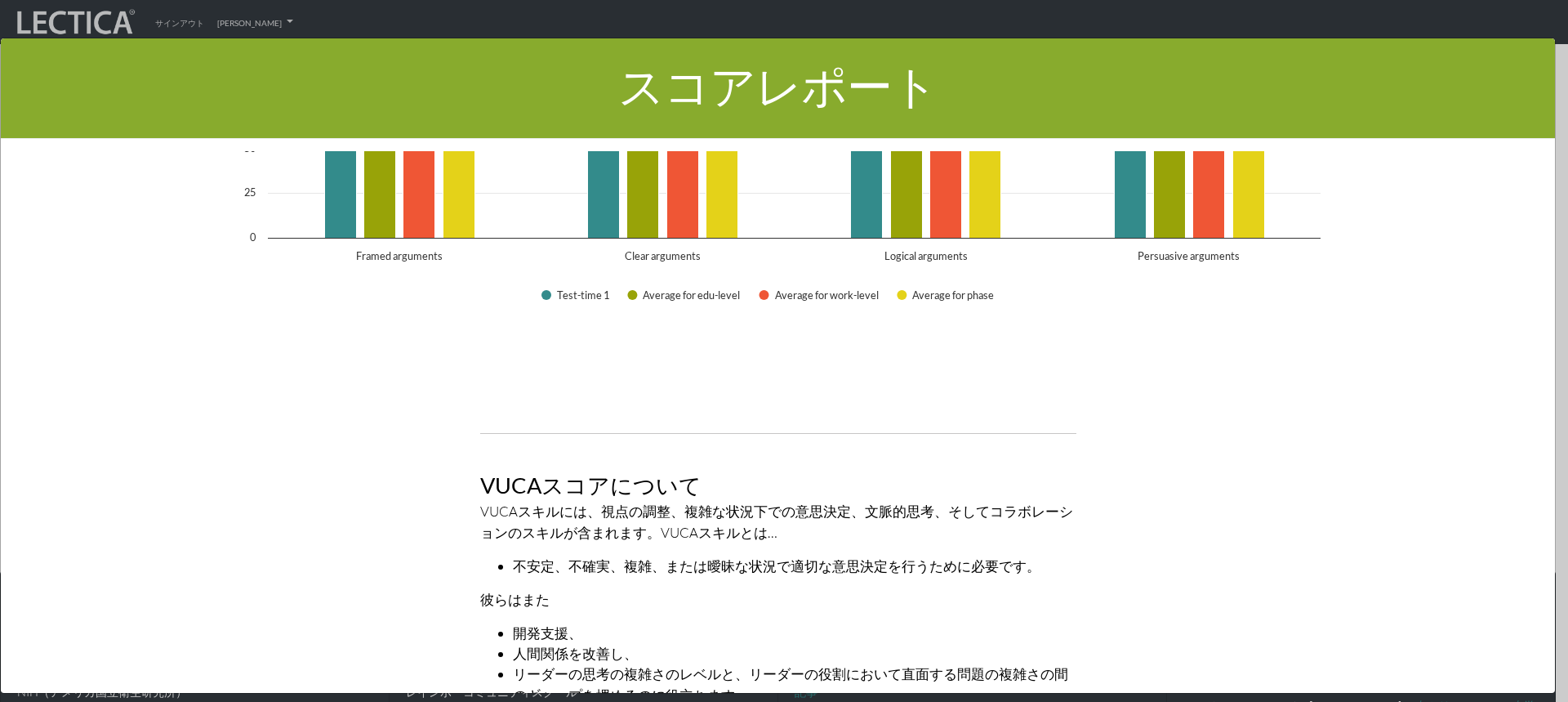 scroll, scrollTop: 2098, scrollLeft: 0, axis: vertical 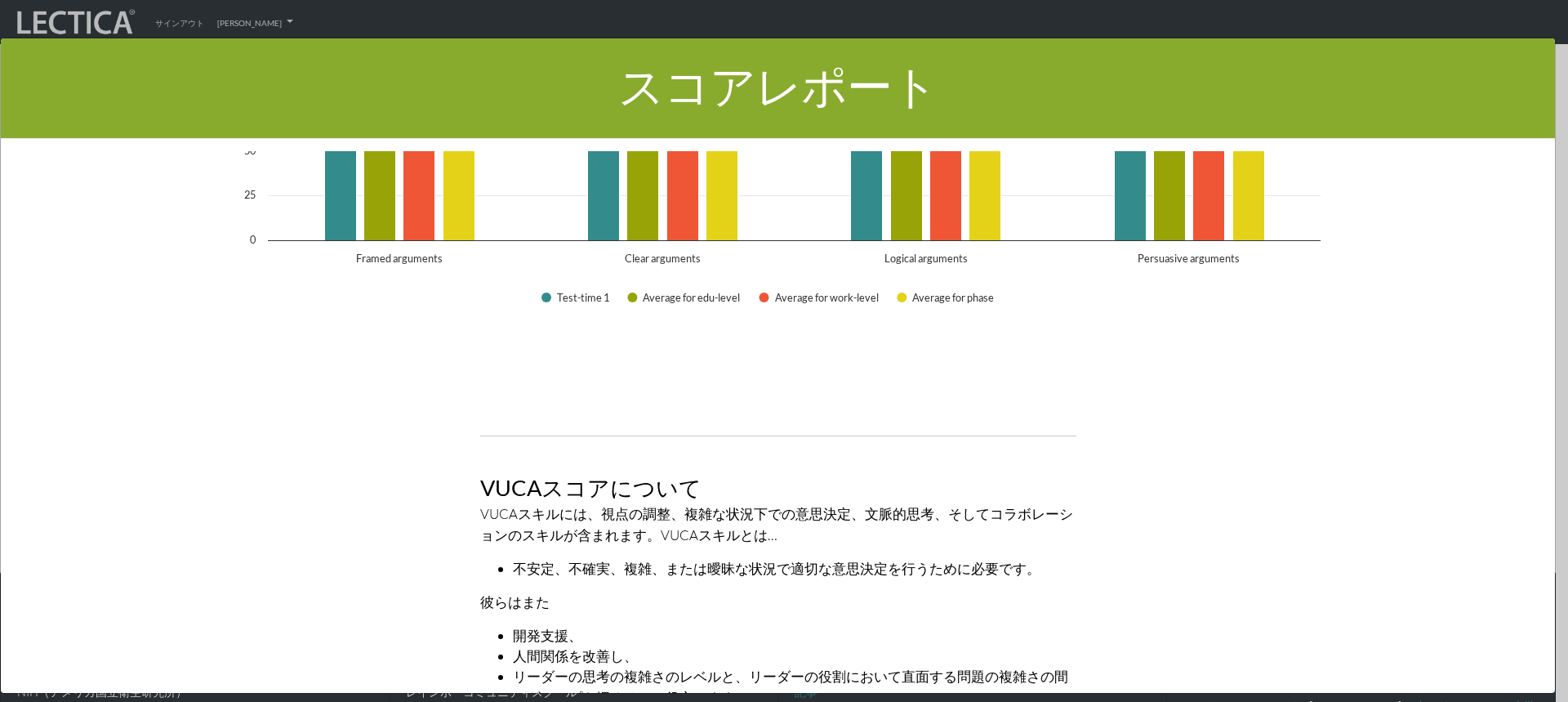 click on "VUCAスキルには、視点の調整、複雑な状況下での意思決定、文脈的思考、そしてコラボレーションのスキルが含まれます。VUCAスキルとは…" at bounding box center (778, 524) 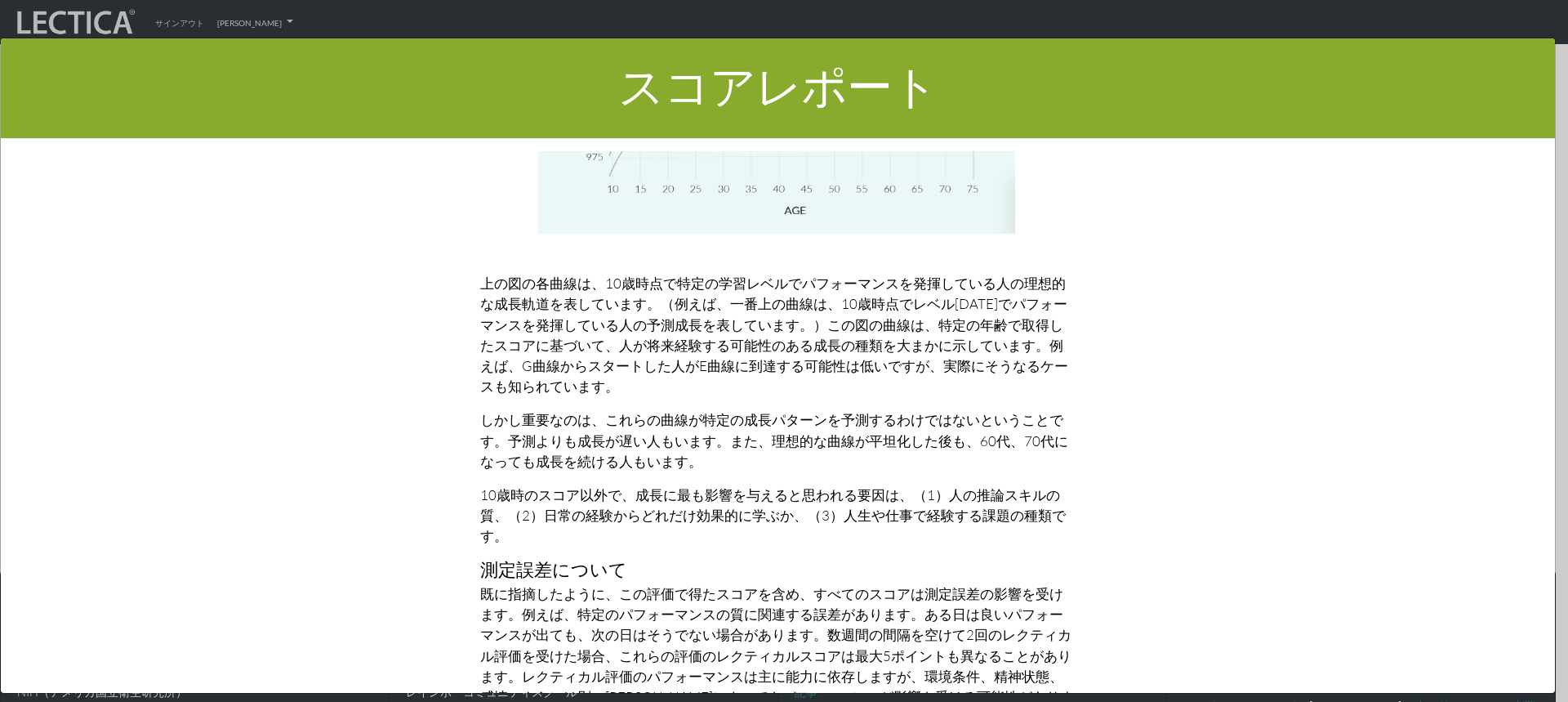 scroll, scrollTop: 6838, scrollLeft: 0, axis: vertical 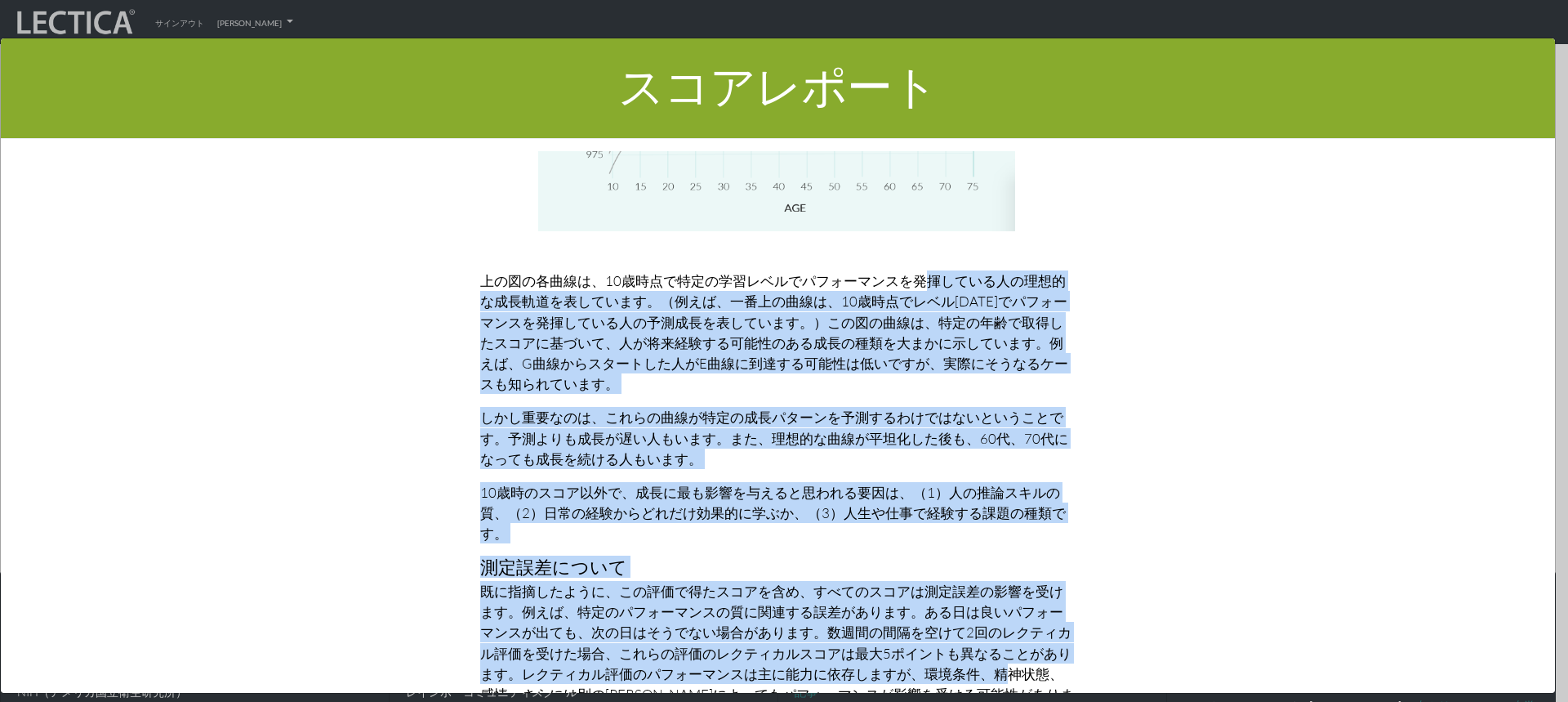 drag, startPoint x: 680, startPoint y: 228, endPoint x: 694, endPoint y: 609, distance: 381.26 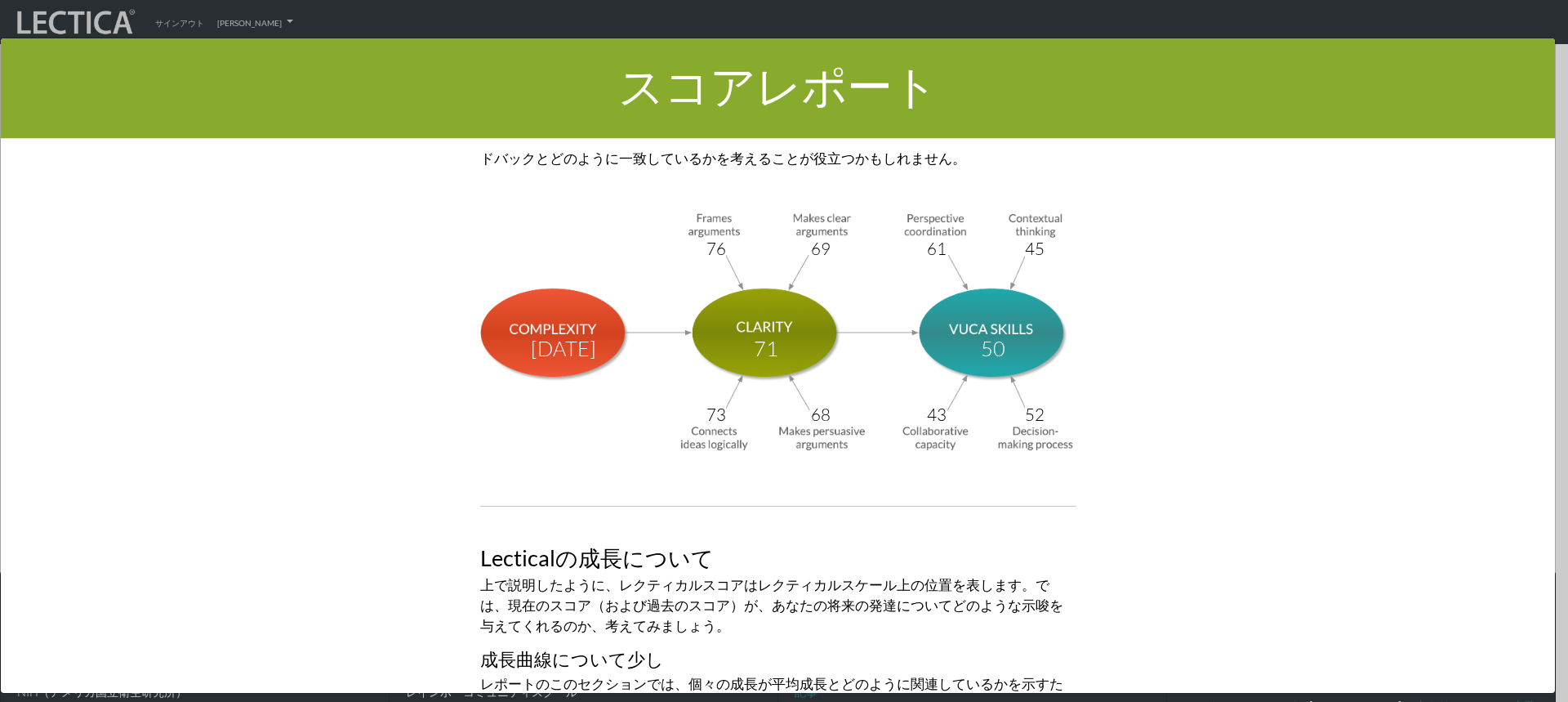 scroll, scrollTop: 5708, scrollLeft: 0, axis: vertical 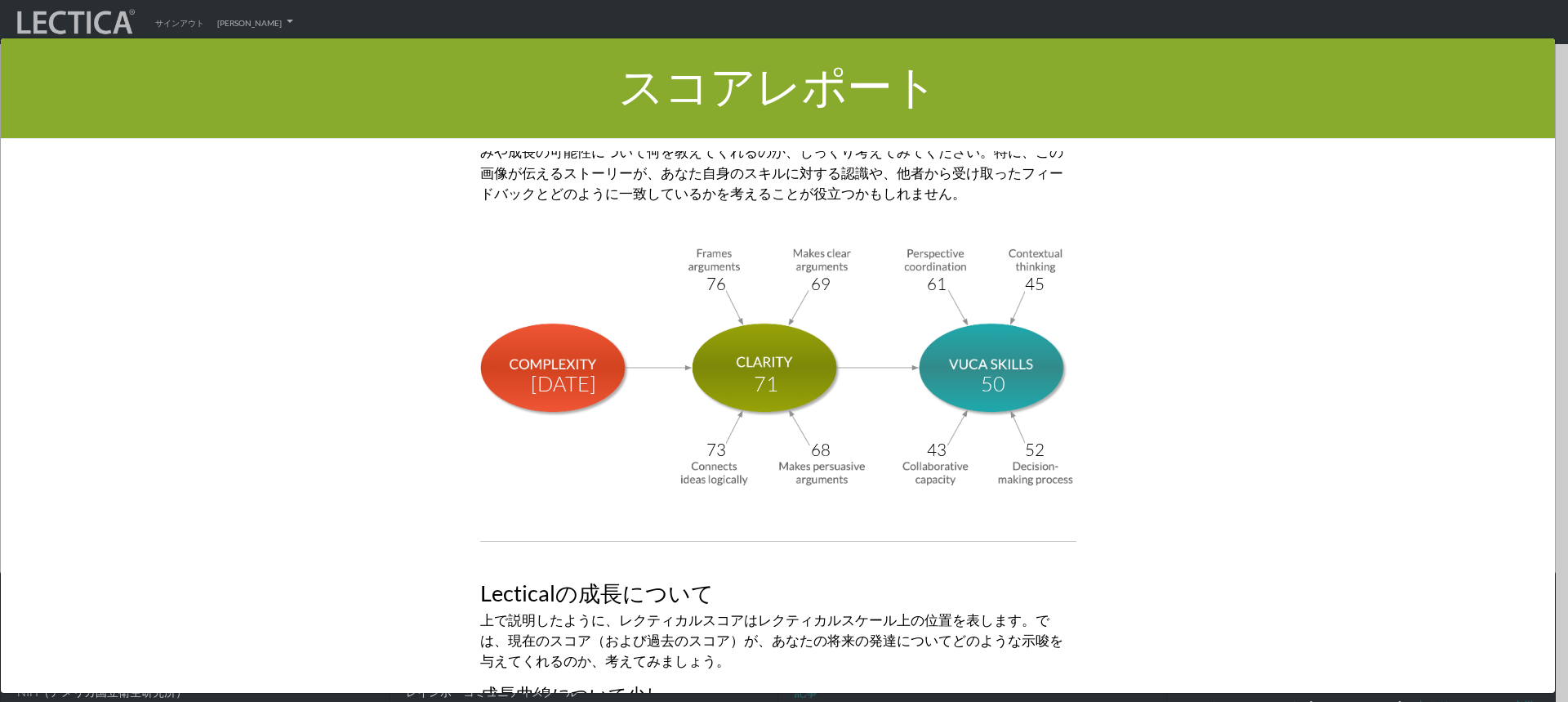drag, startPoint x: 674, startPoint y: 577, endPoint x: 669, endPoint y: 606, distance: 29.427878 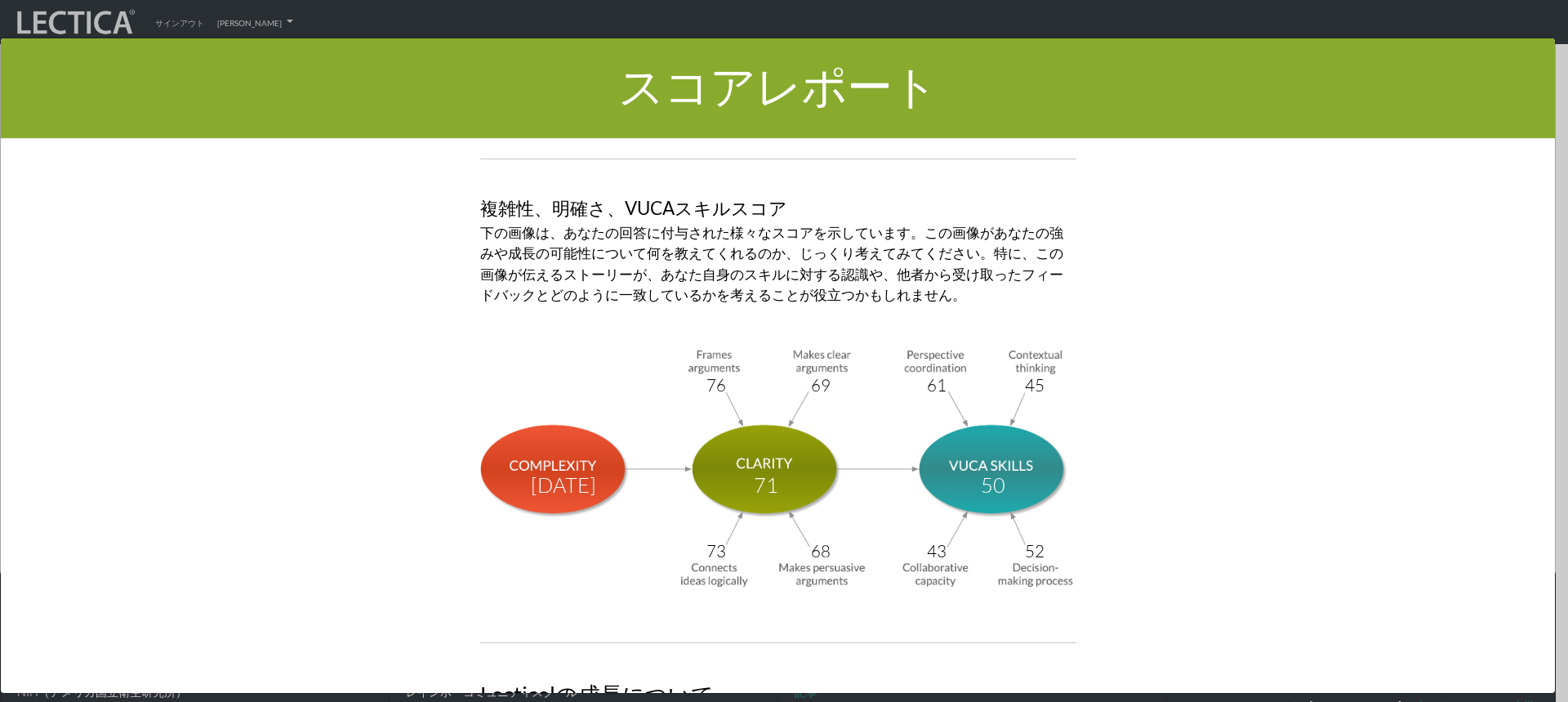 scroll, scrollTop: 5544, scrollLeft: 0, axis: vertical 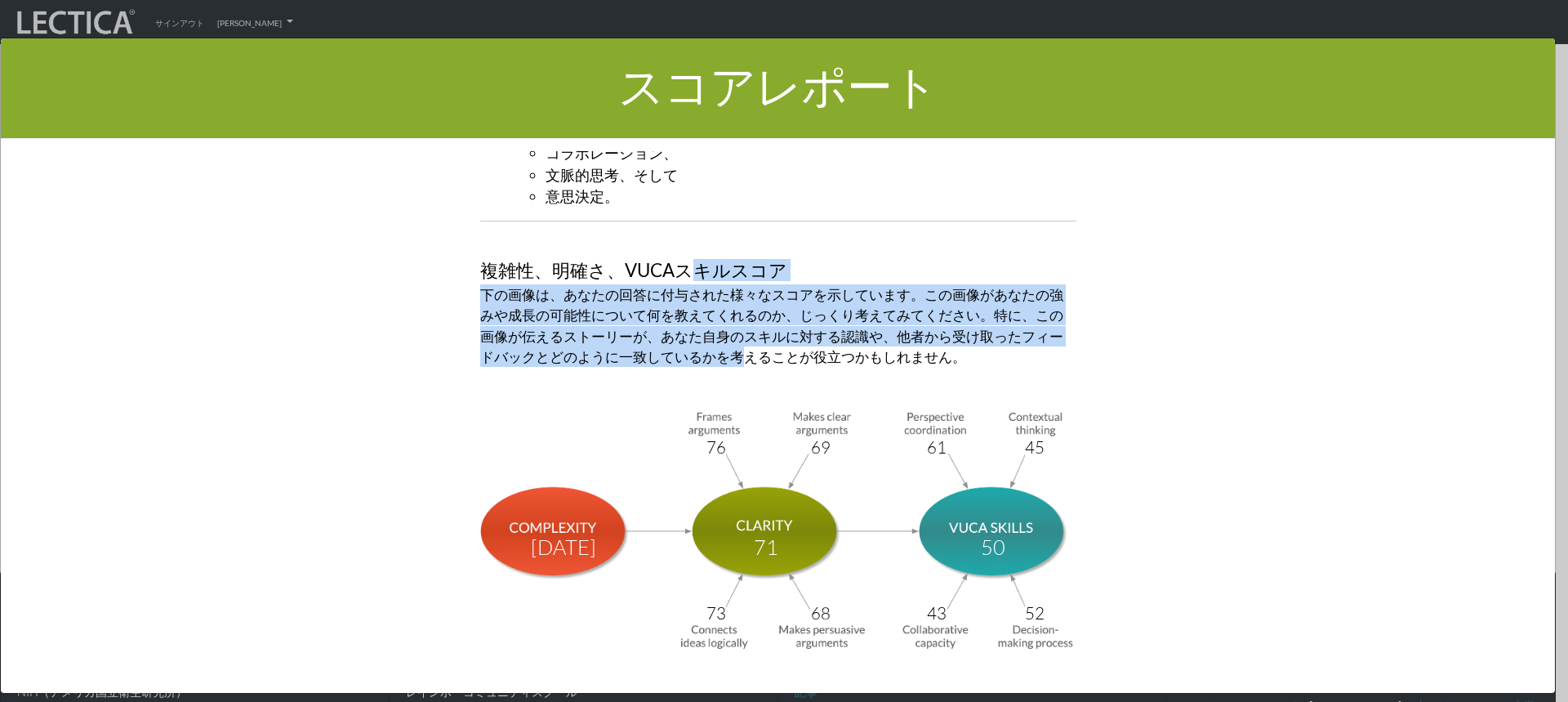 drag, startPoint x: 688, startPoint y: 226, endPoint x: 688, endPoint y: 302, distance: 76 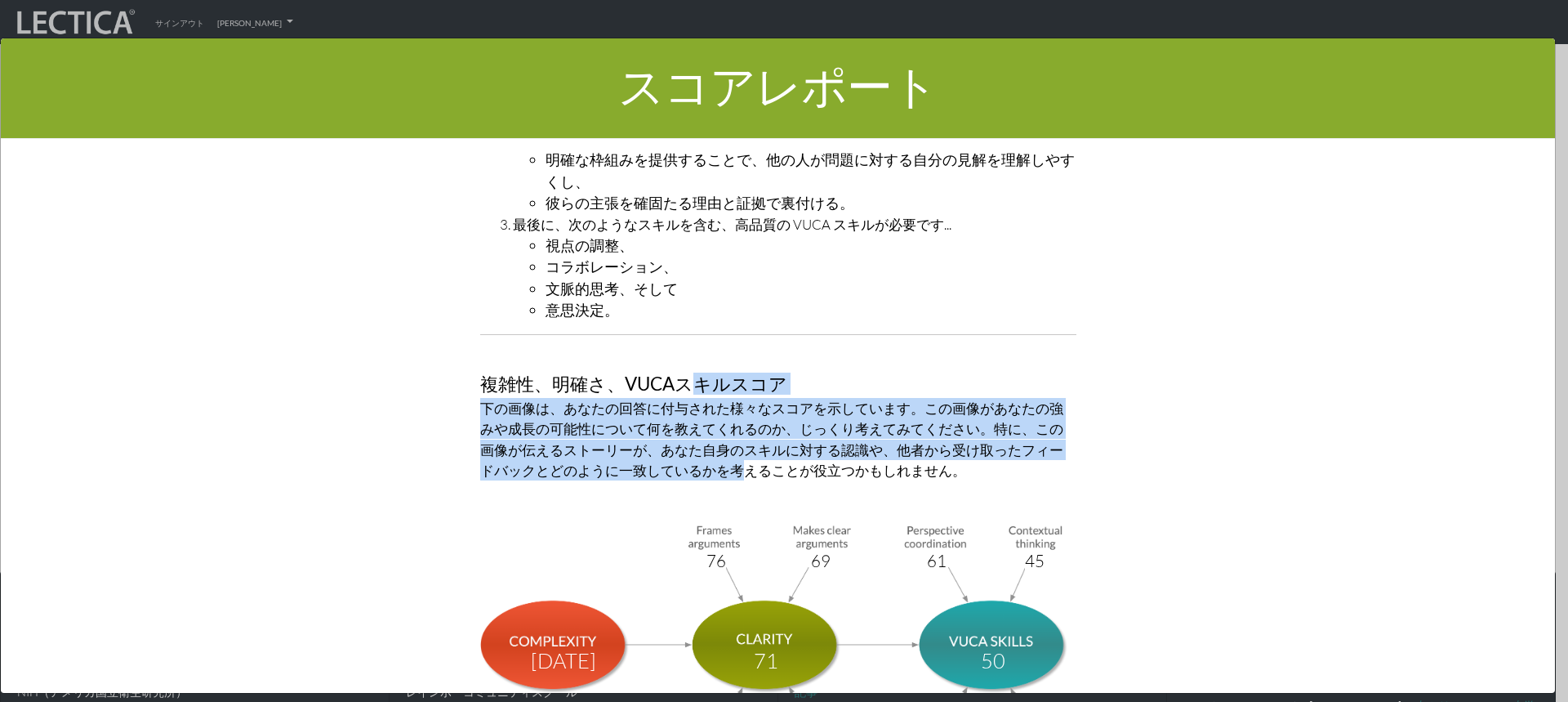 scroll, scrollTop: 5217, scrollLeft: 0, axis: vertical 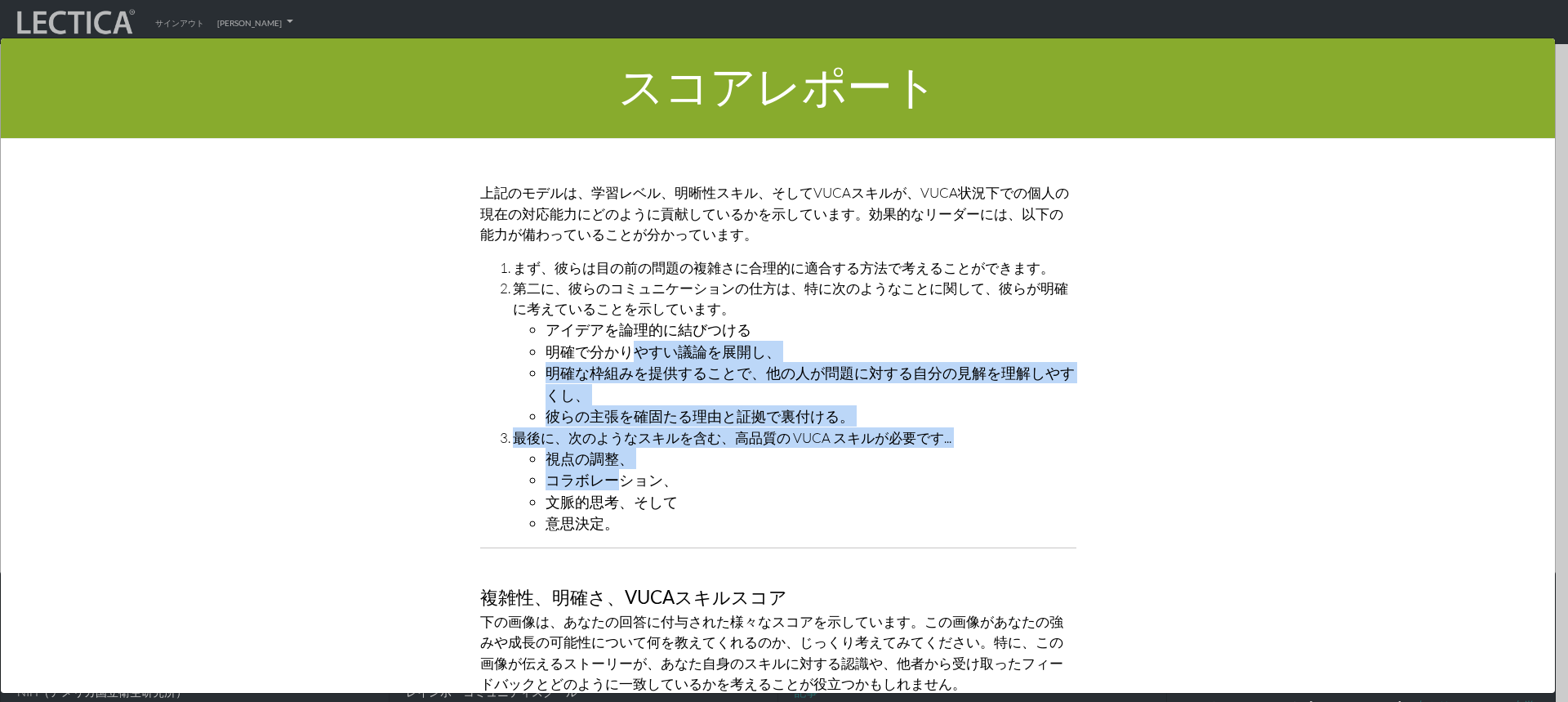 drag, startPoint x: 607, startPoint y: 443, endPoint x: 615, endPoint y: 301, distance: 142.22517 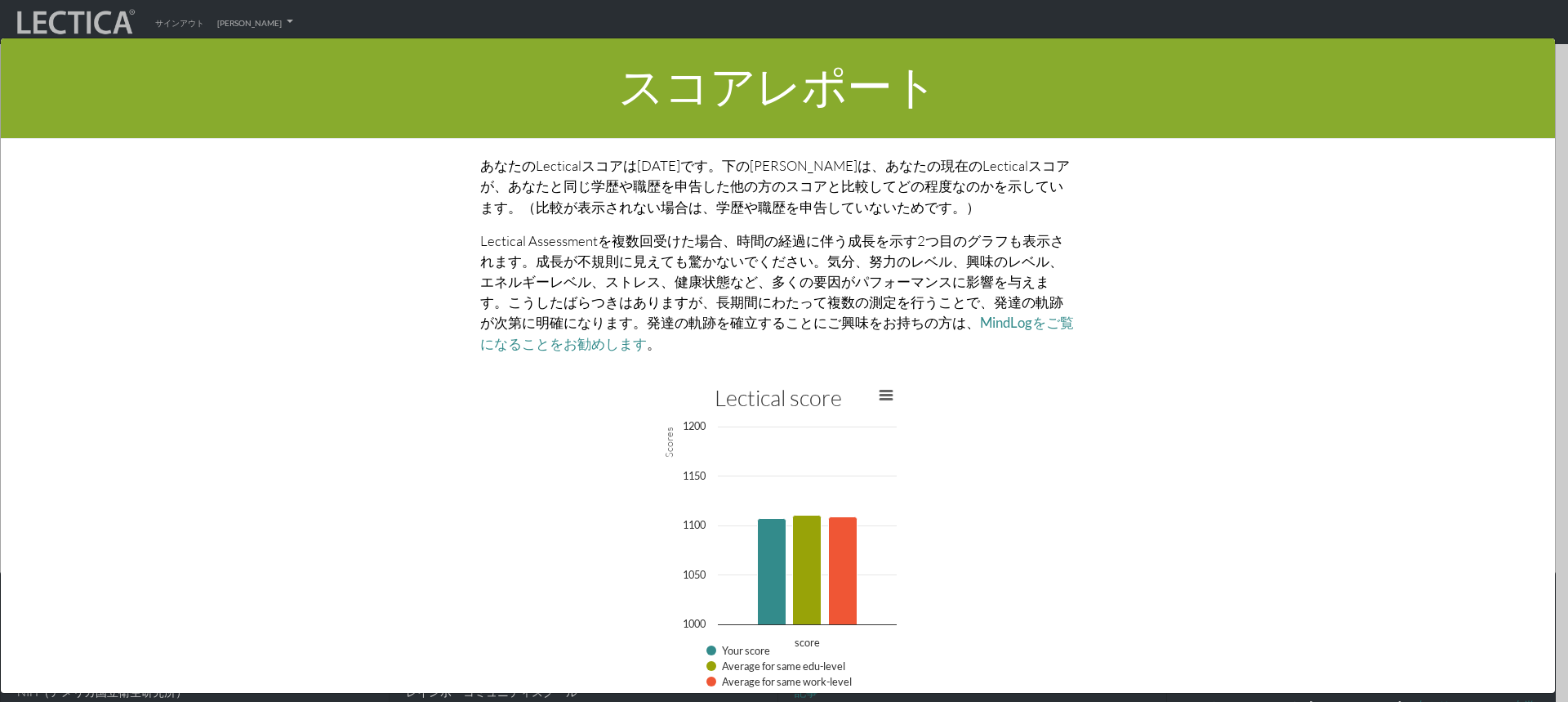 scroll, scrollTop: 3746, scrollLeft: 0, axis: vertical 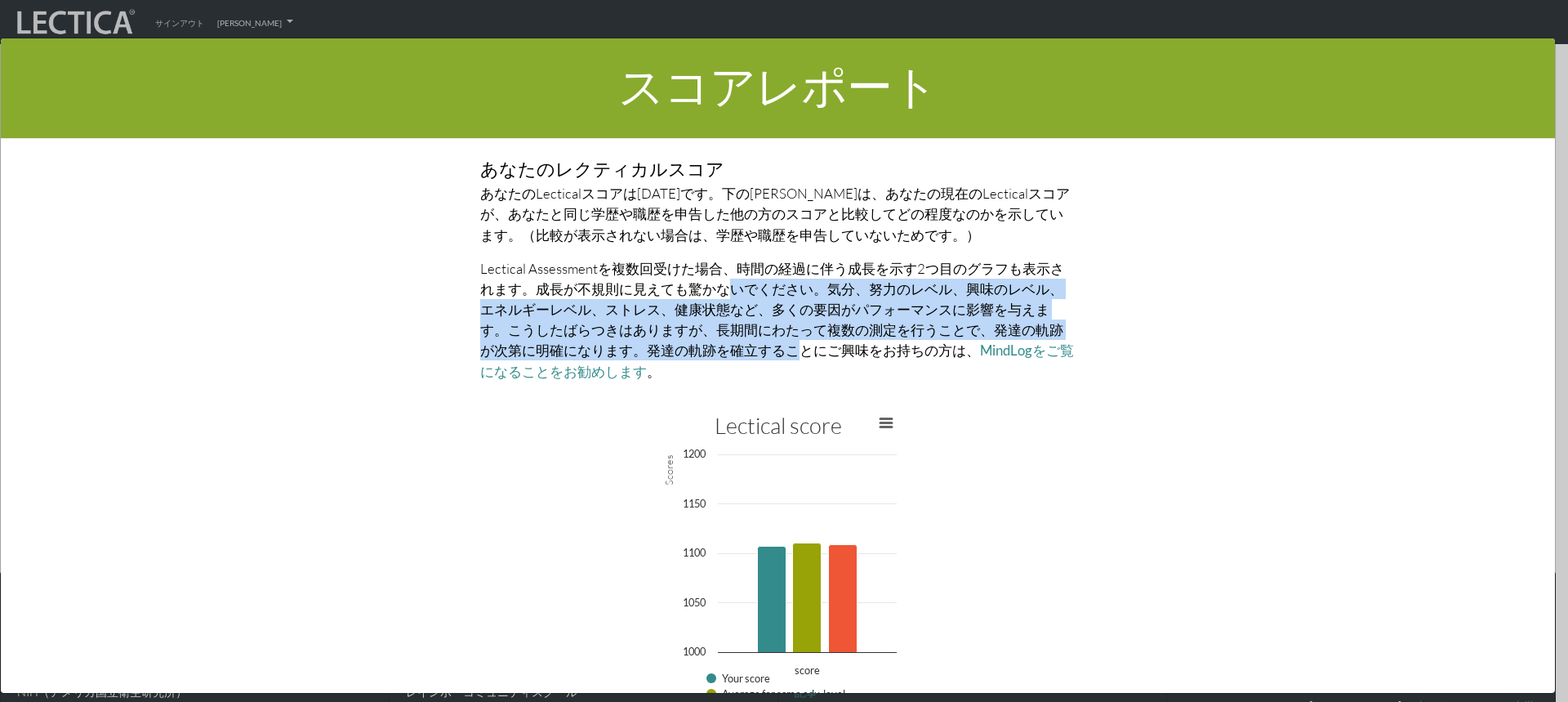 drag, startPoint x: 707, startPoint y: 311, endPoint x: 702, endPoint y: 245, distance: 66.189123 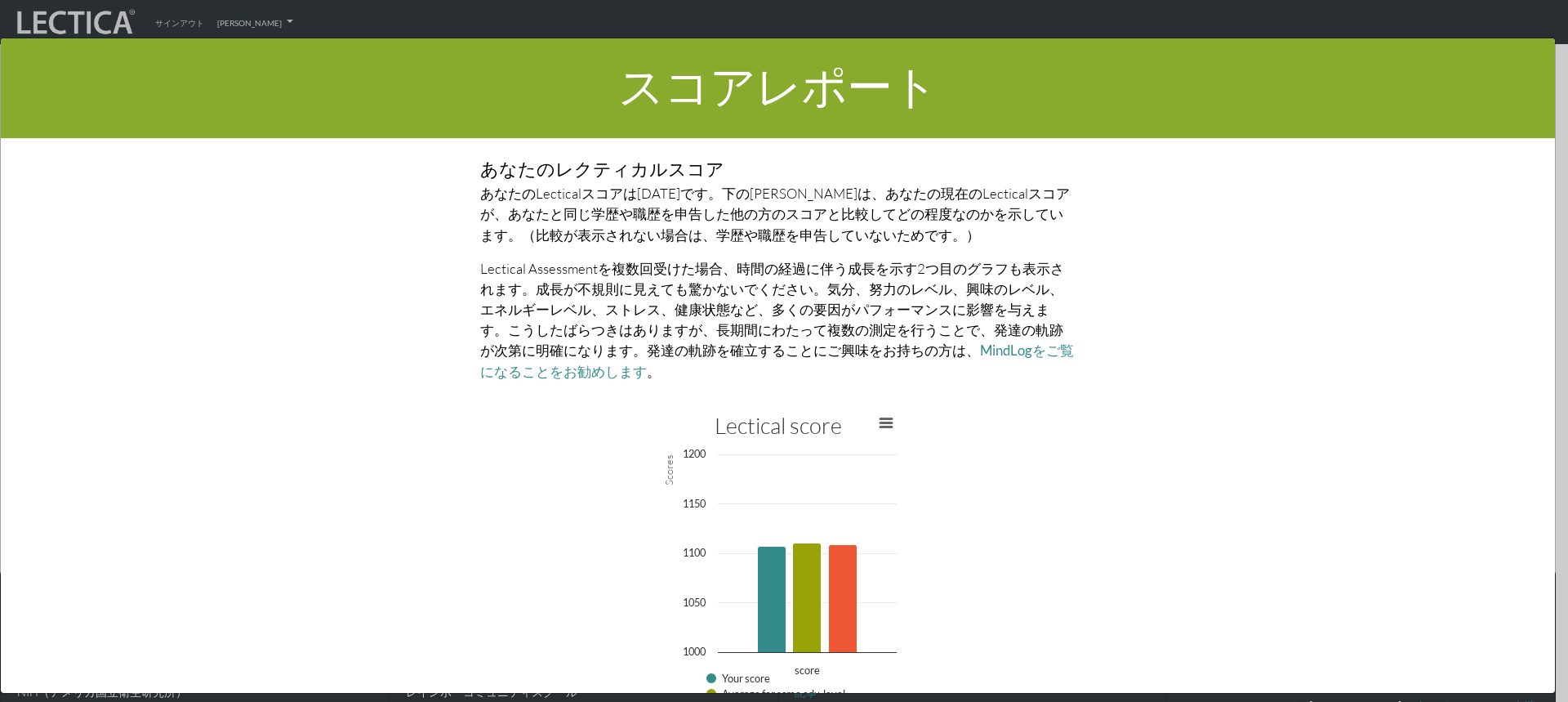 scroll, scrollTop: 3501, scrollLeft: 0, axis: vertical 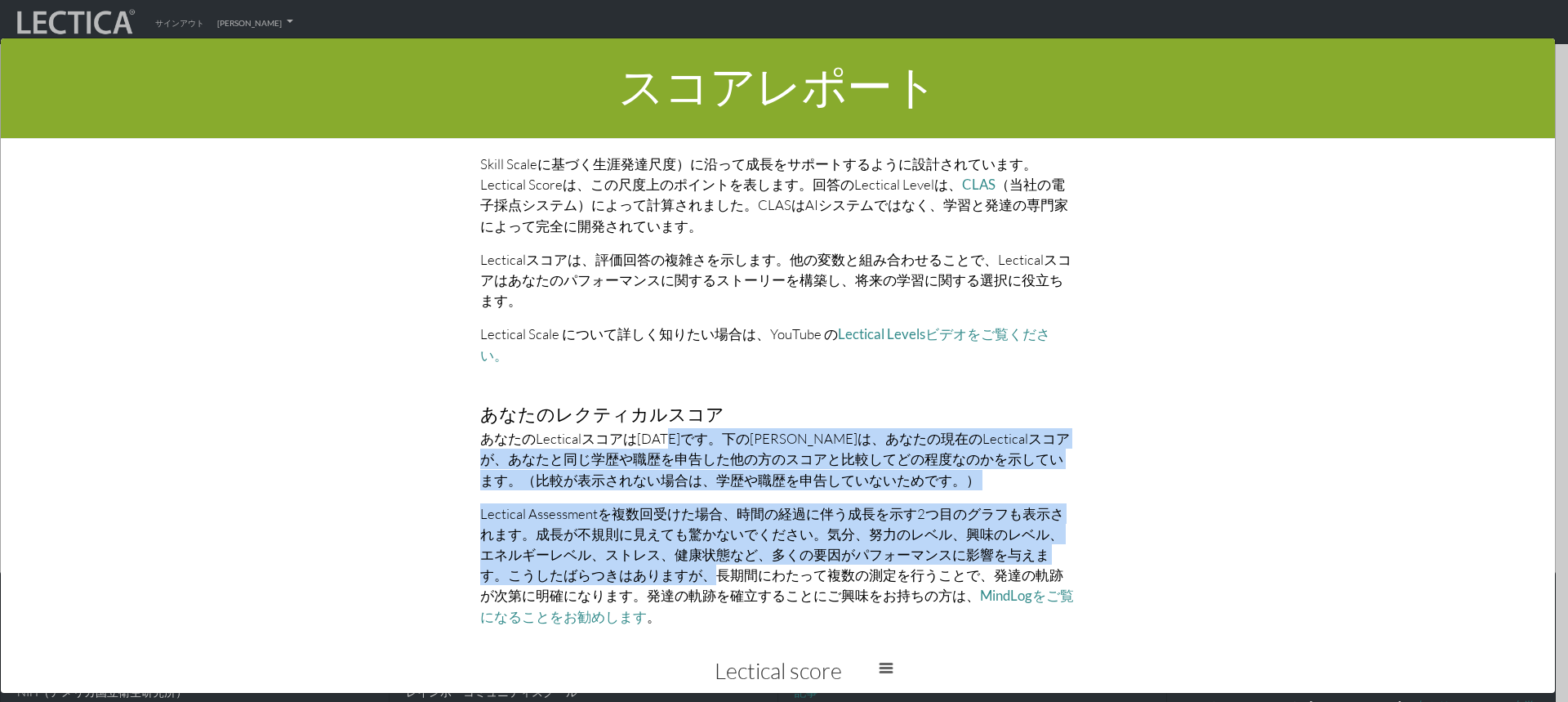 drag, startPoint x: 653, startPoint y: 381, endPoint x: 649, endPoint y: 525, distance: 144.05554 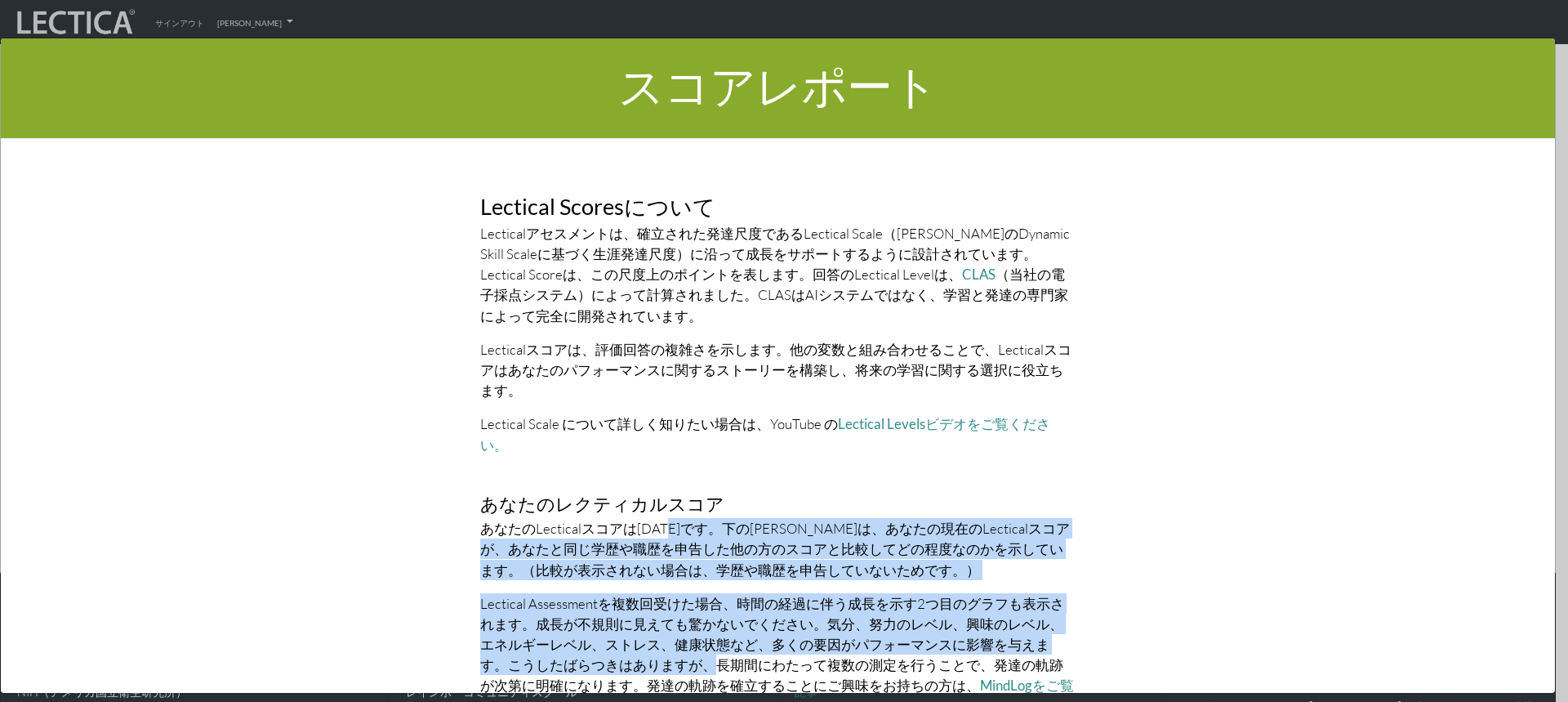 scroll, scrollTop: 3256, scrollLeft: 0, axis: vertical 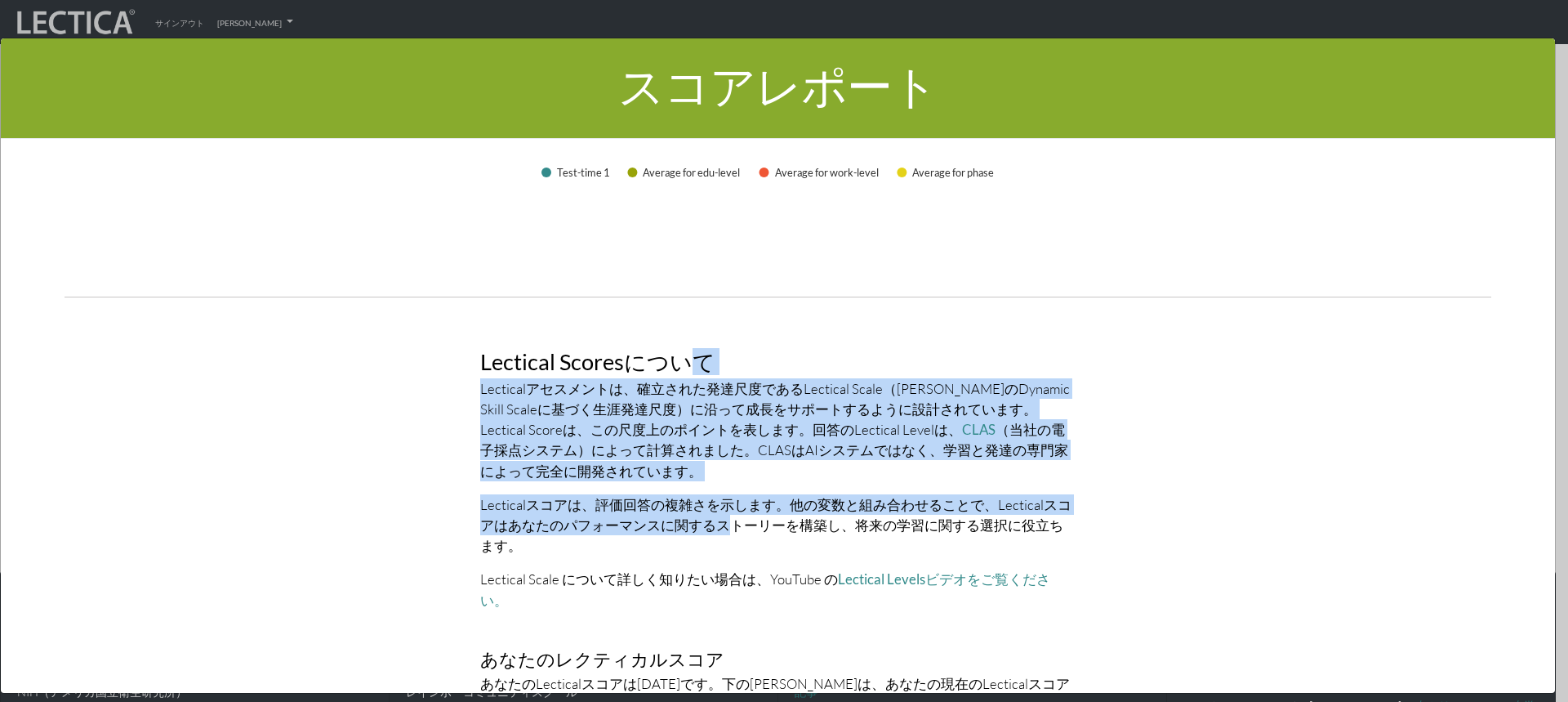 drag, startPoint x: 702, startPoint y: 502, endPoint x: 666, endPoint y: 341, distance: 164.97576 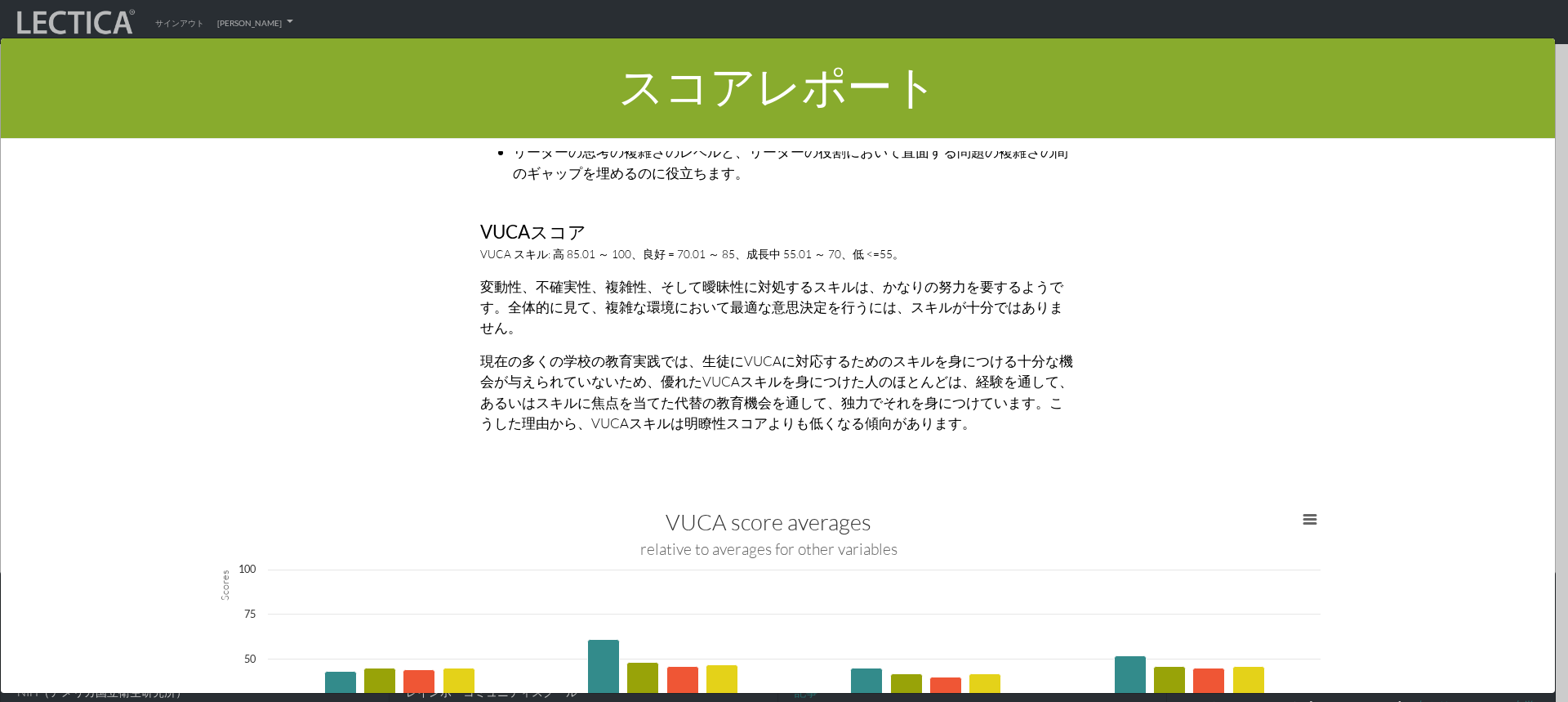 scroll, scrollTop: 2520, scrollLeft: 0, axis: vertical 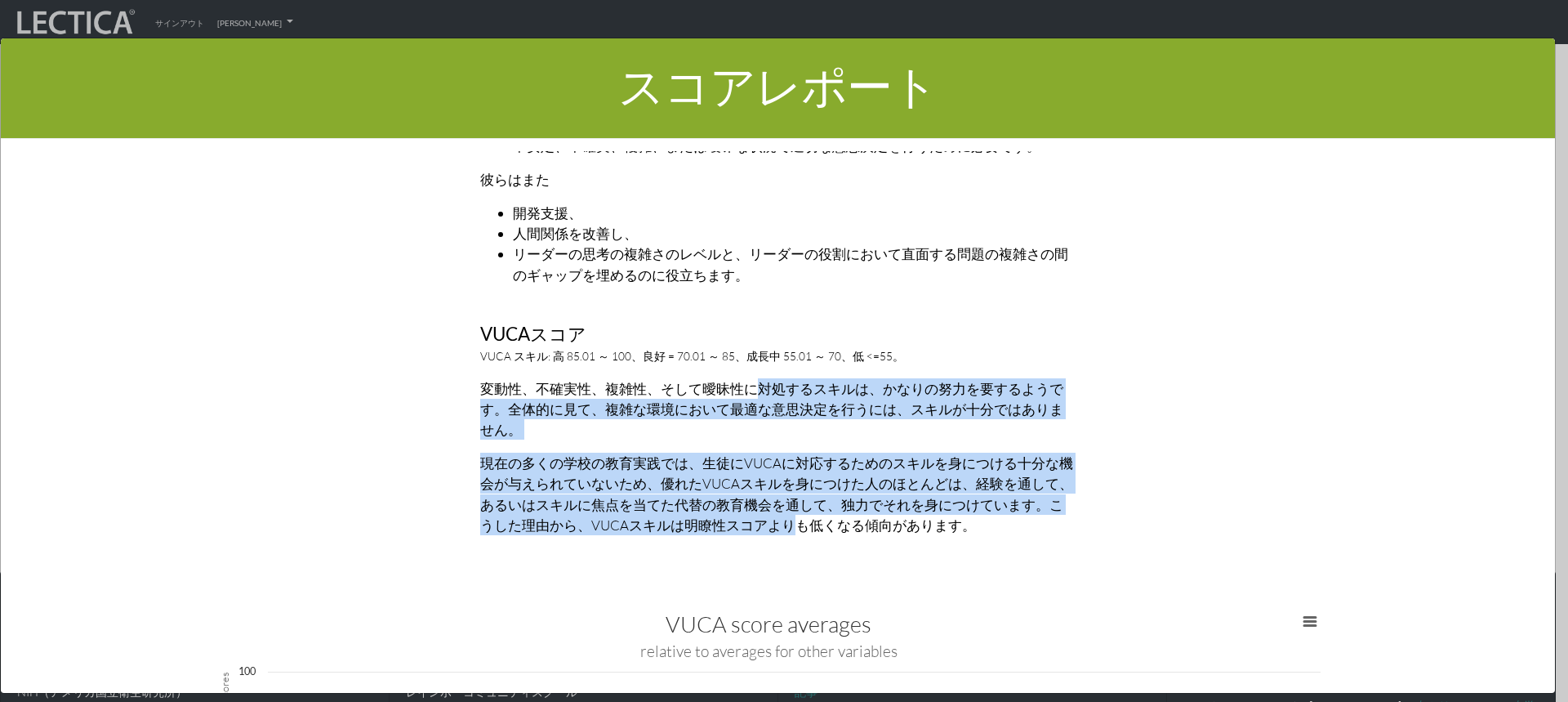drag, startPoint x: 766, startPoint y: 504, endPoint x: 747, endPoint y: 384, distance: 121.49486 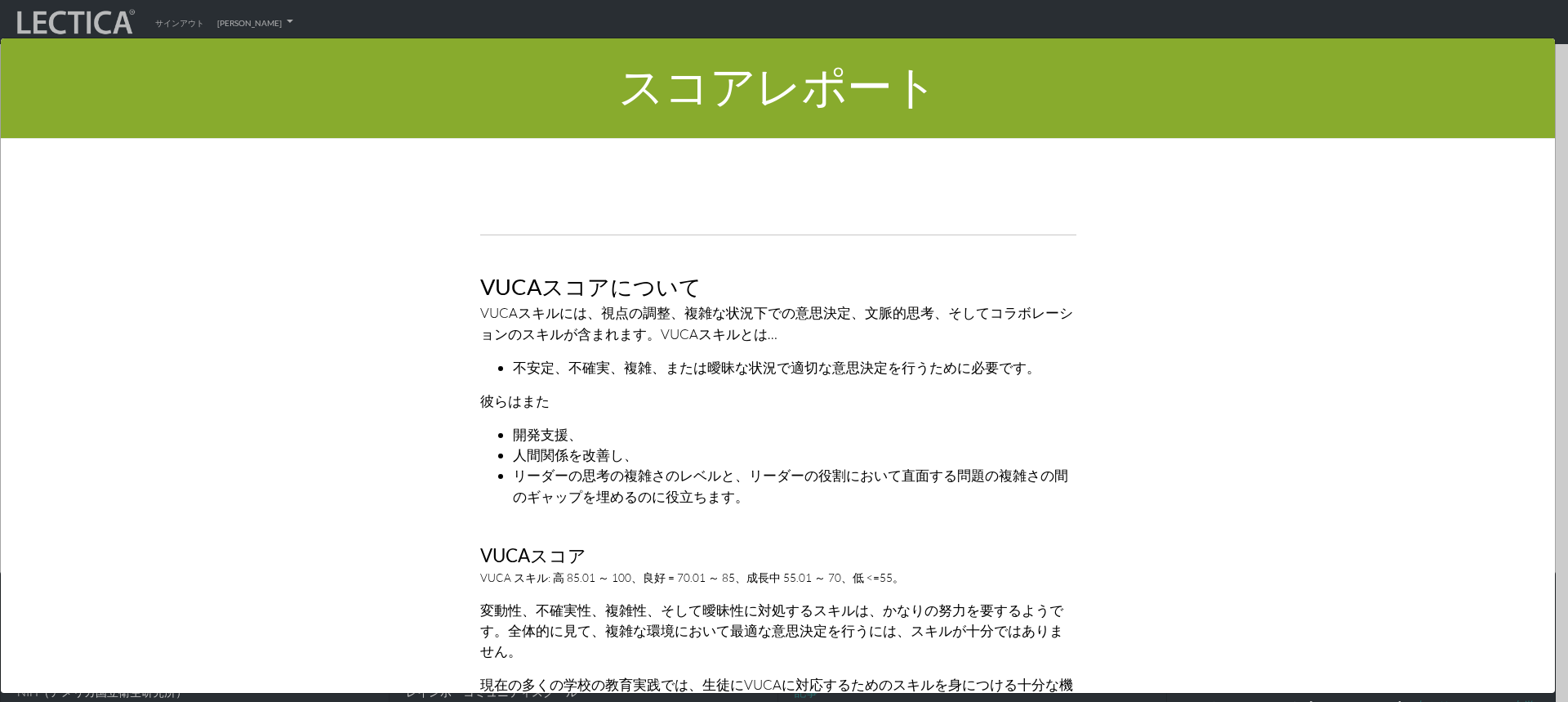 scroll, scrollTop: 2275, scrollLeft: 0, axis: vertical 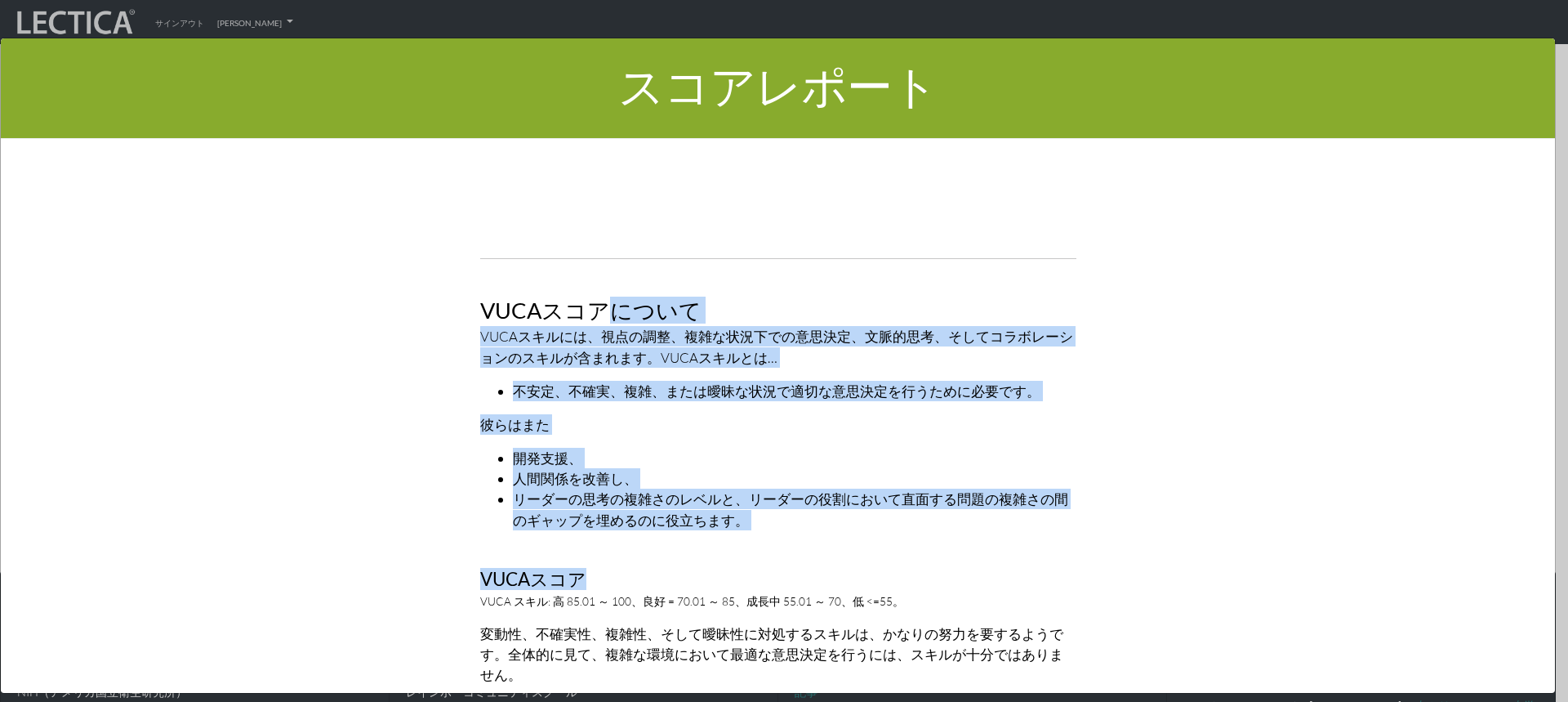 drag, startPoint x: 631, startPoint y: 508, endPoint x: 601, endPoint y: 279, distance: 230.95671 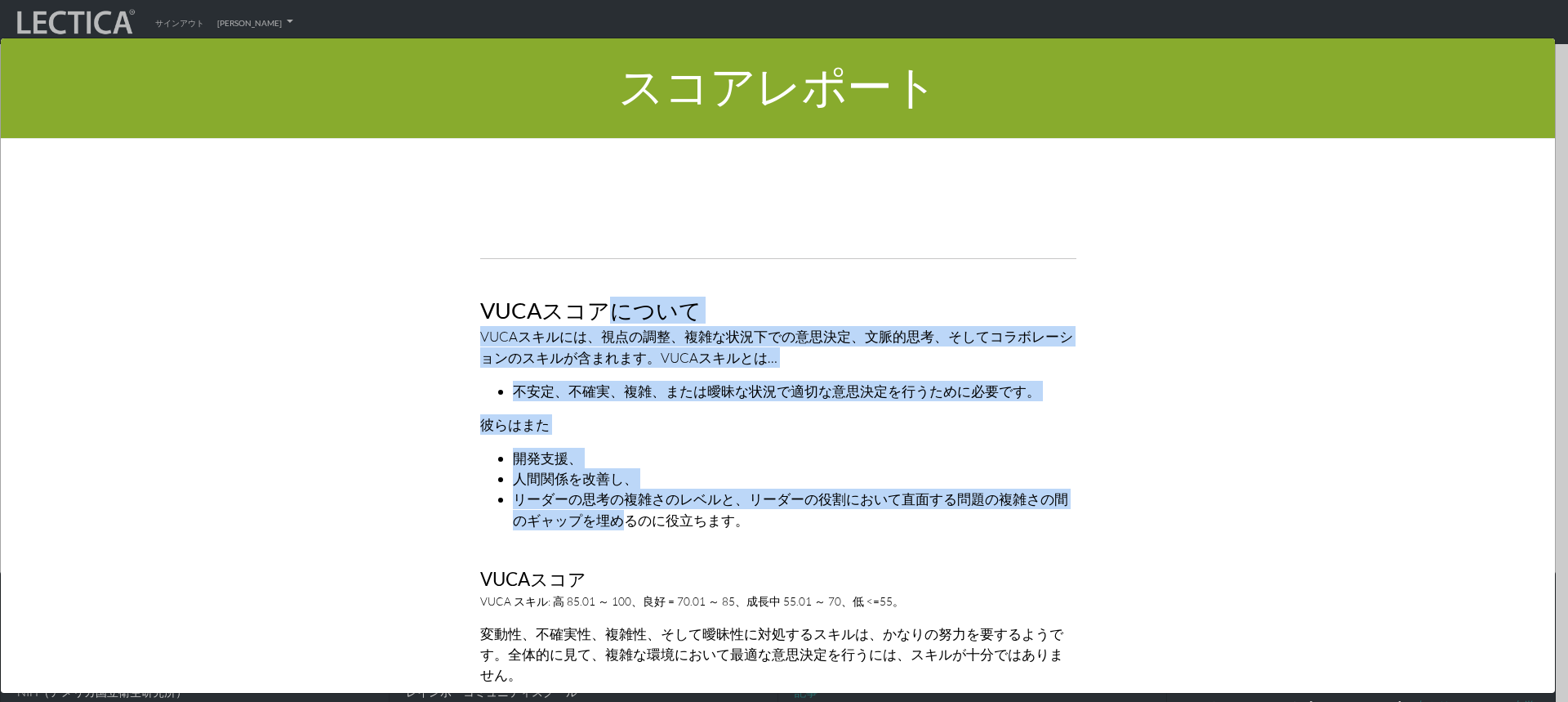 drag, startPoint x: 599, startPoint y: 281, endPoint x: 599, endPoint y: 502, distance: 221 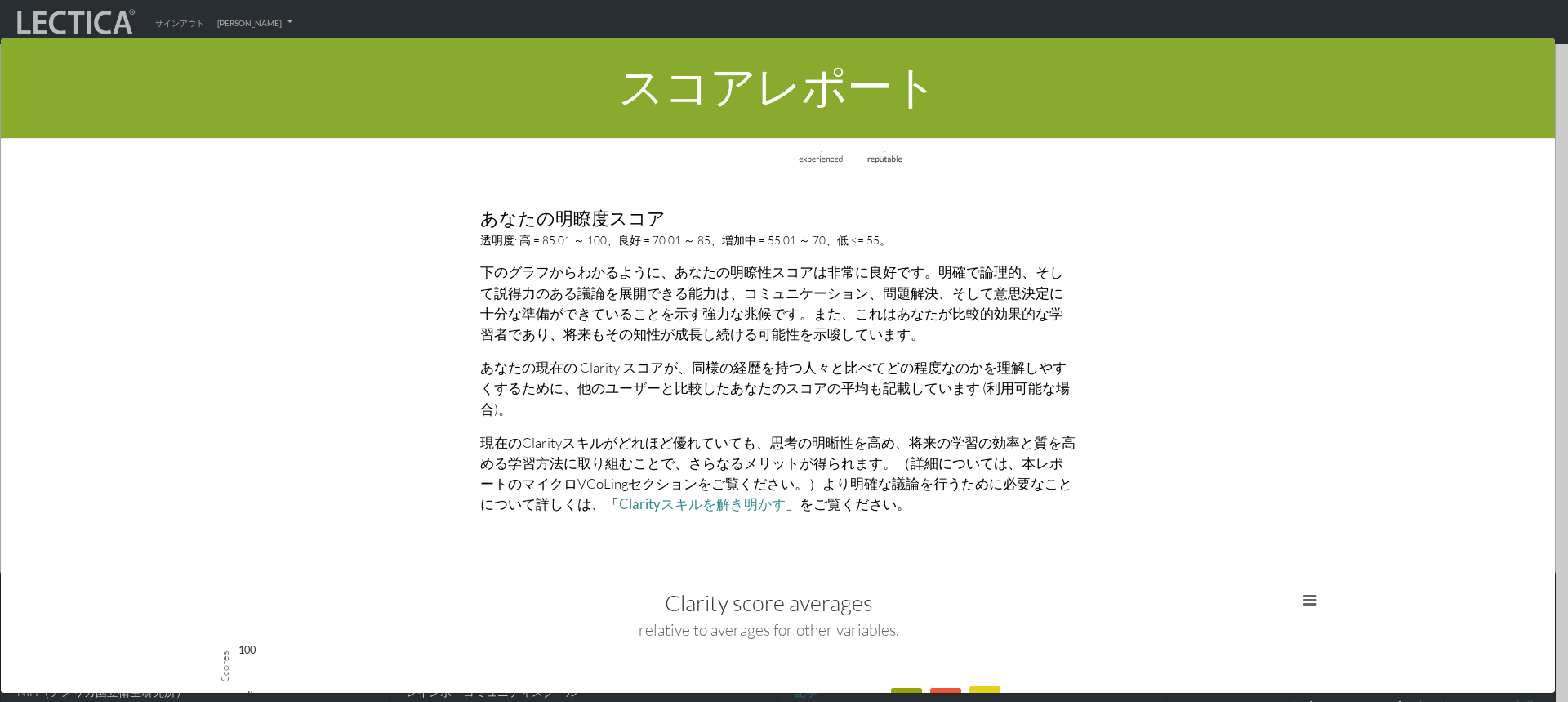 scroll, scrollTop: 1458, scrollLeft: 0, axis: vertical 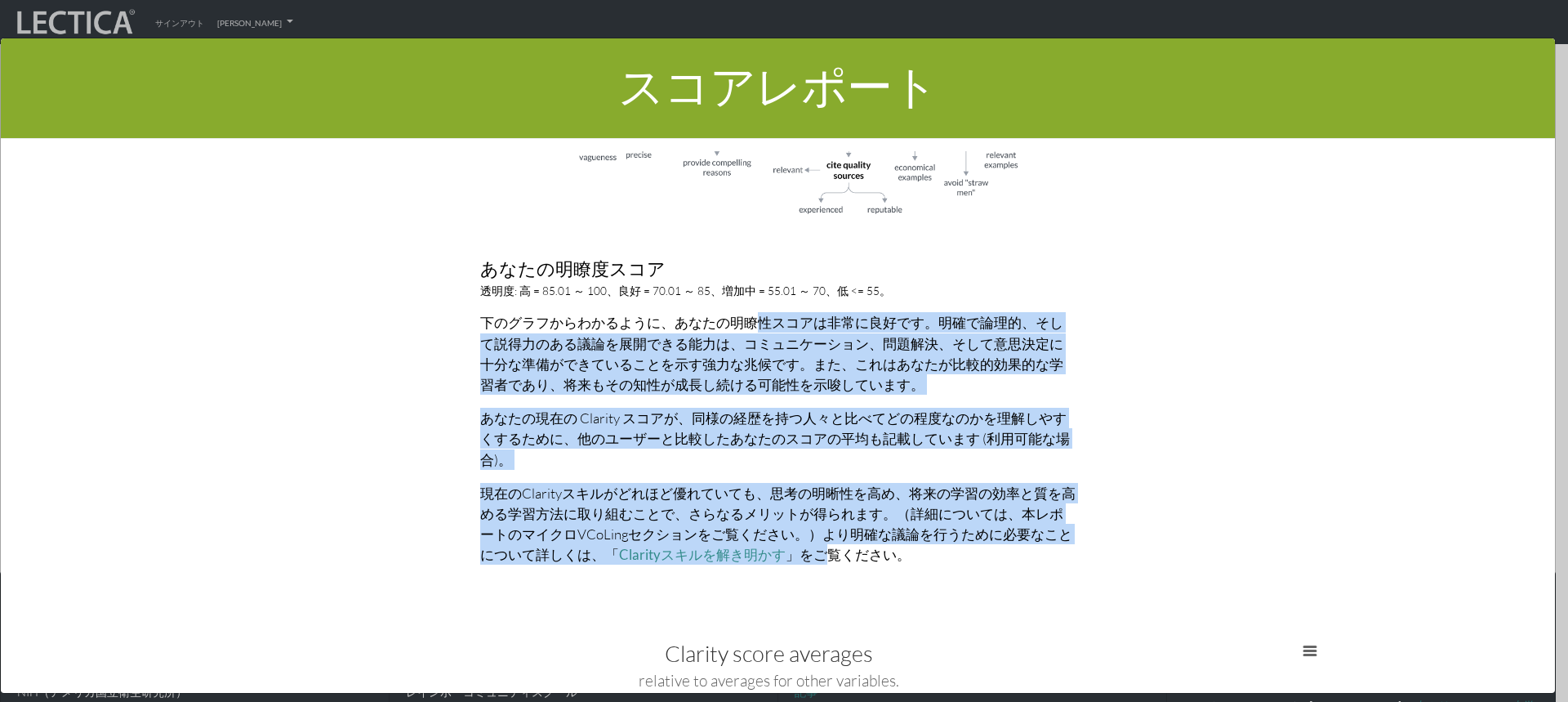 drag, startPoint x: 759, startPoint y: 529, endPoint x: 735, endPoint y: 311, distance: 219.31712 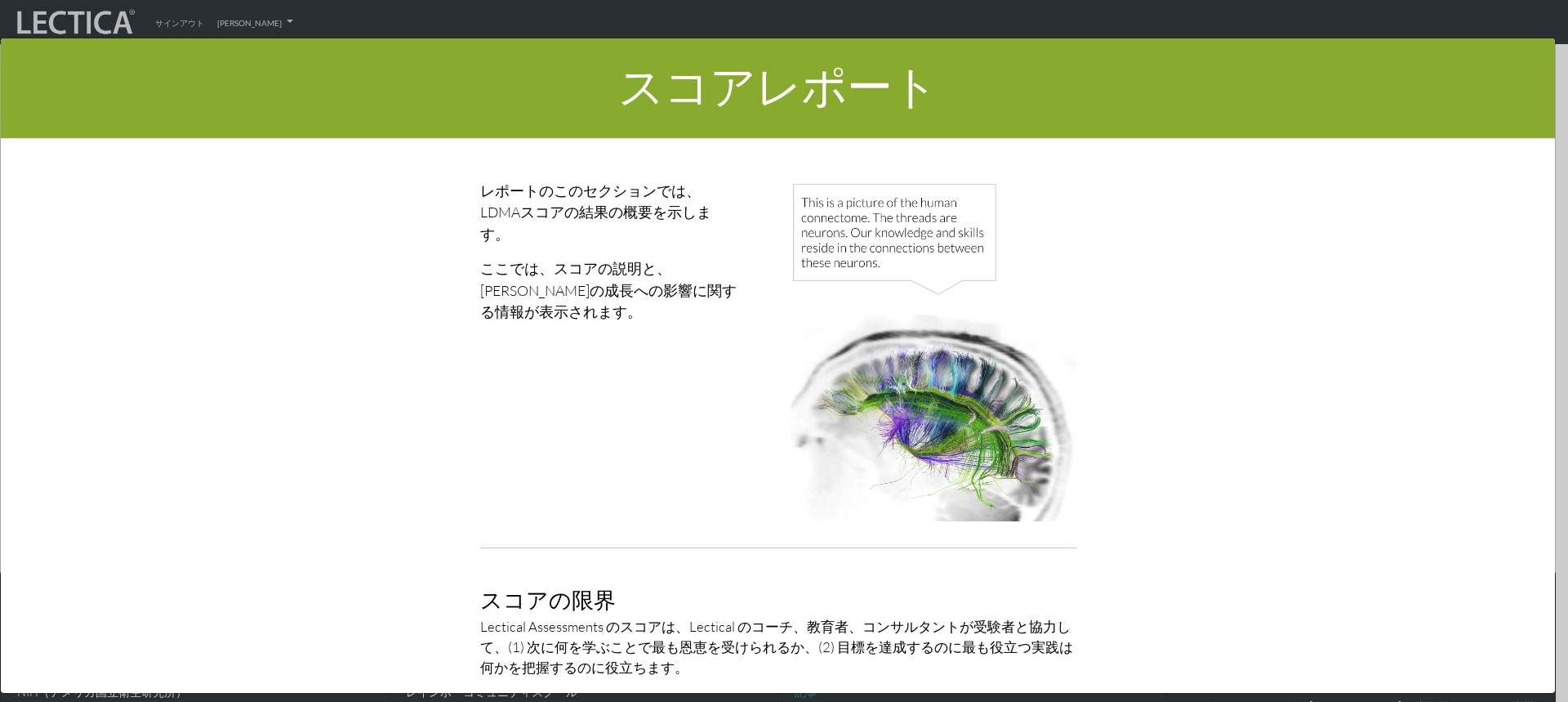 scroll, scrollTop: 0, scrollLeft: 0, axis: both 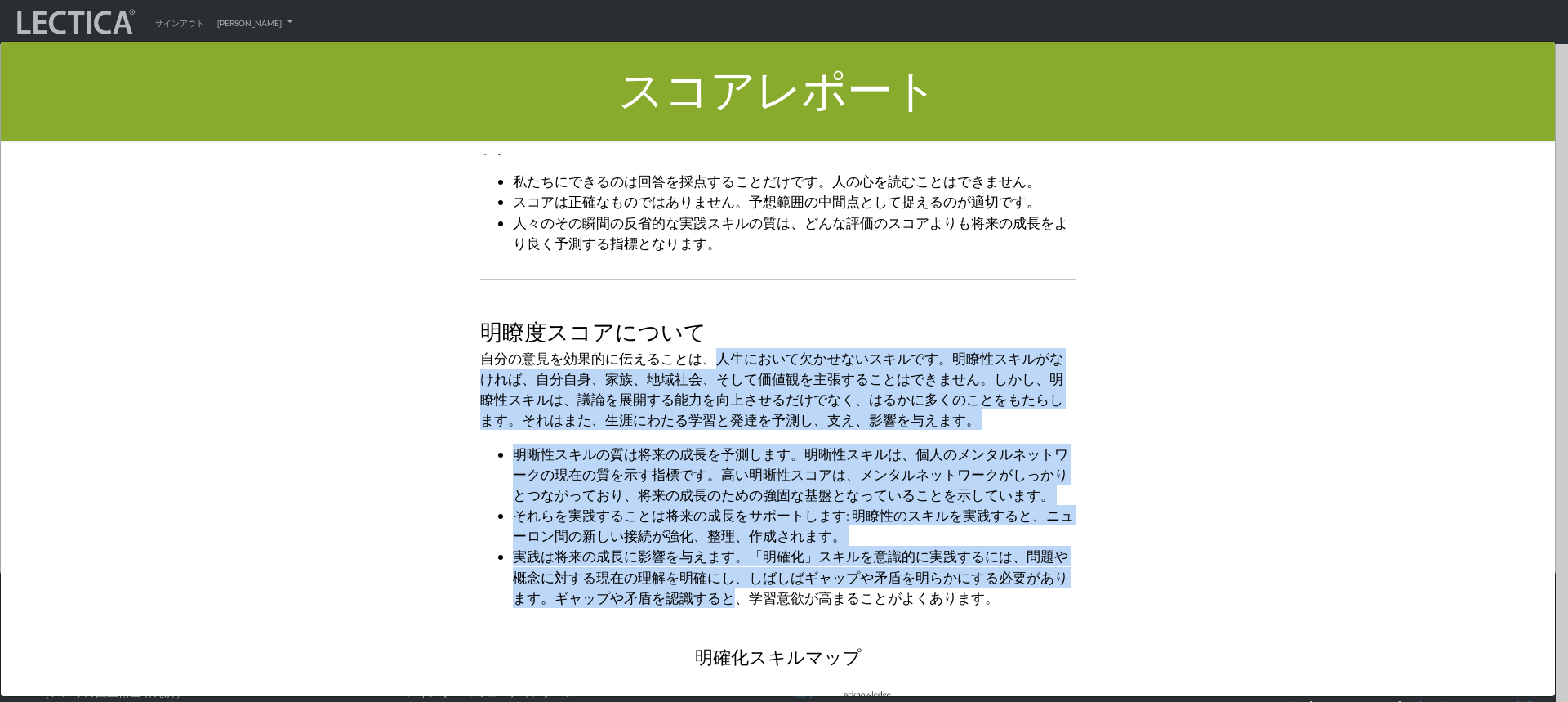 drag, startPoint x: 700, startPoint y: 338, endPoint x: 698, endPoint y: 578, distance: 240.0083 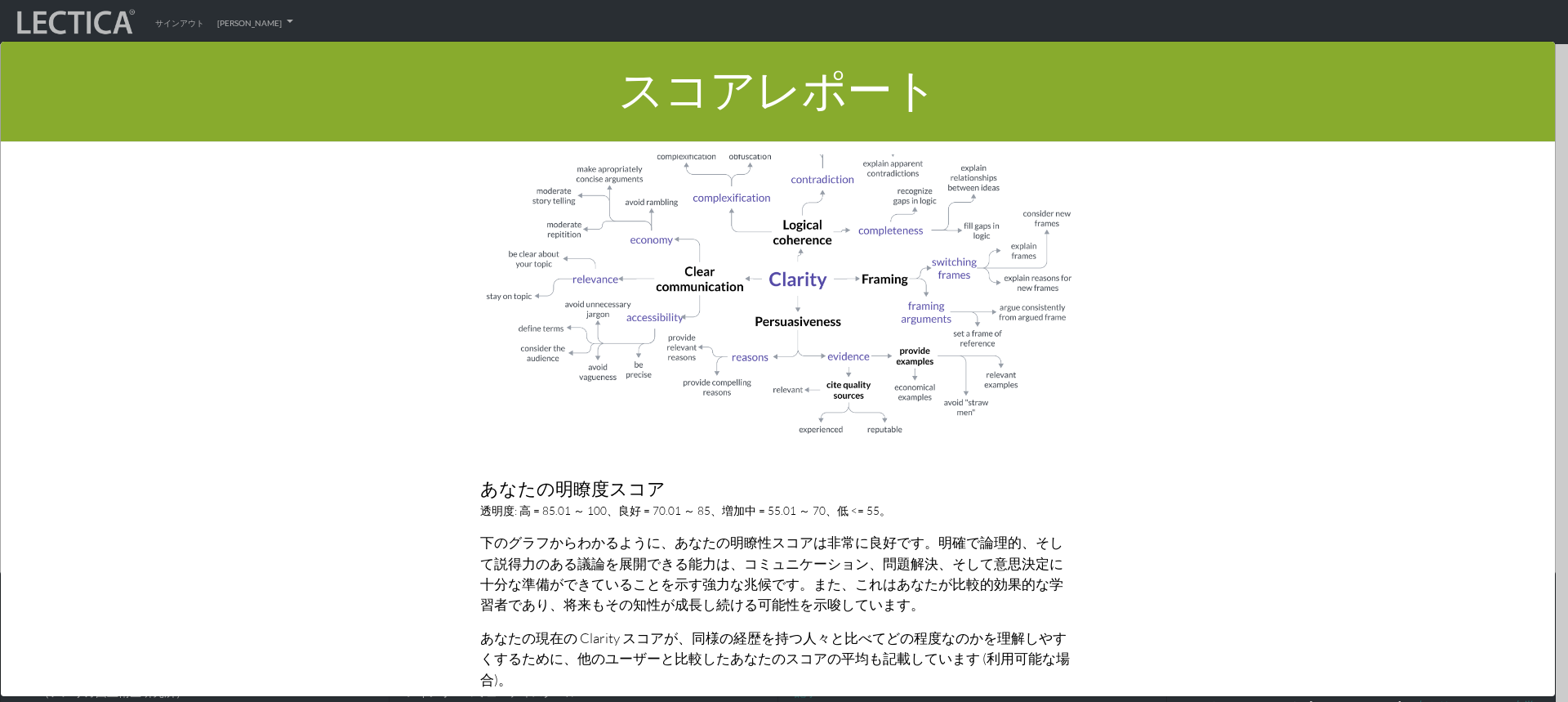 scroll, scrollTop: 1389, scrollLeft: 0, axis: vertical 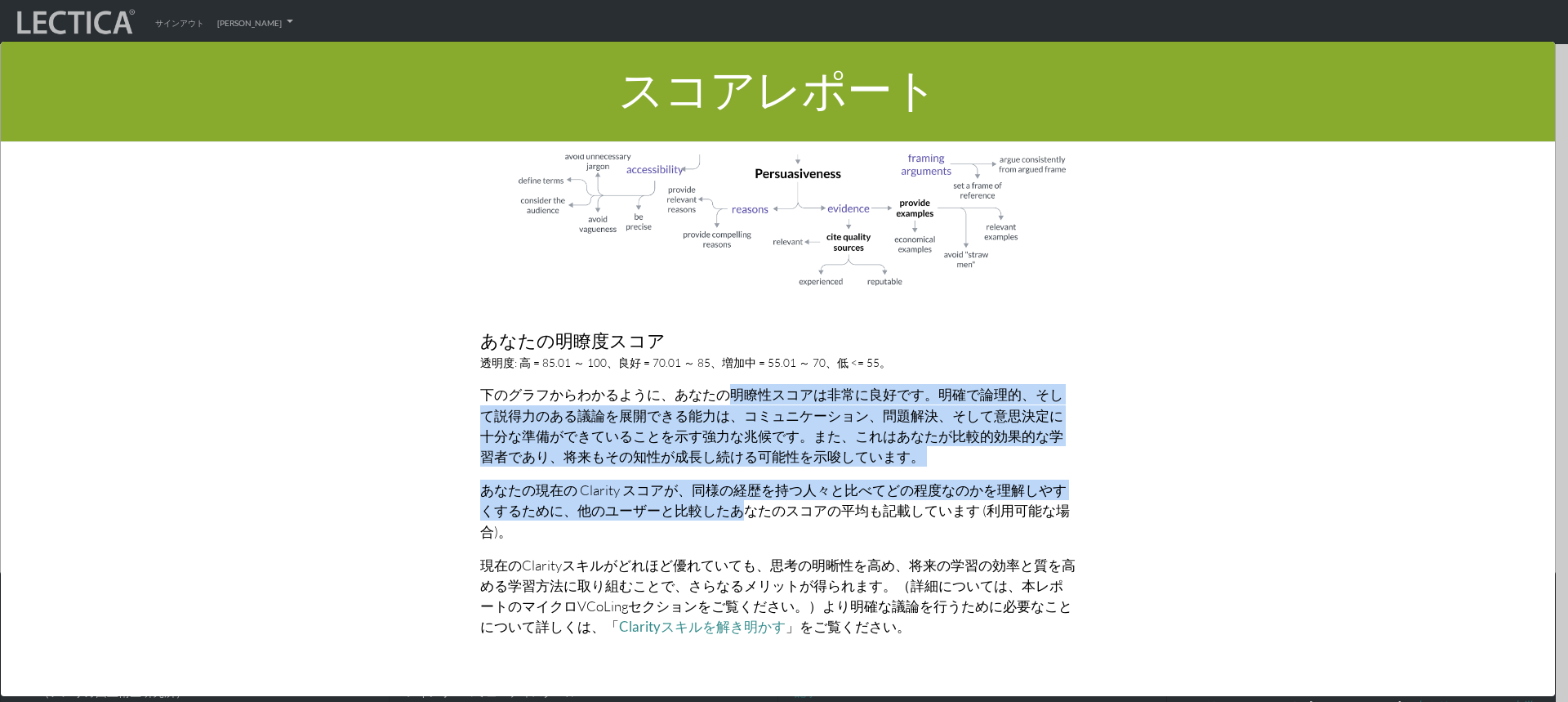 drag, startPoint x: 713, startPoint y: 377, endPoint x: 715, endPoint y: 485, distance: 108.01852 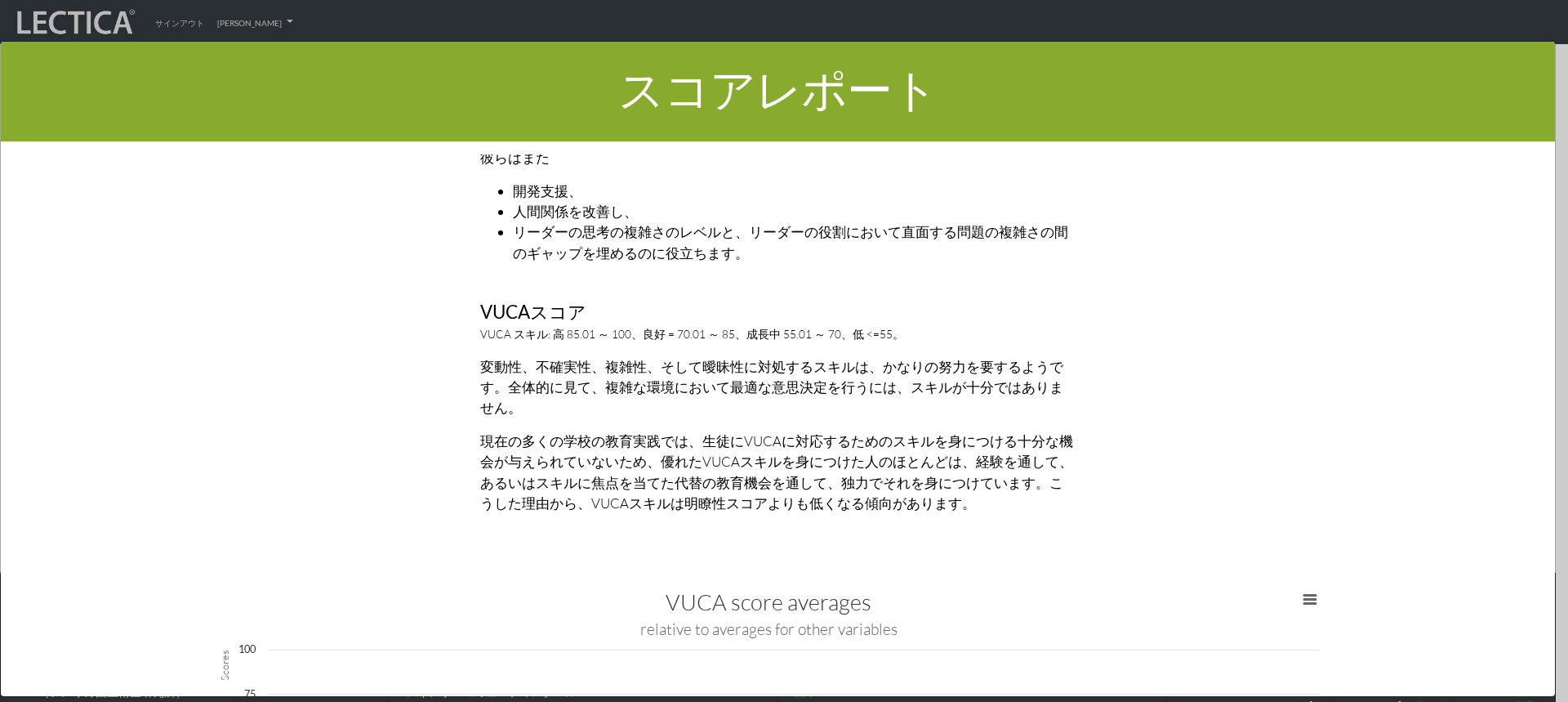 scroll, scrollTop: 2452, scrollLeft: 0, axis: vertical 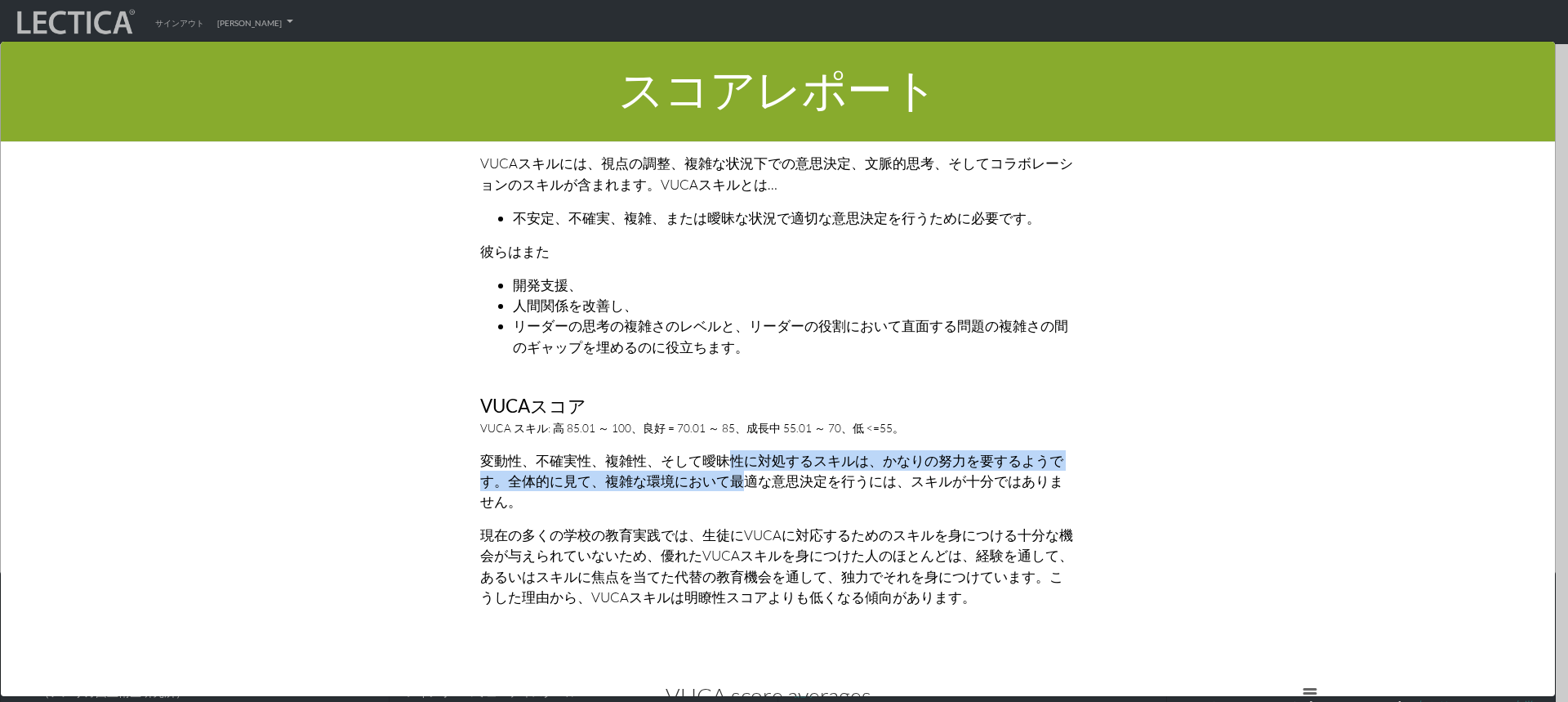drag, startPoint x: 719, startPoint y: 432, endPoint x: 723, endPoint y: 458, distance: 26.306 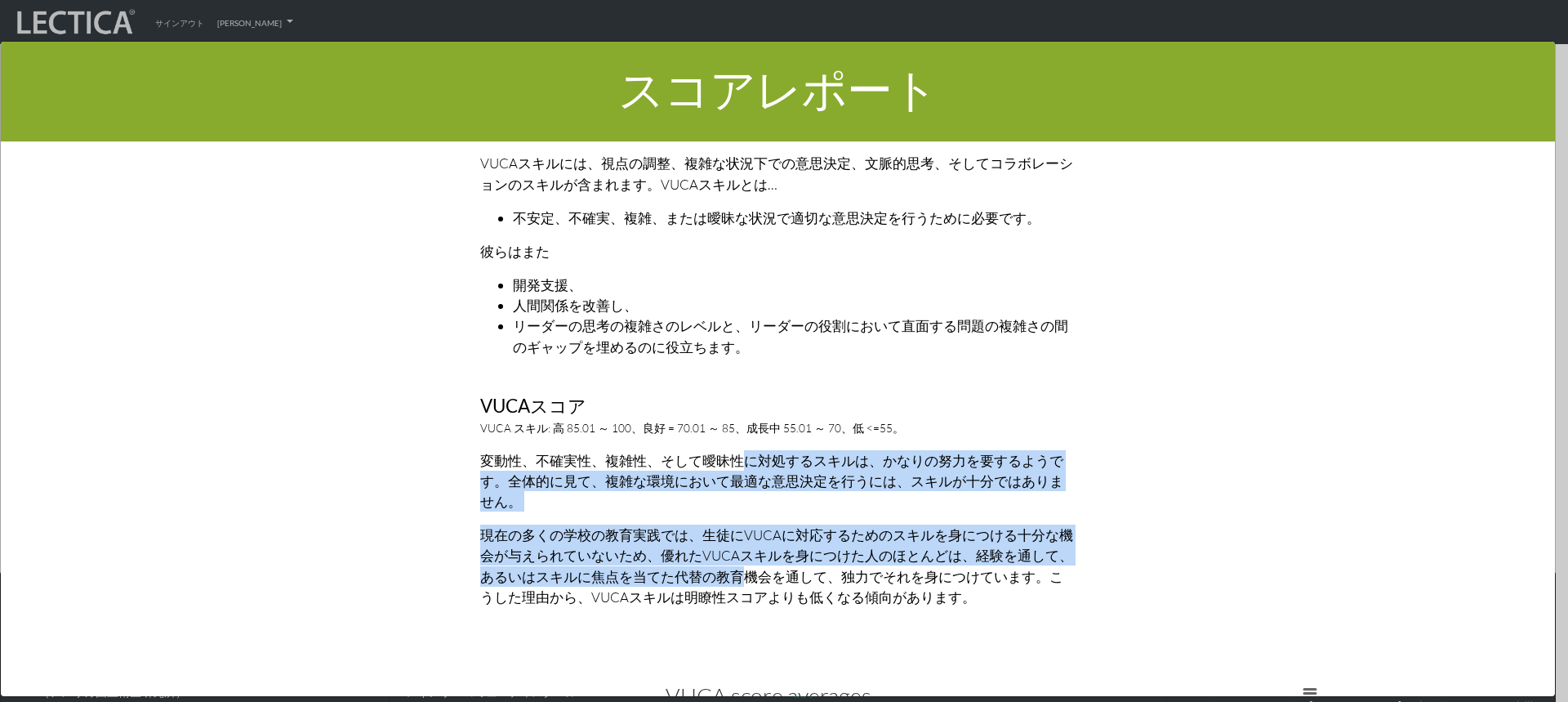 drag, startPoint x: 724, startPoint y: 436, endPoint x: 722, endPoint y: 555, distance: 119.01681 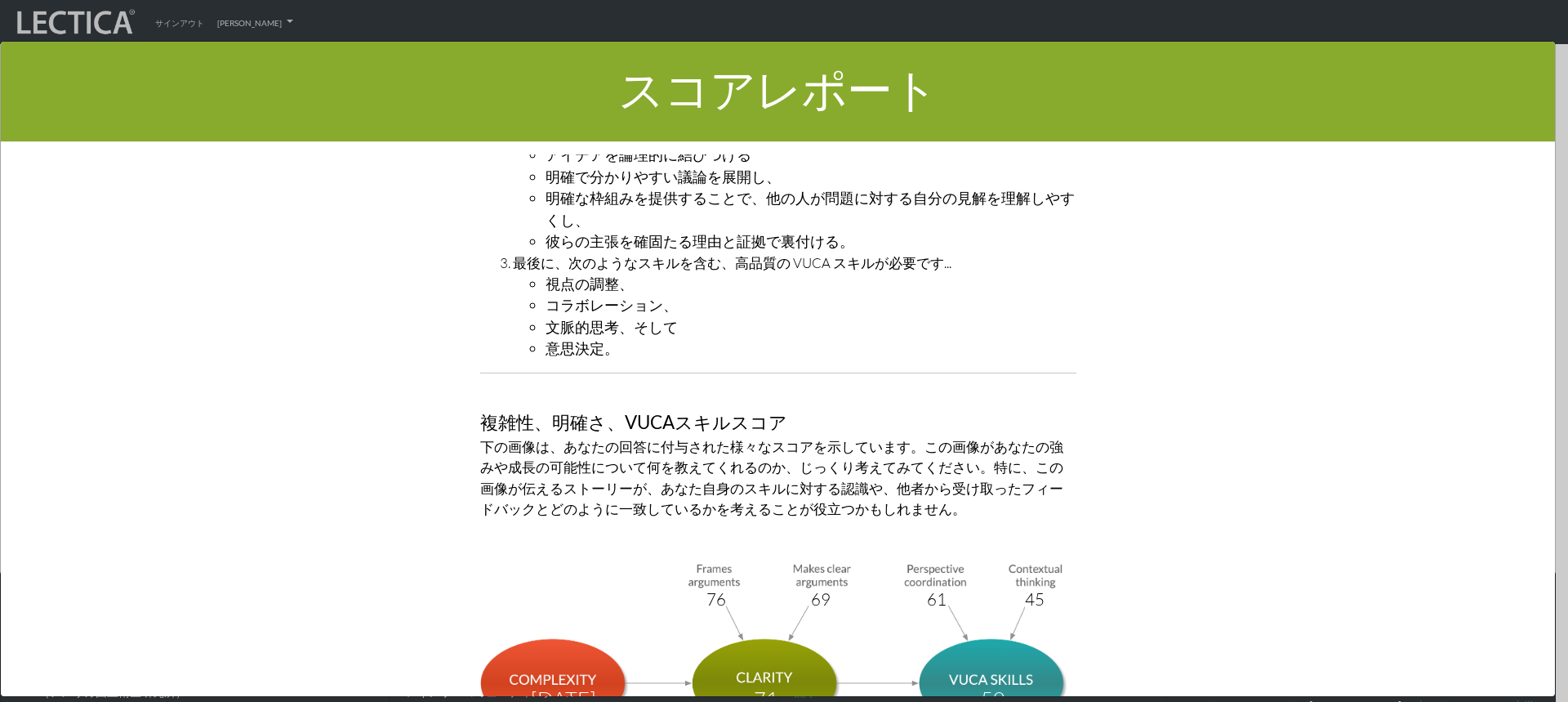 scroll, scrollTop: 5394, scrollLeft: 0, axis: vertical 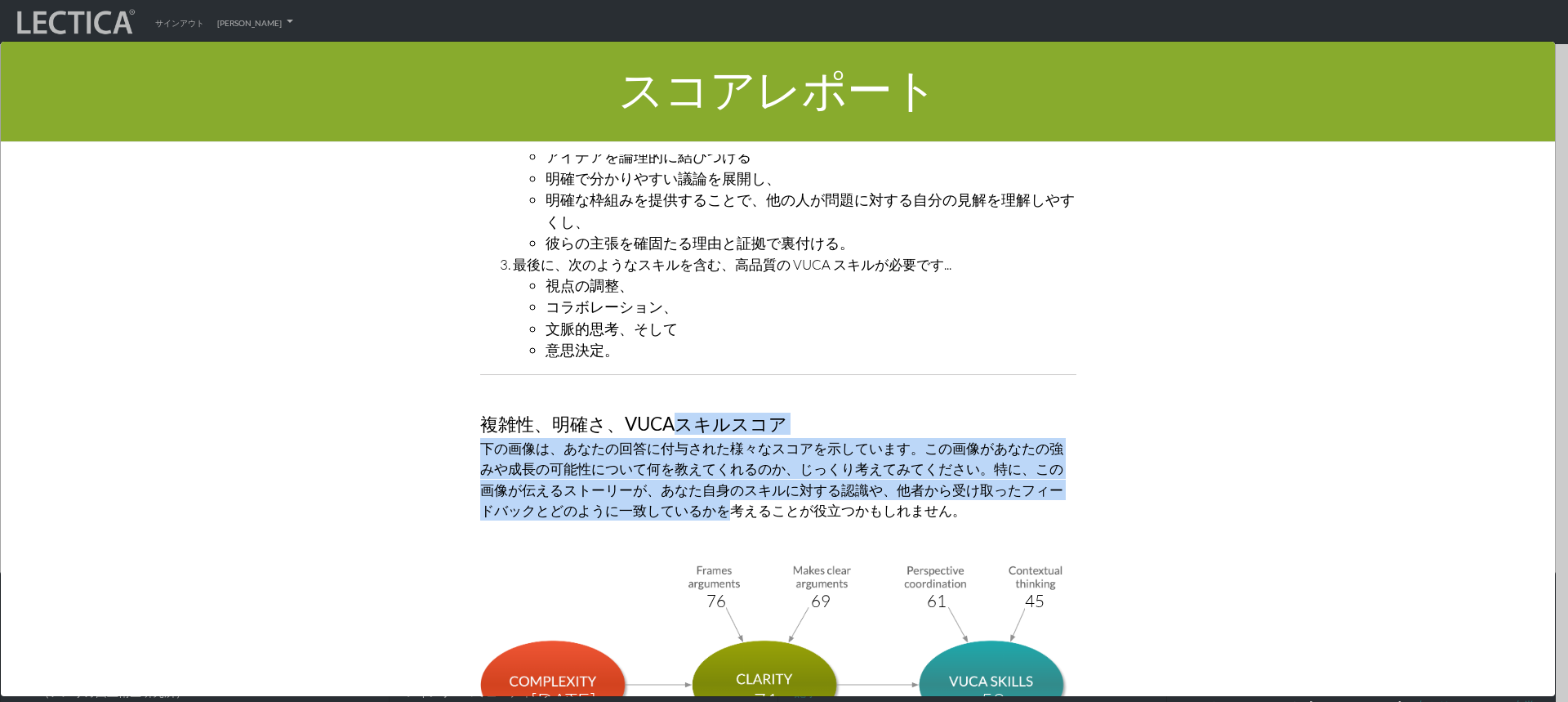 drag, startPoint x: 672, startPoint y: 378, endPoint x: 670, endPoint y: 473, distance: 95.02105 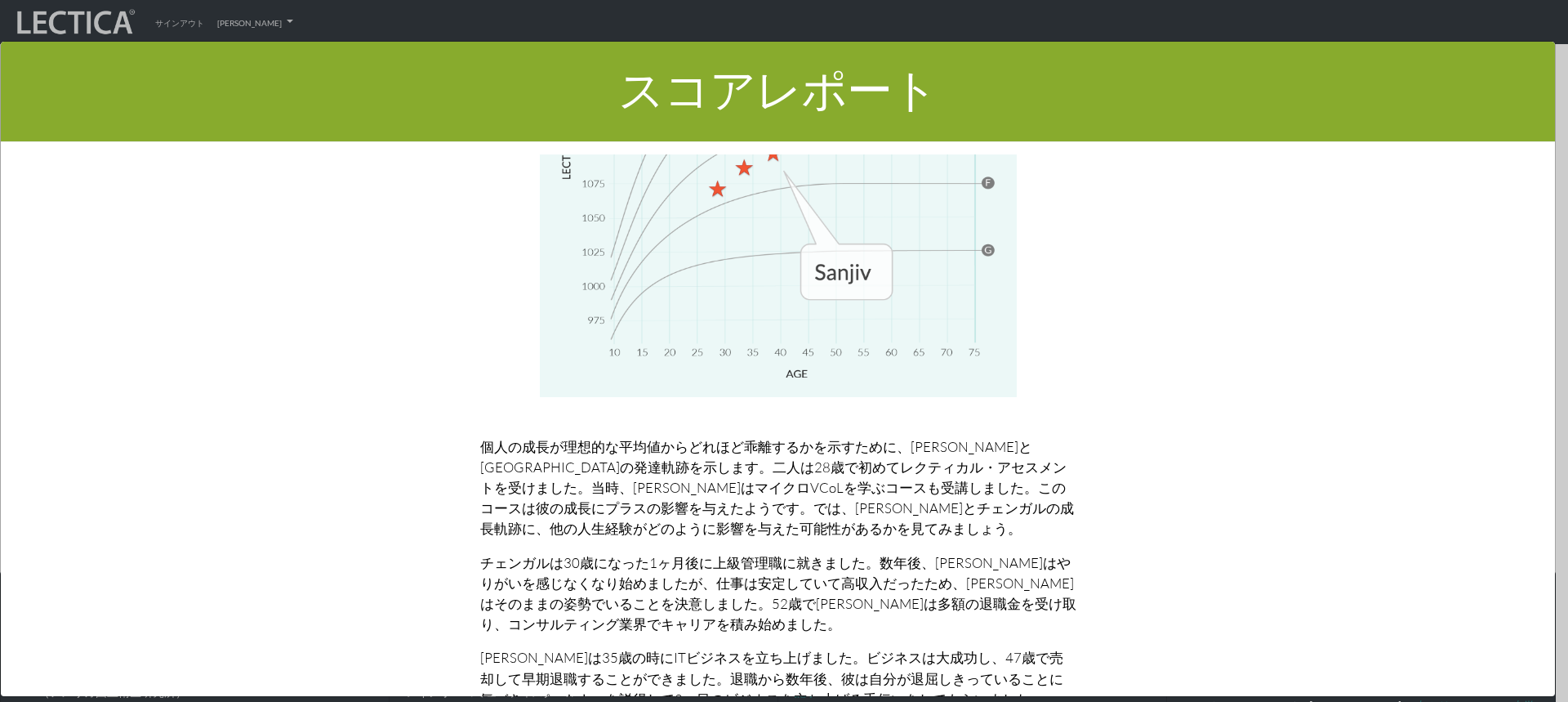 scroll, scrollTop: 7914, scrollLeft: 0, axis: vertical 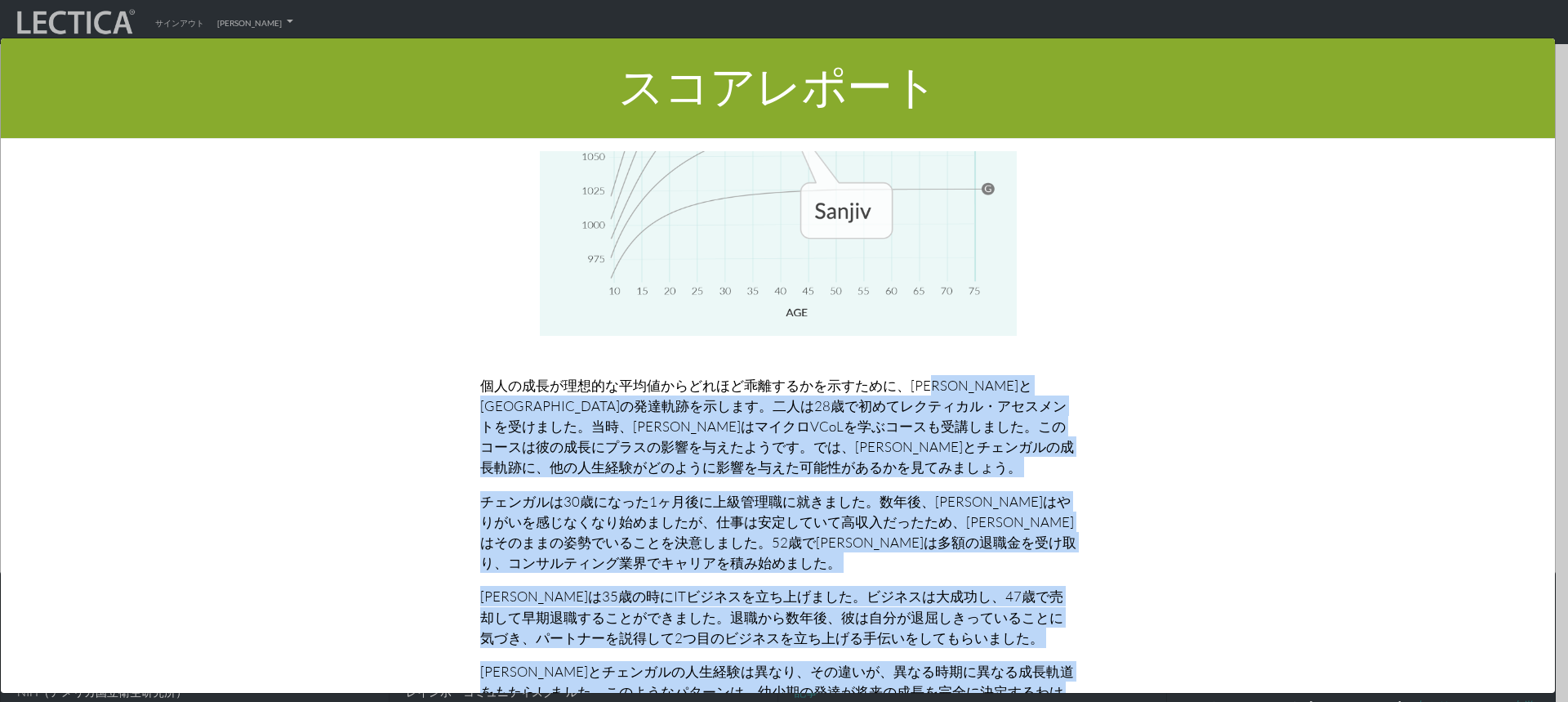 drag, startPoint x: 695, startPoint y: 314, endPoint x: 715, endPoint y: 635, distance: 321.62245 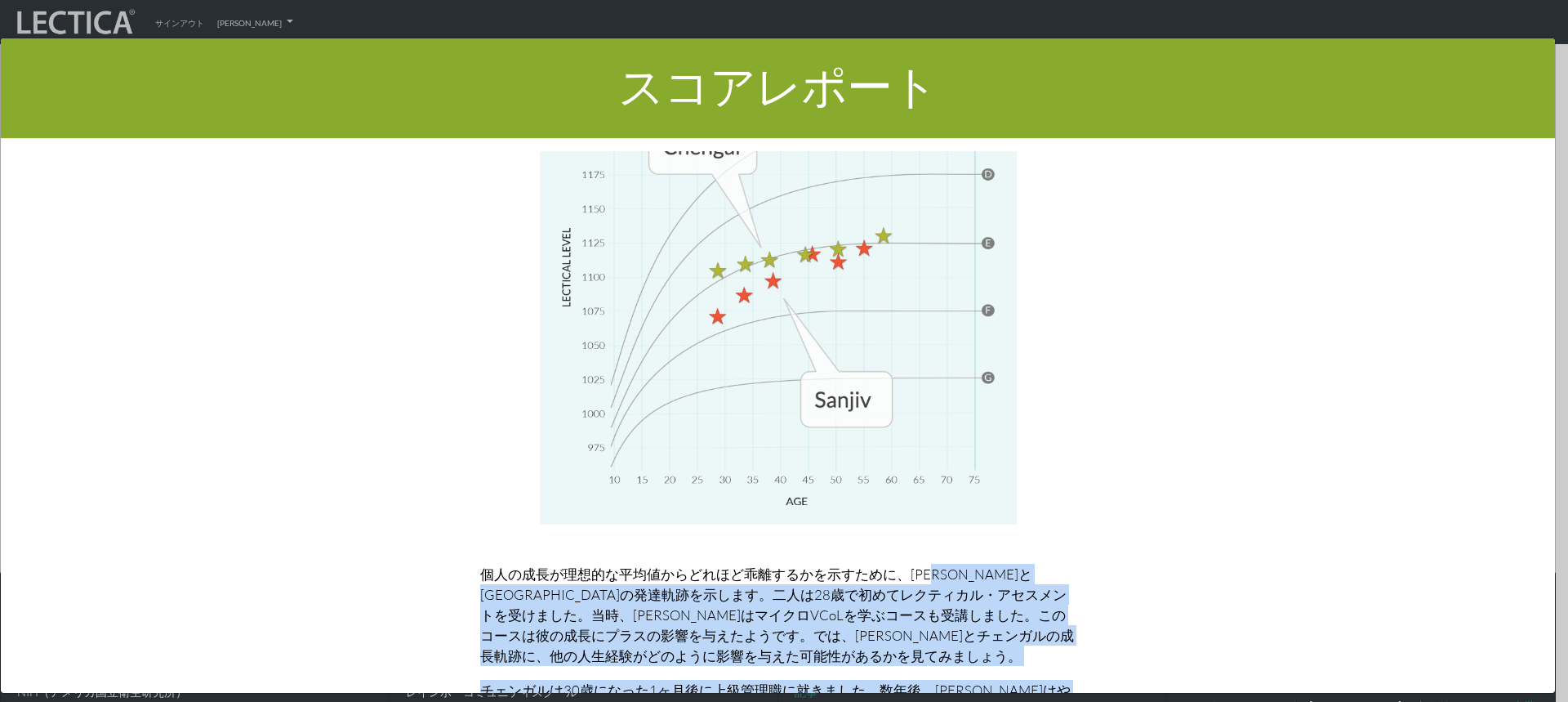 scroll, scrollTop: 7914, scrollLeft: 0, axis: vertical 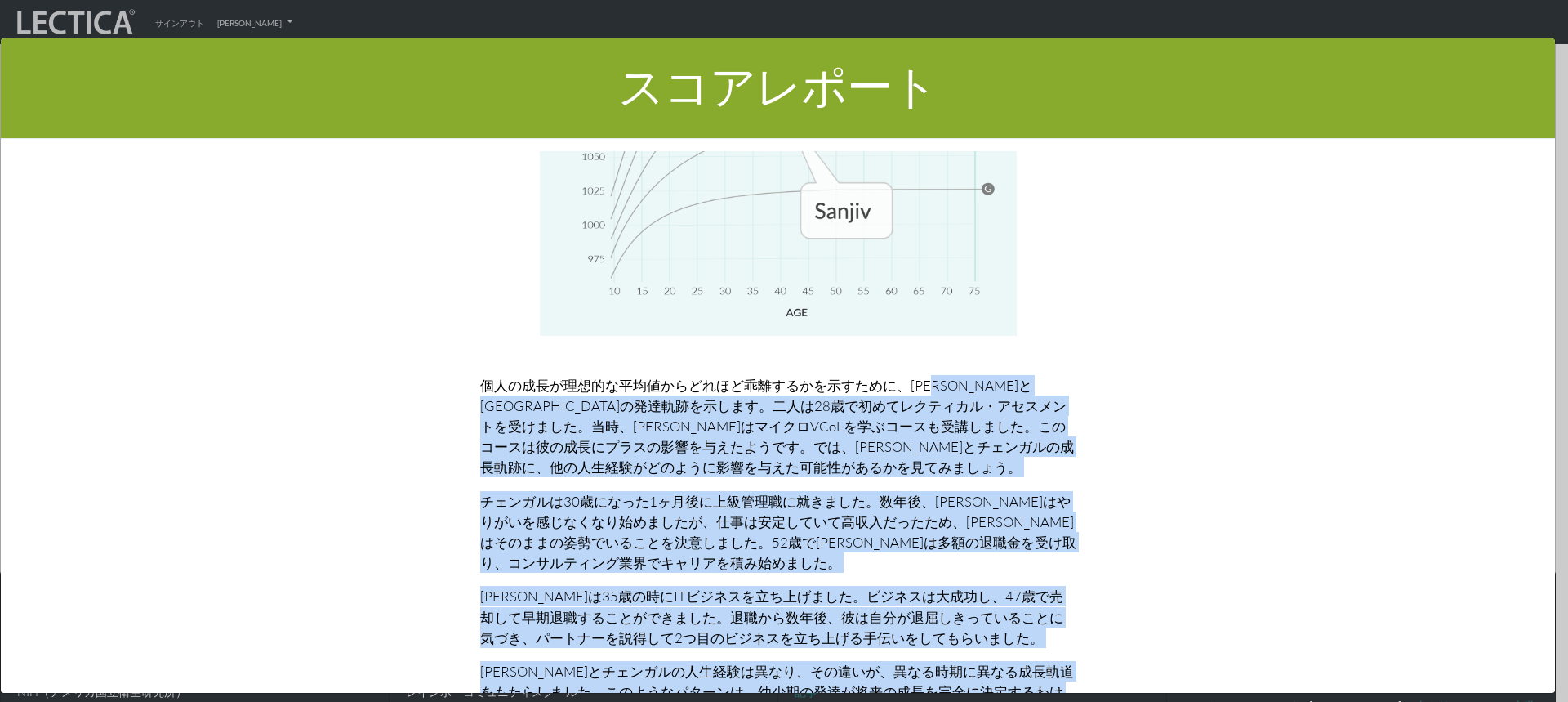 click on "サンジブとチェンガルの人生経験は異なり、その違いが、異なる時期に異なる成長軌道をもたらしました。このようなパターンは、幼少期の発達が将来の成長を完全に決定するわけではないことを明確に示しています。私たちの環境、人生における選択、そして学習スキルが、違いを生むのです。" at bounding box center (777, 702) 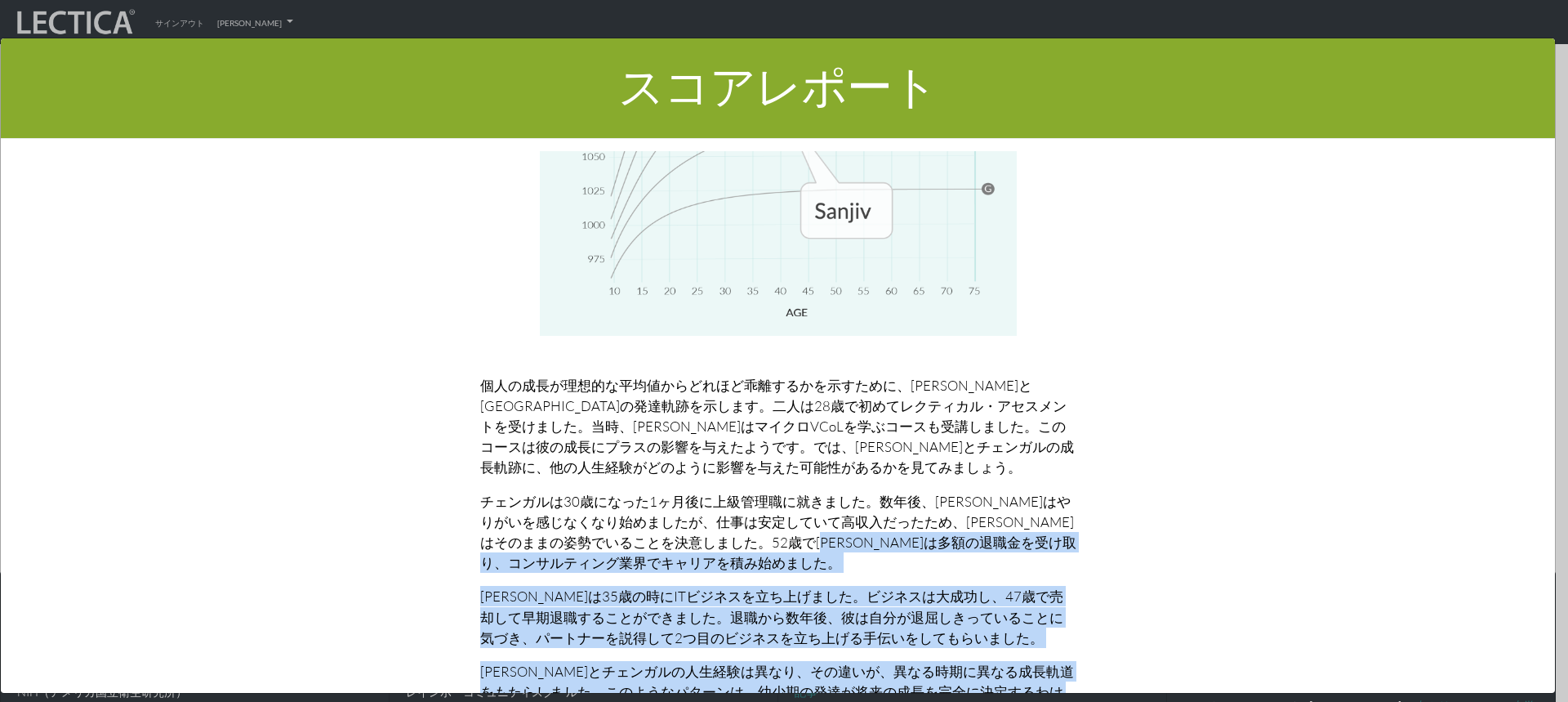 drag, startPoint x: 715, startPoint y: 632, endPoint x: 713, endPoint y: 428, distance: 204.0098 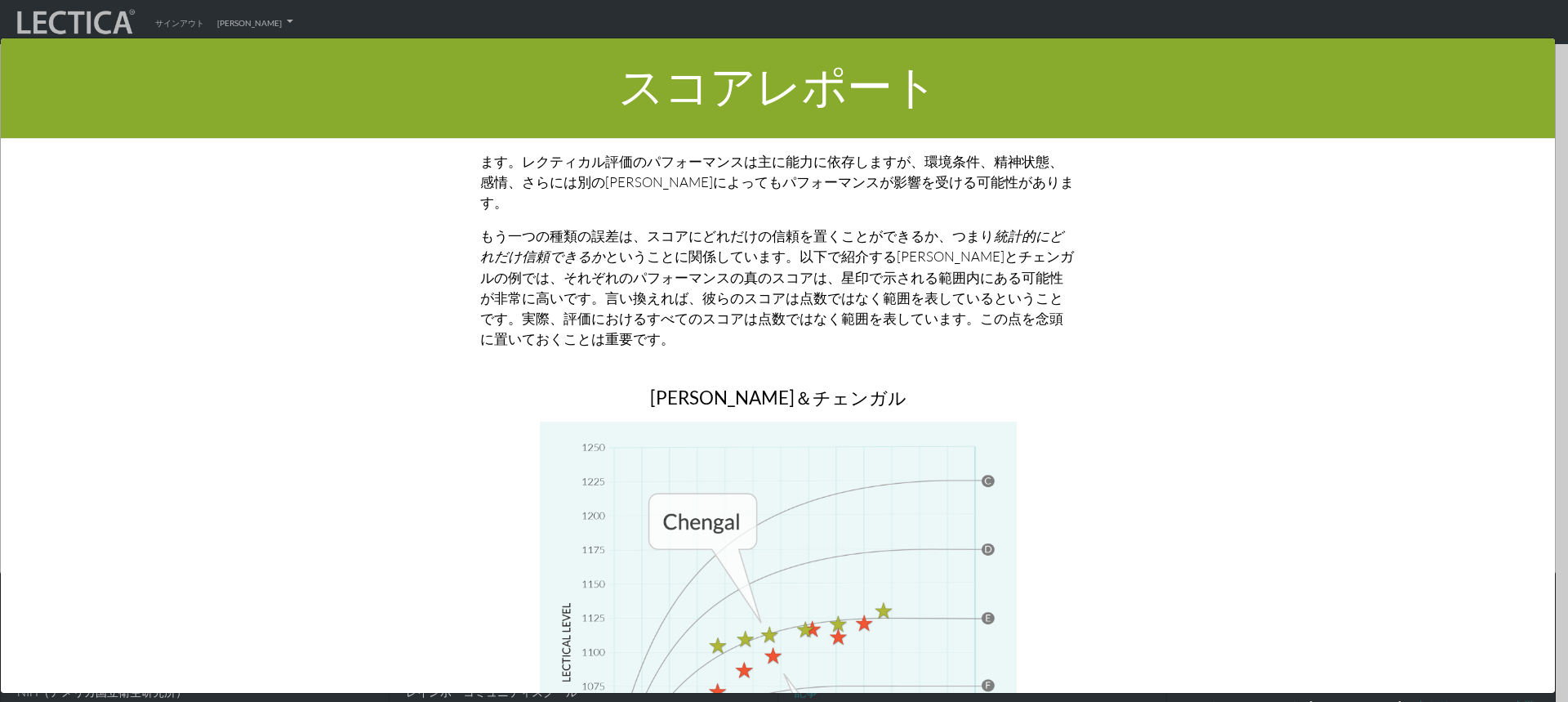 scroll, scrollTop: 7097, scrollLeft: 0, axis: vertical 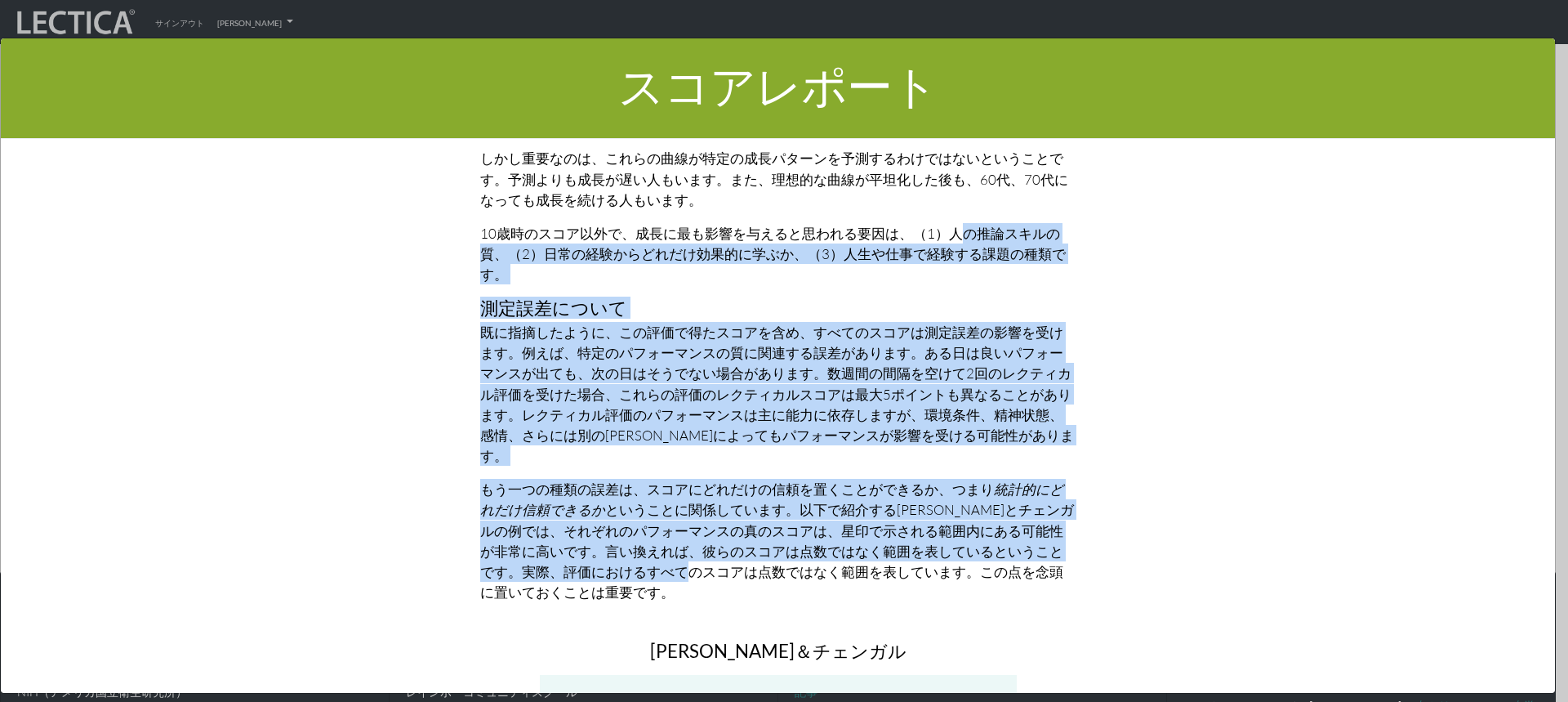 drag, startPoint x: 712, startPoint y: 490, endPoint x: 712, endPoint y: 185, distance: 305 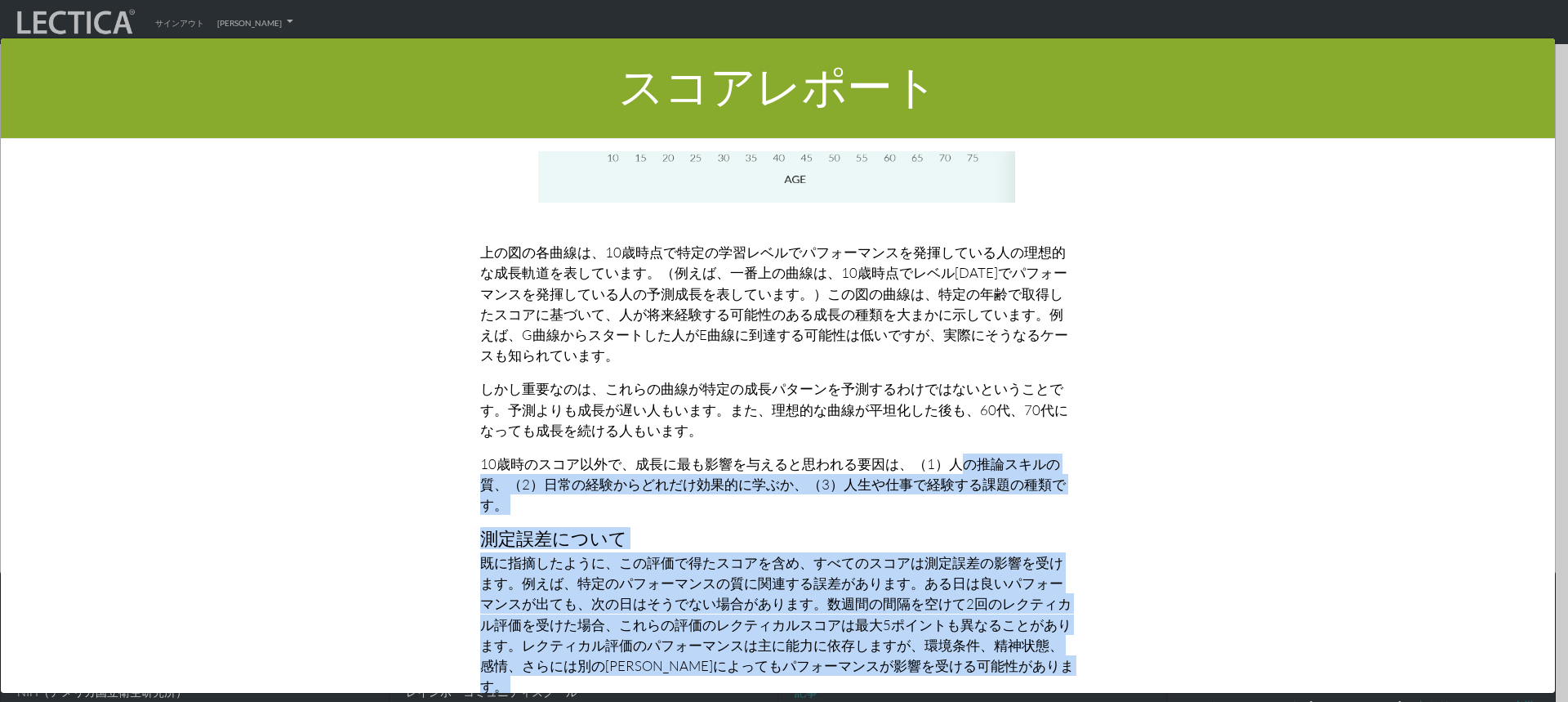 scroll, scrollTop: 6852, scrollLeft: 0, axis: vertical 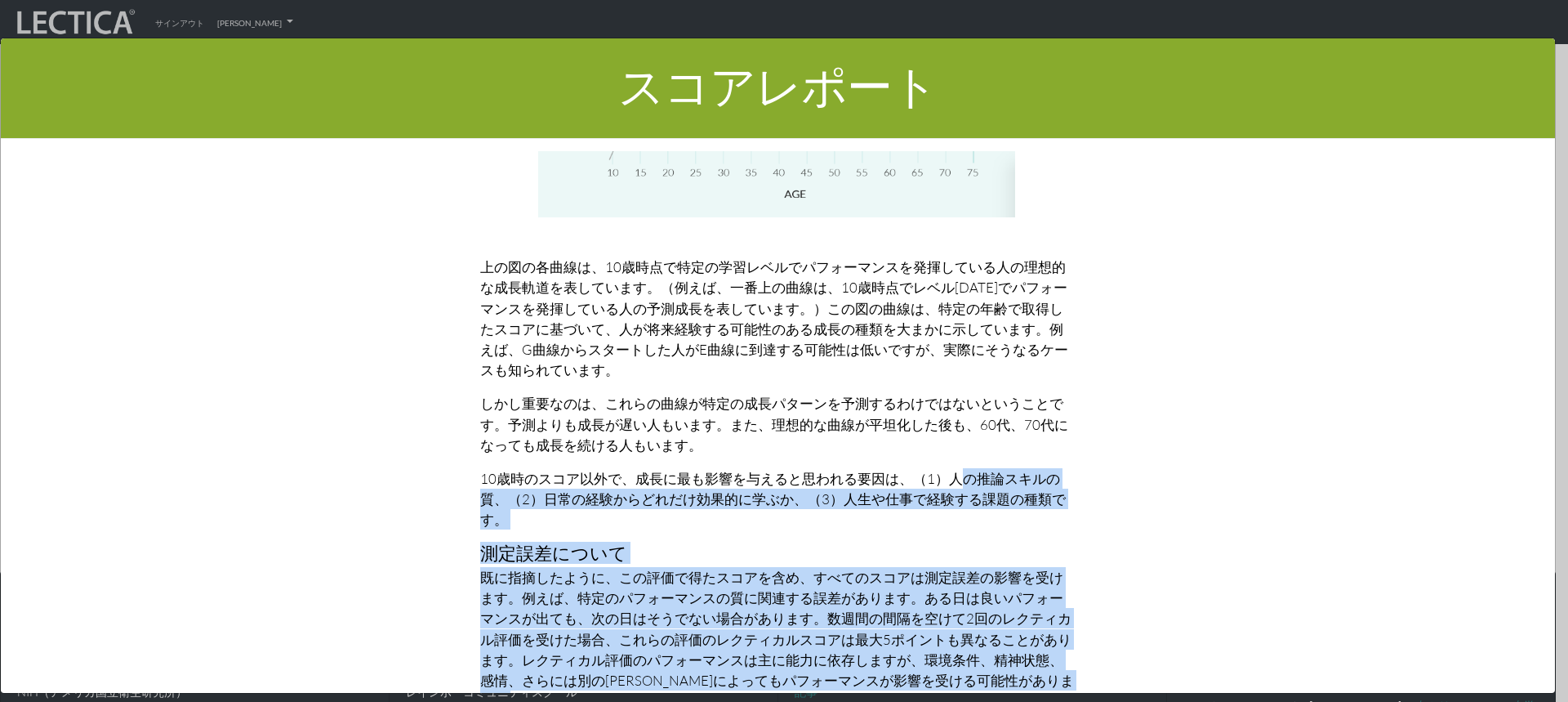 drag, startPoint x: 657, startPoint y: 391, endPoint x: 660, endPoint y: 222, distance: 169.02663 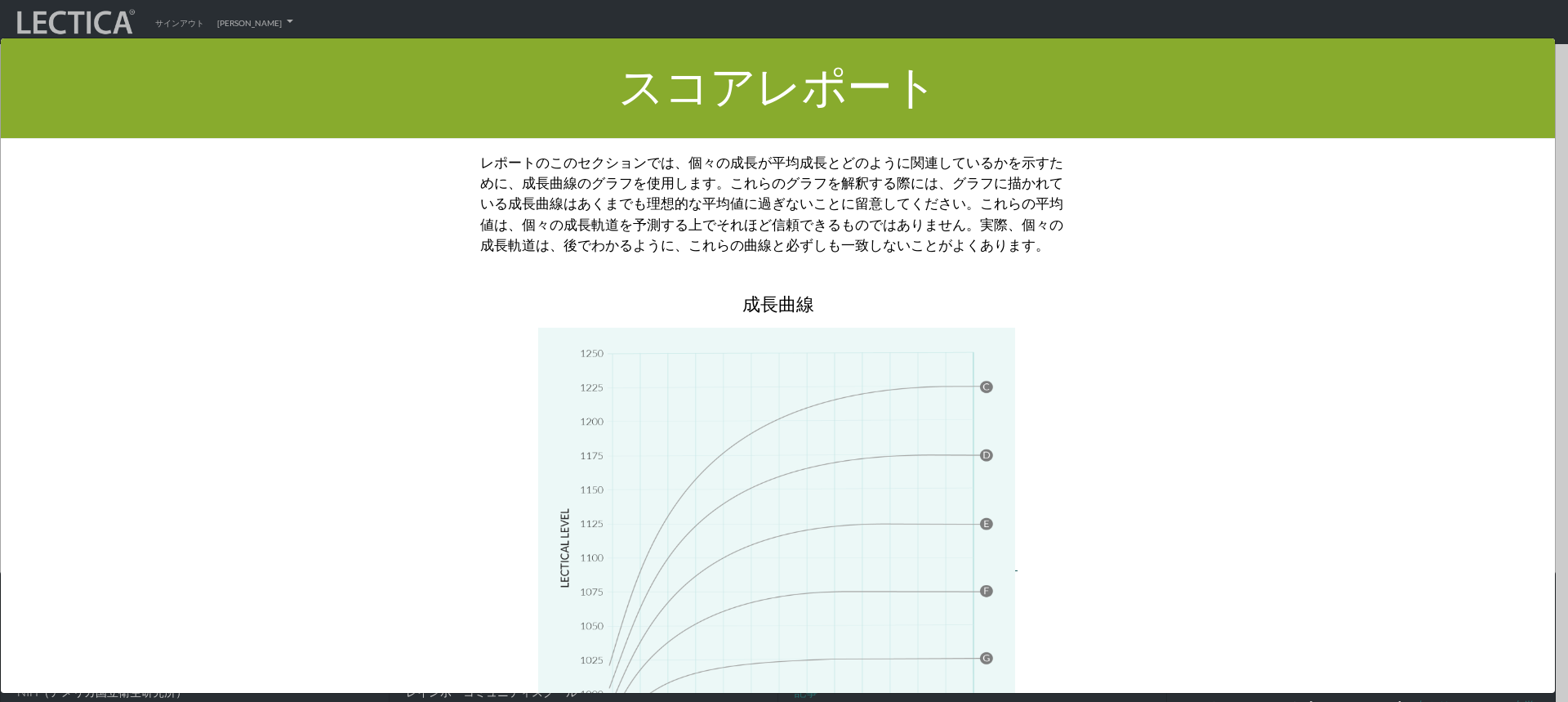 scroll, scrollTop: 6116, scrollLeft: 0, axis: vertical 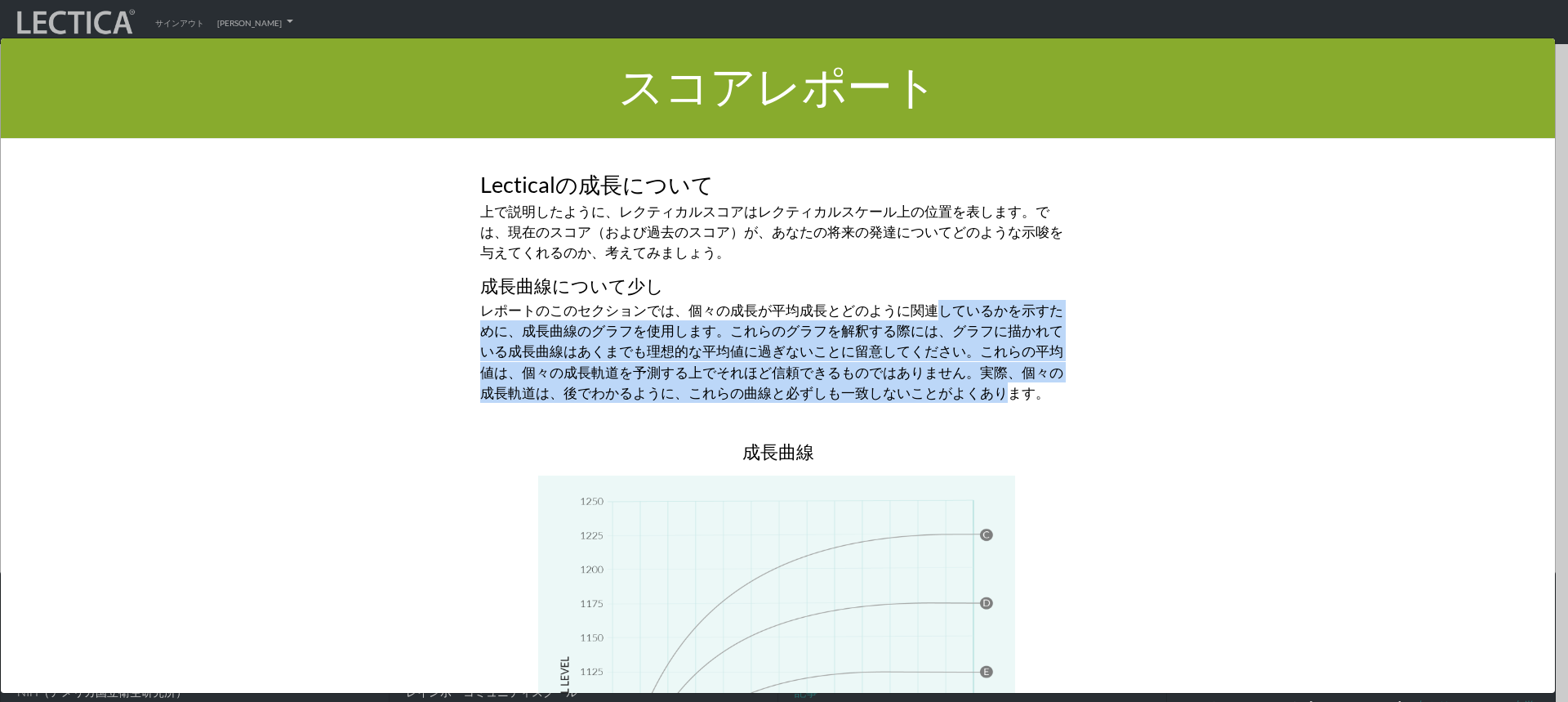 drag, startPoint x: 695, startPoint y: 351, endPoint x: 693, endPoint y: 267, distance: 84.02381 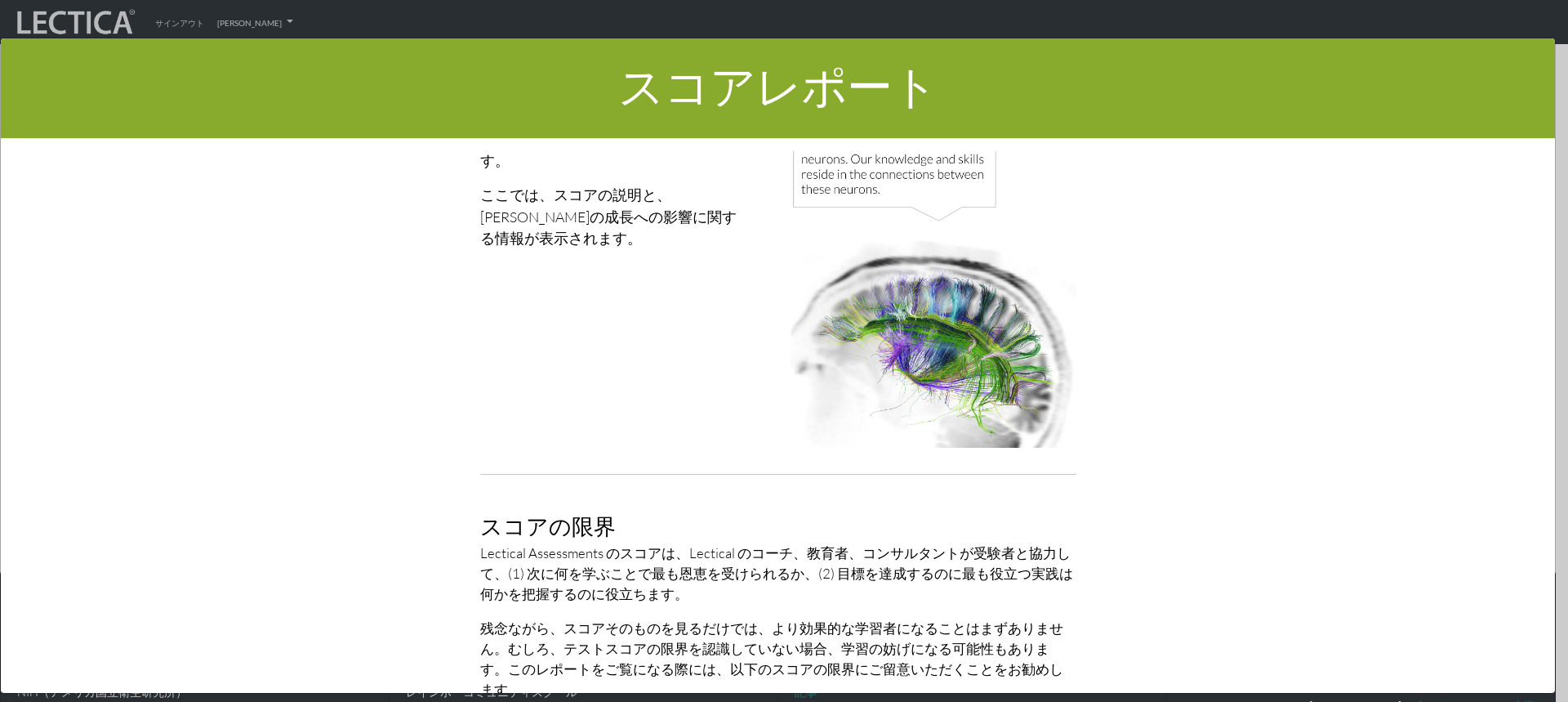 scroll, scrollTop: 327, scrollLeft: 0, axis: vertical 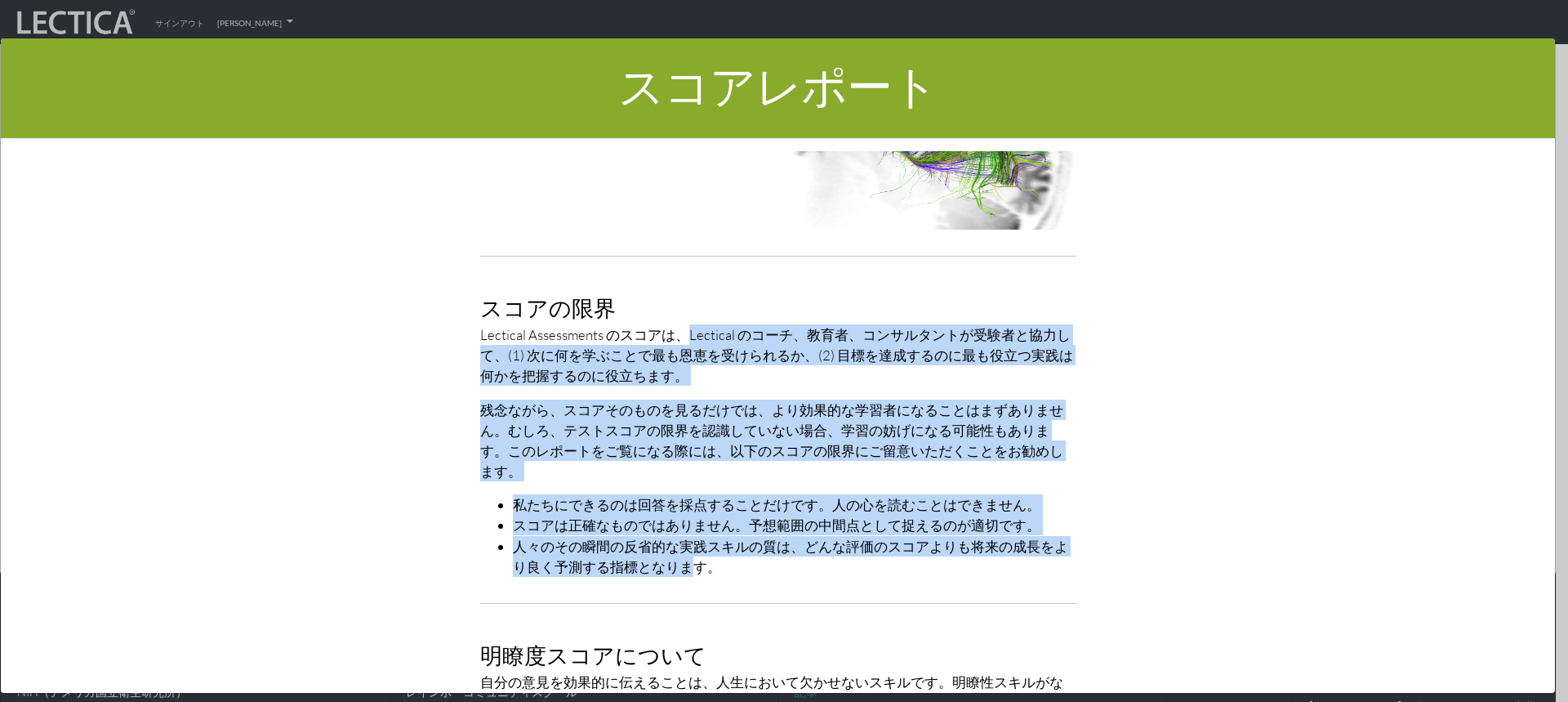 drag, startPoint x: 675, startPoint y: 337, endPoint x: 670, endPoint y: 549, distance: 212.059 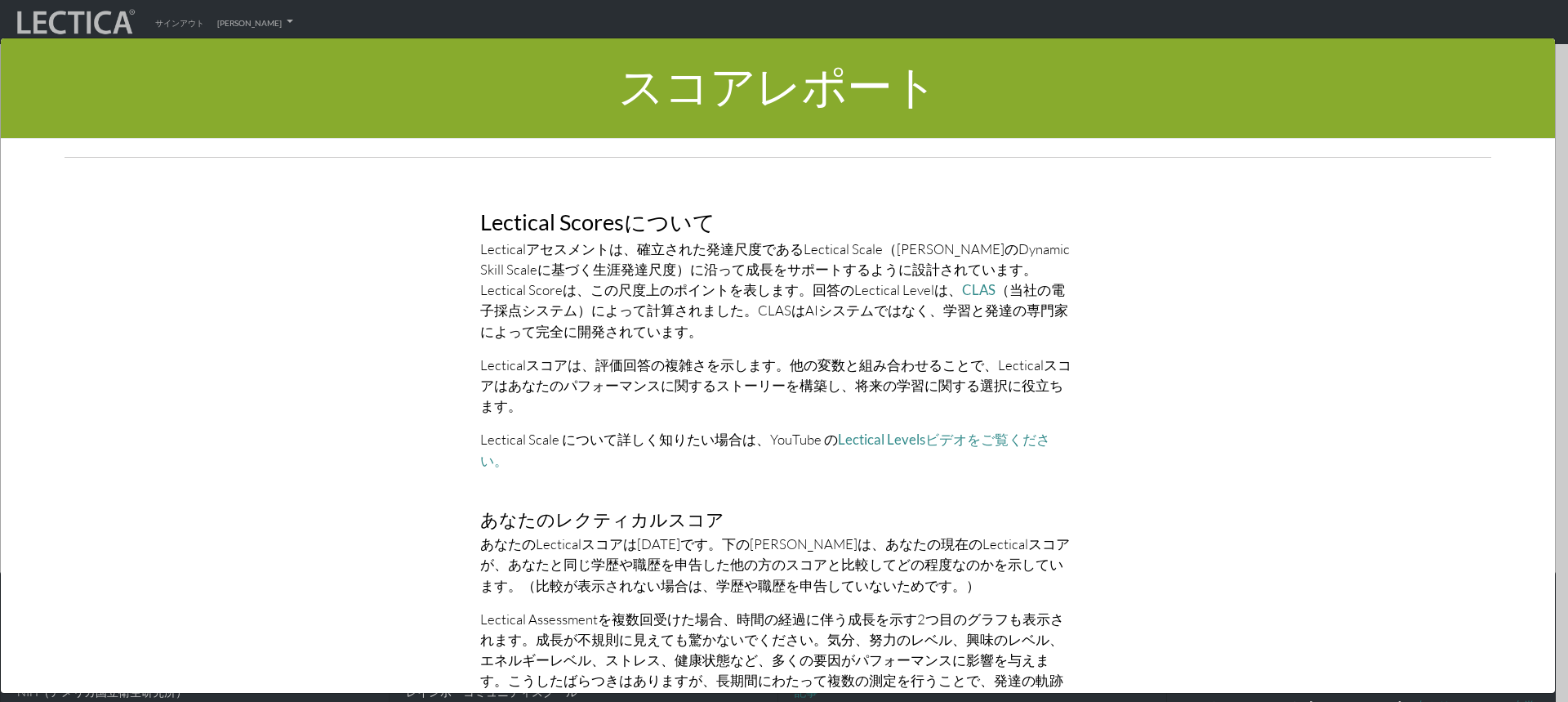 scroll, scrollTop: 3432, scrollLeft: 0, axis: vertical 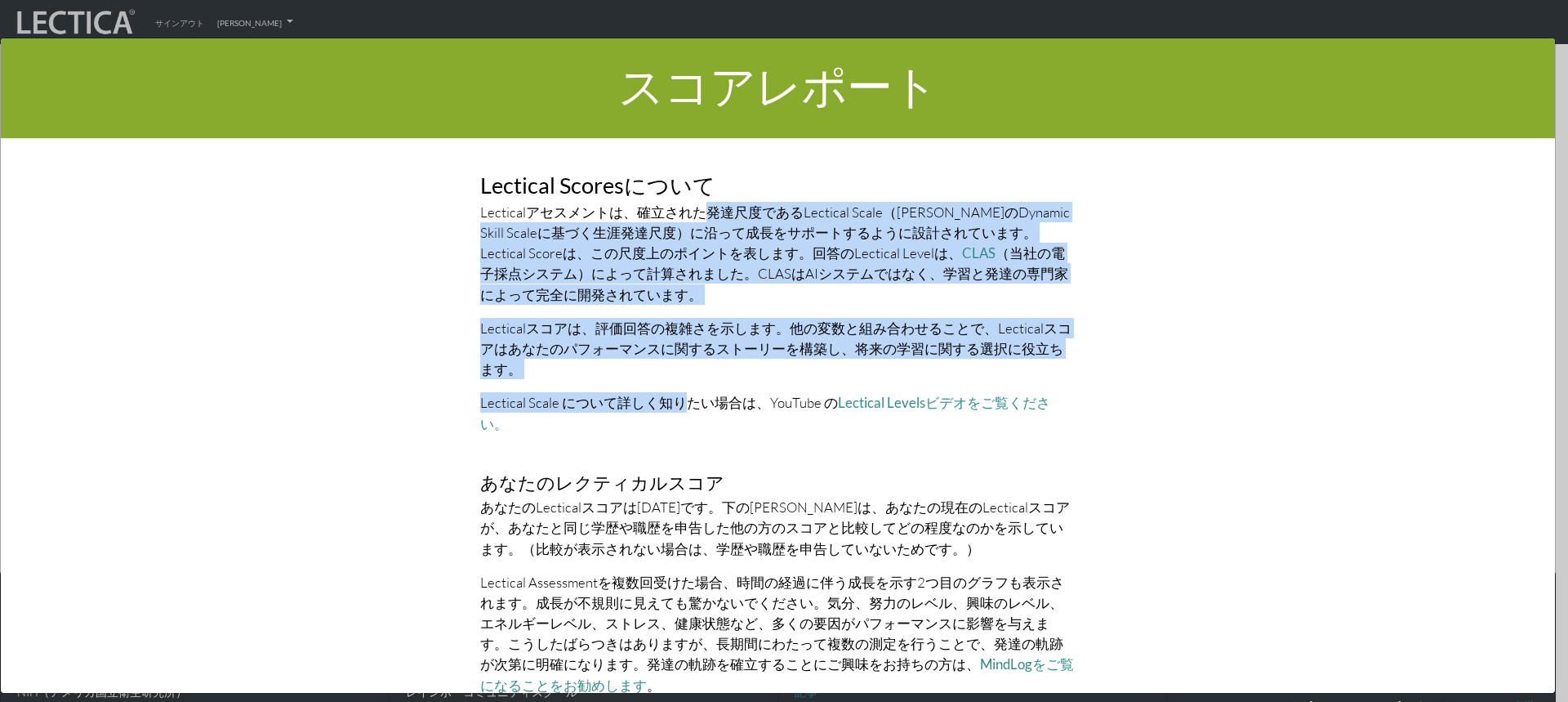 drag, startPoint x: 676, startPoint y: 375, endPoint x: 684, endPoint y: 193, distance: 182.1757 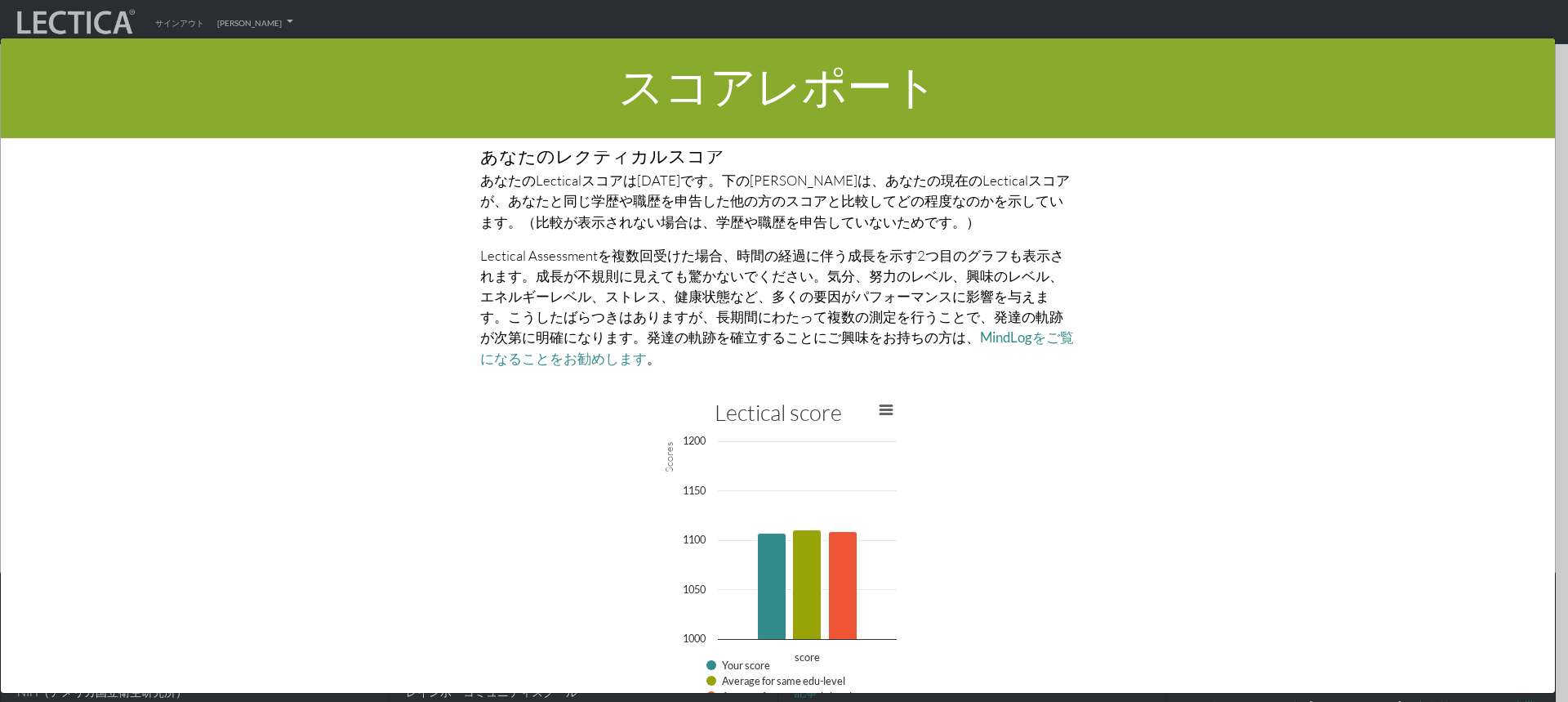 scroll, scrollTop: 3678, scrollLeft: 0, axis: vertical 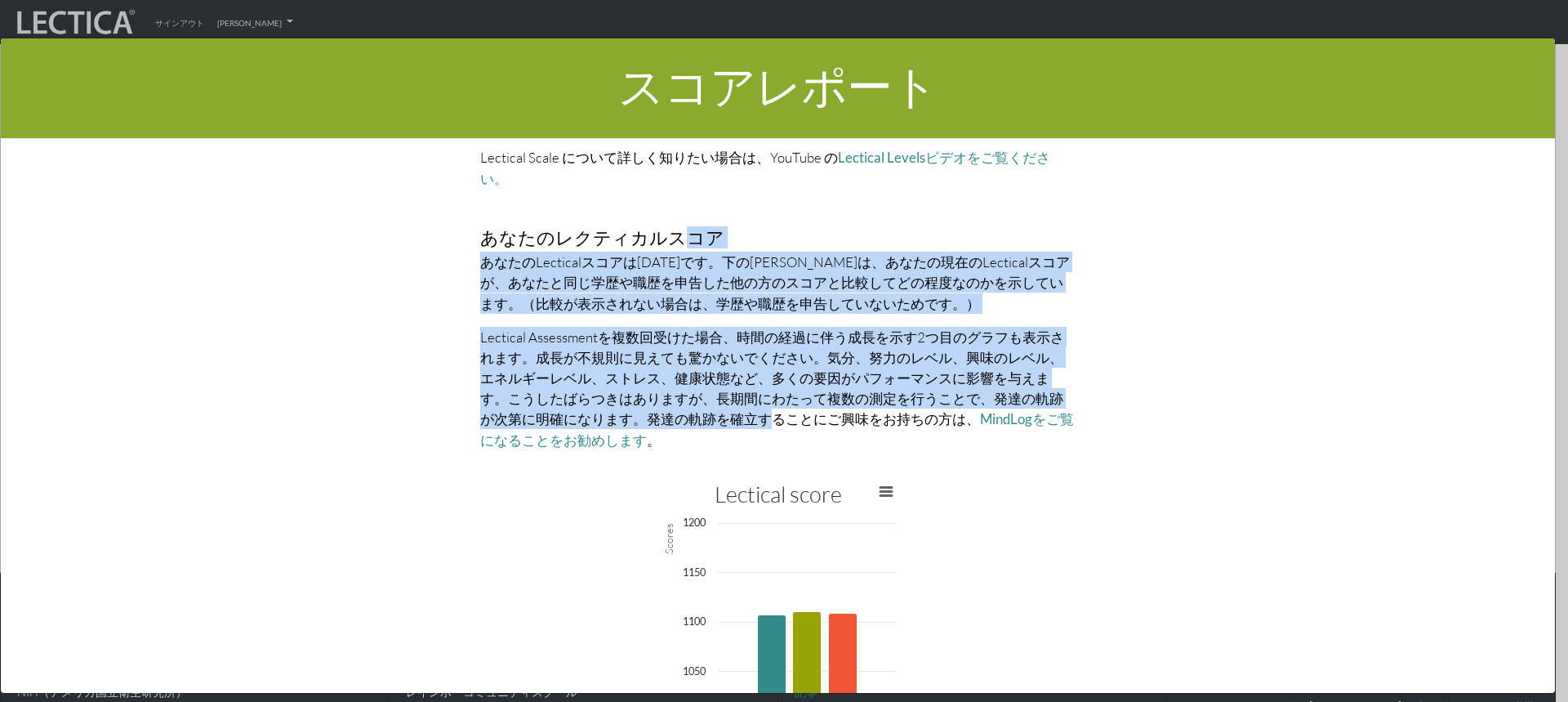 drag, startPoint x: 683, startPoint y: 363, endPoint x: 667, endPoint y: 196, distance: 167.76472 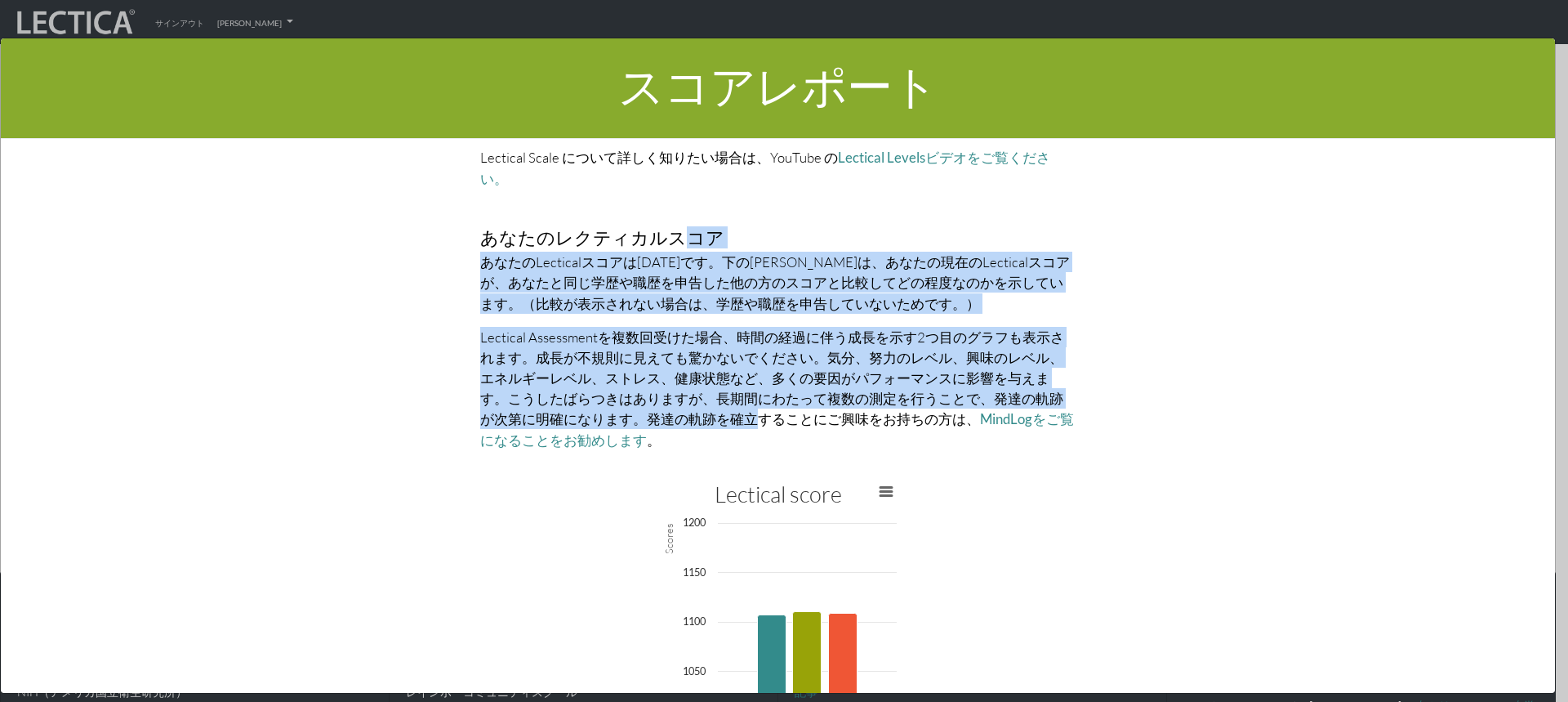 drag, startPoint x: 658, startPoint y: 189, endPoint x: 670, endPoint y: 367, distance: 178.40404 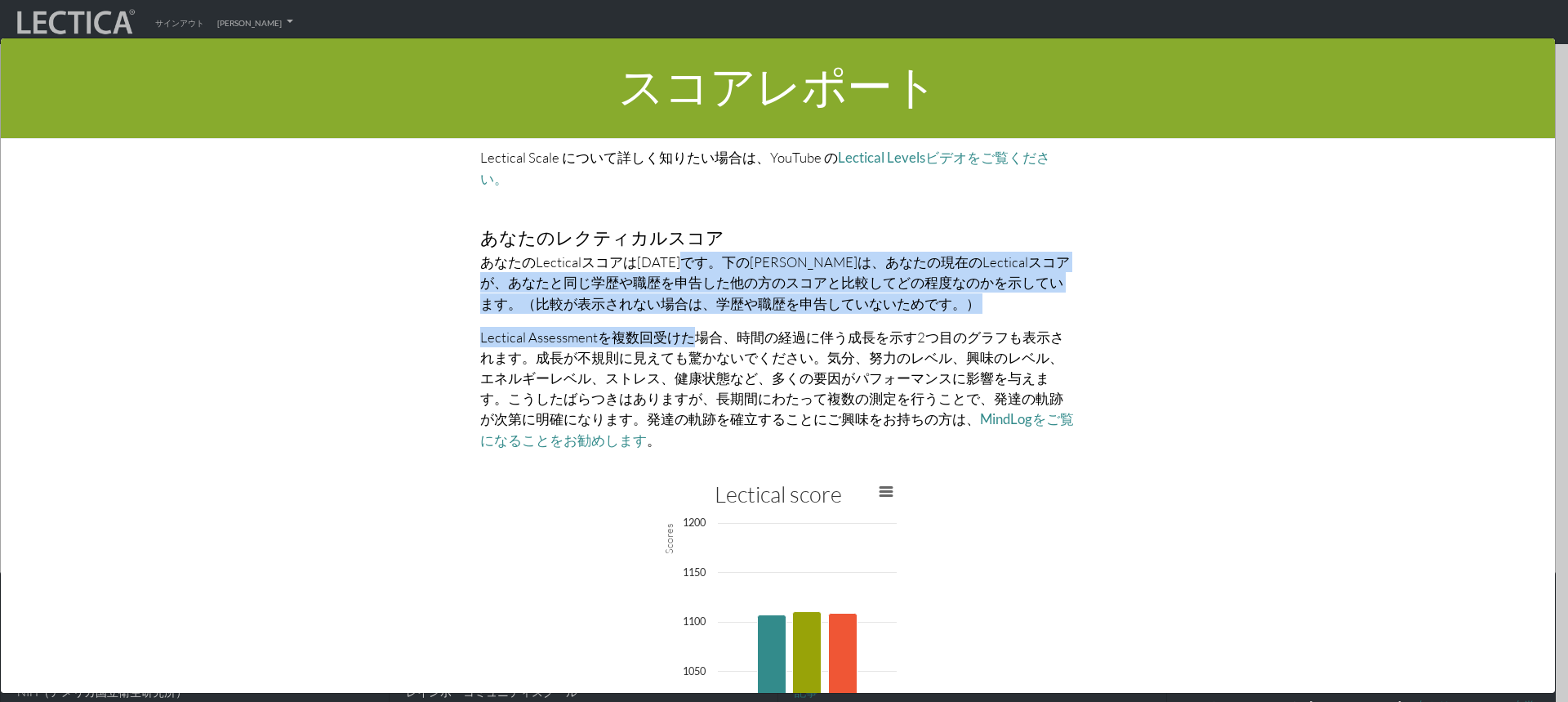 drag, startPoint x: 678, startPoint y: 215, endPoint x: 678, endPoint y: 293, distance: 78 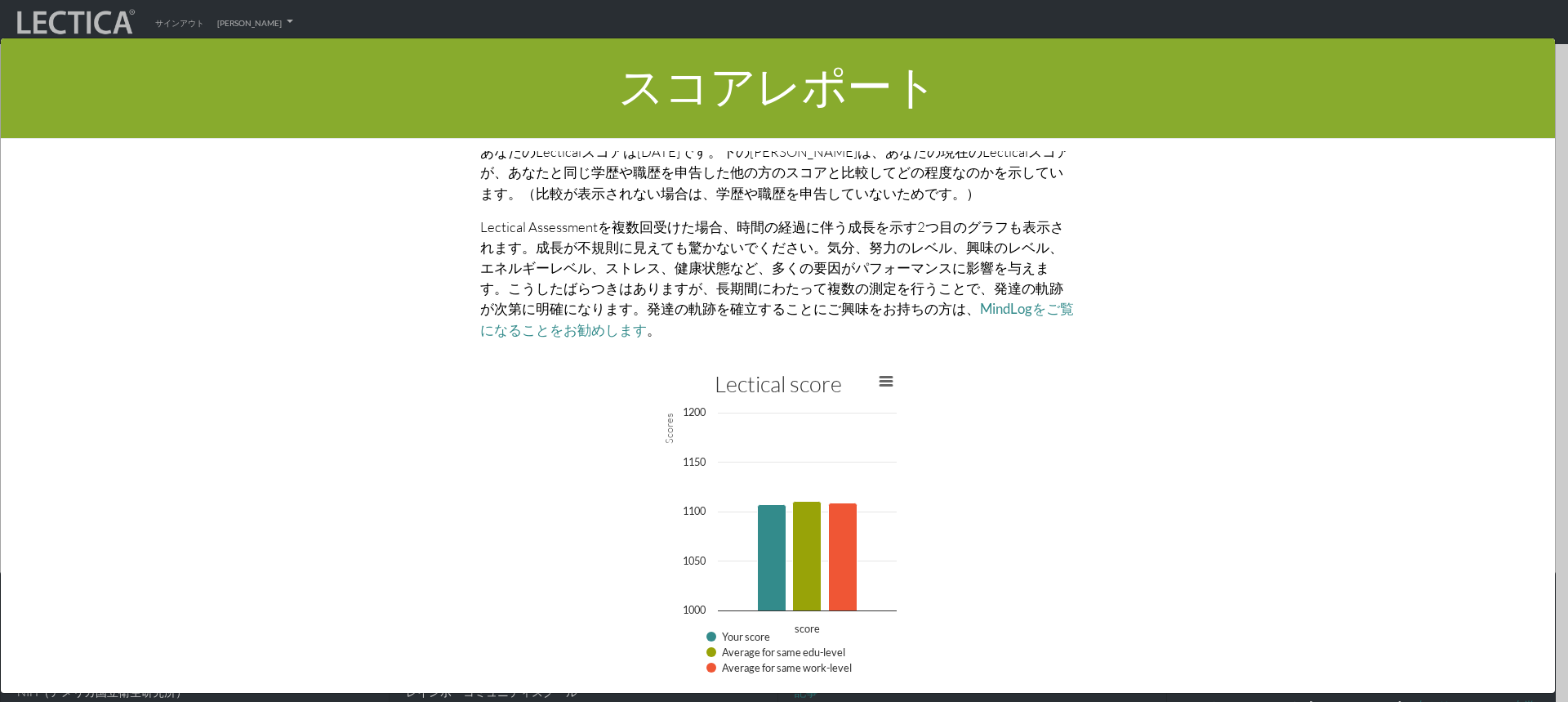 scroll, scrollTop: 3759, scrollLeft: 0, axis: vertical 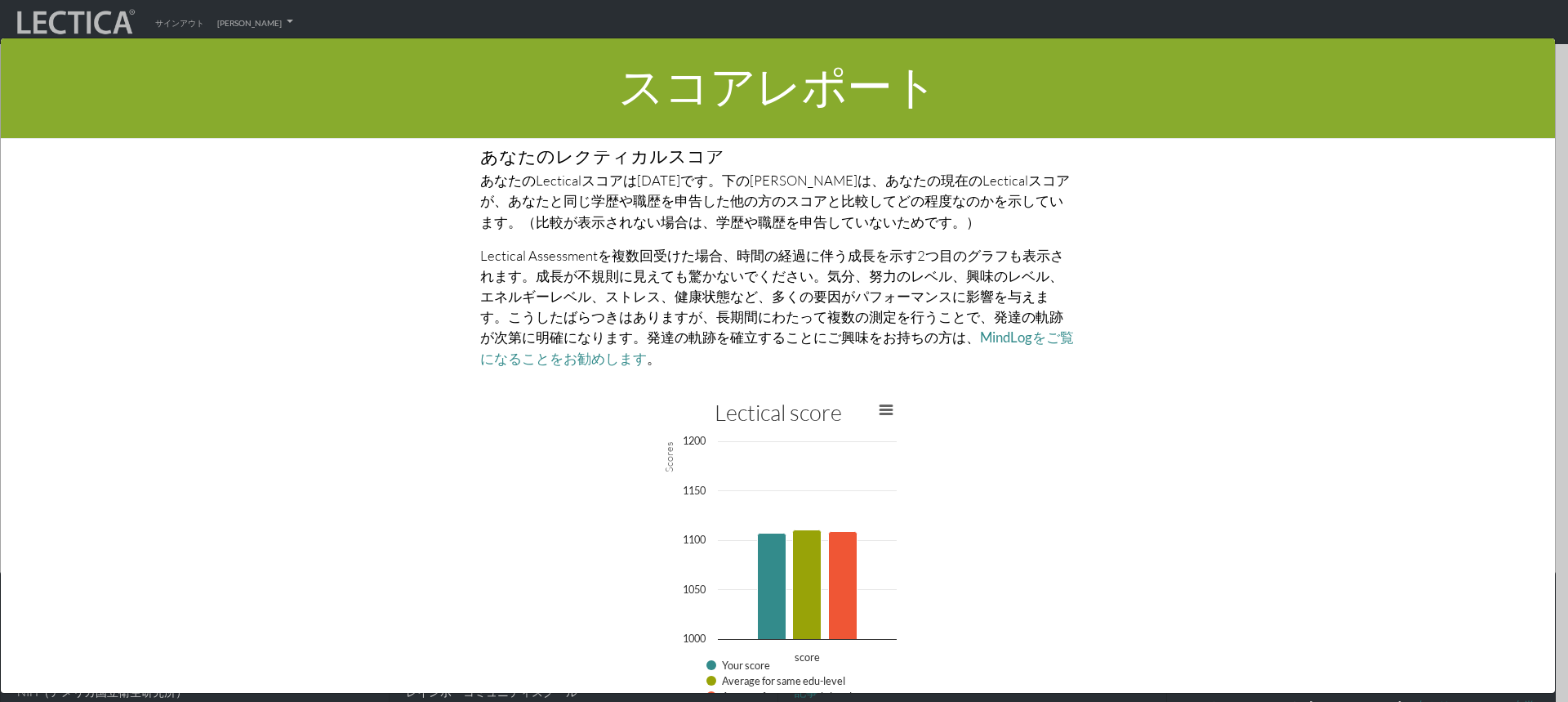 click on "Lectical Assessmentを複数回受けた場合、時間の経過に伴う成長を示す2つ目のグラフも表示されます。成長が不規則に見えても驚かないでください。気分、努力のレベル、興味のレベル、エネルギーレベル、ストレス、健康状態など、多くの要因がパフォーマンスに影響を与えます。こうしたばらつきはありますが、長期間にわたって複数の測定を行うことで、発達の軌跡が次第に明確になります。発達の軌跡を確立することにご興味をお持ちの方は、" at bounding box center [772, 297] 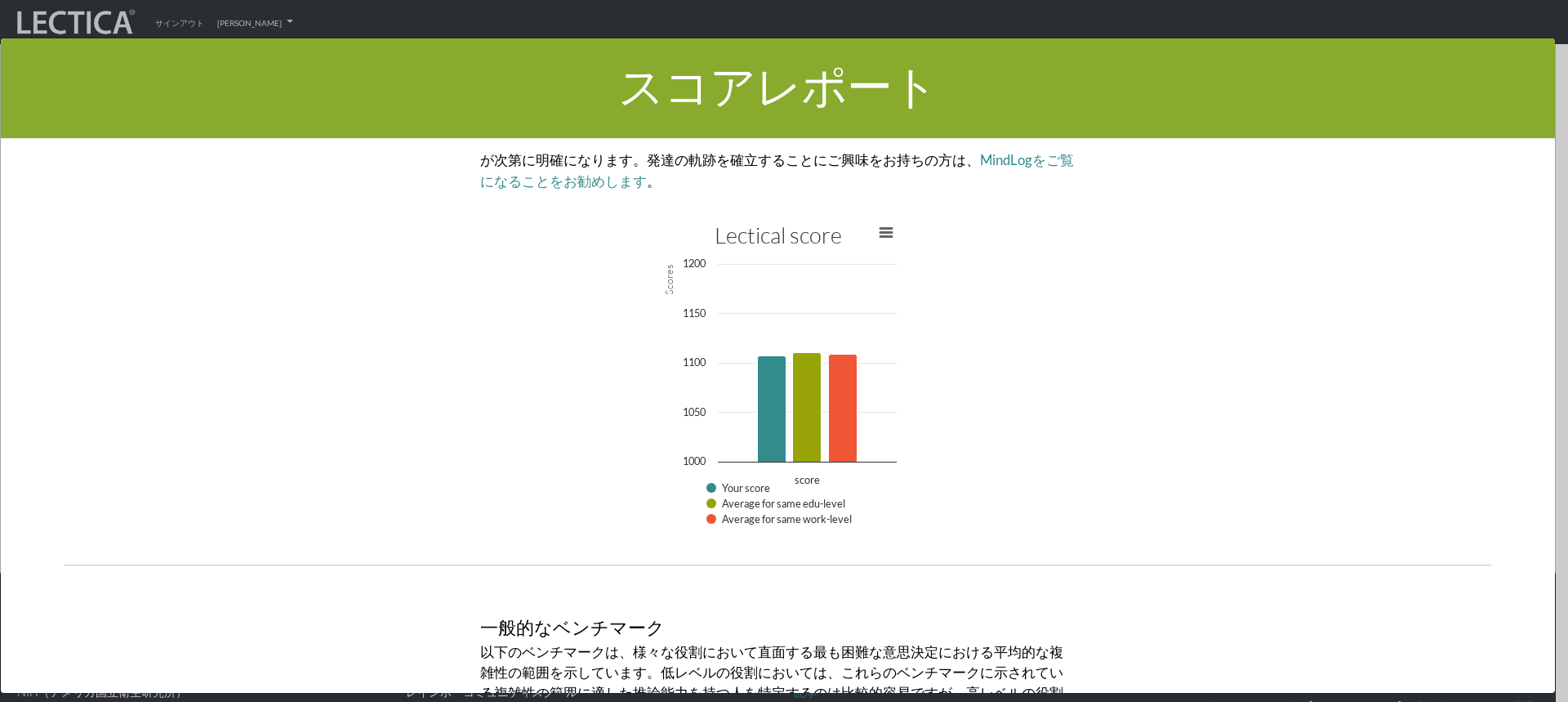 scroll, scrollTop: 4086, scrollLeft: 0, axis: vertical 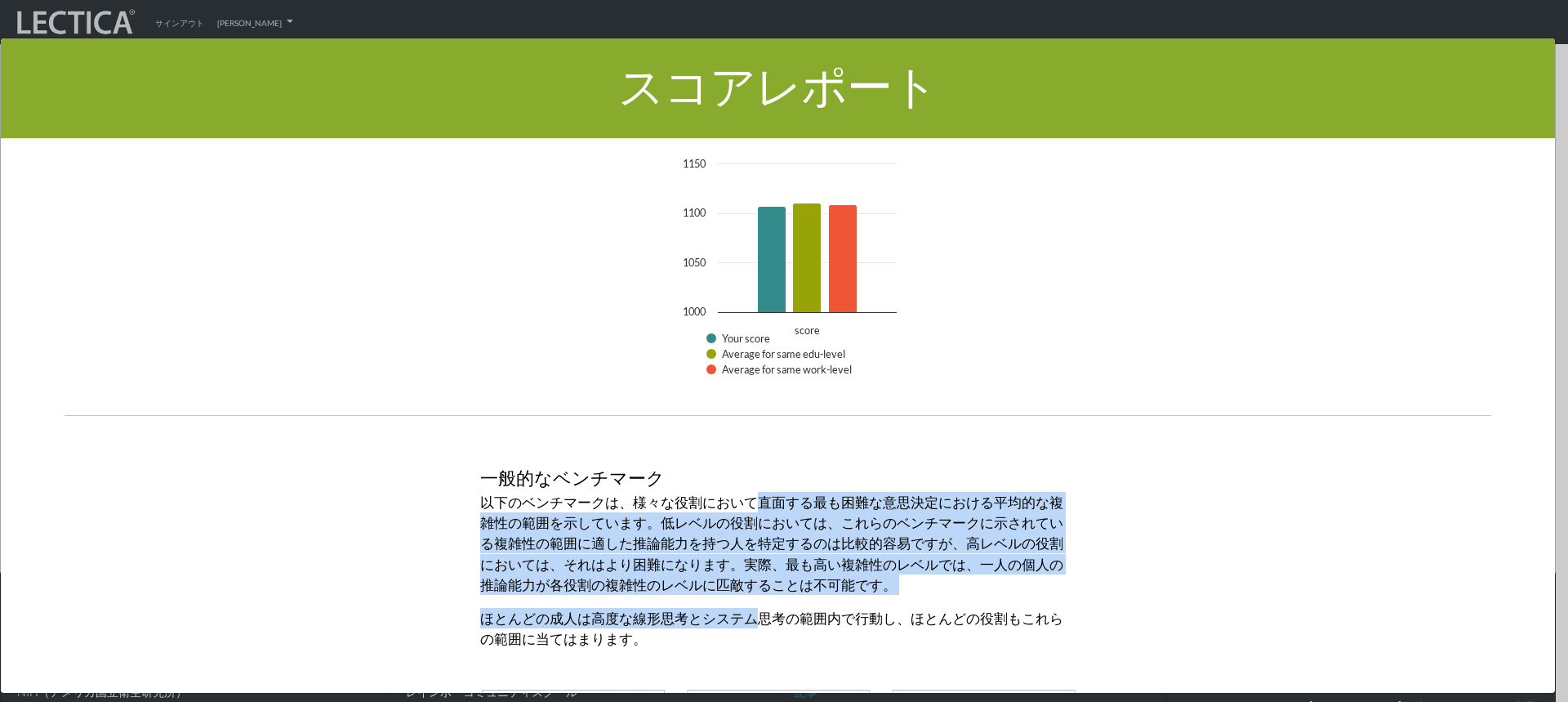 drag, startPoint x: 739, startPoint y: 461, endPoint x: 746, endPoint y: 571, distance: 110.2225 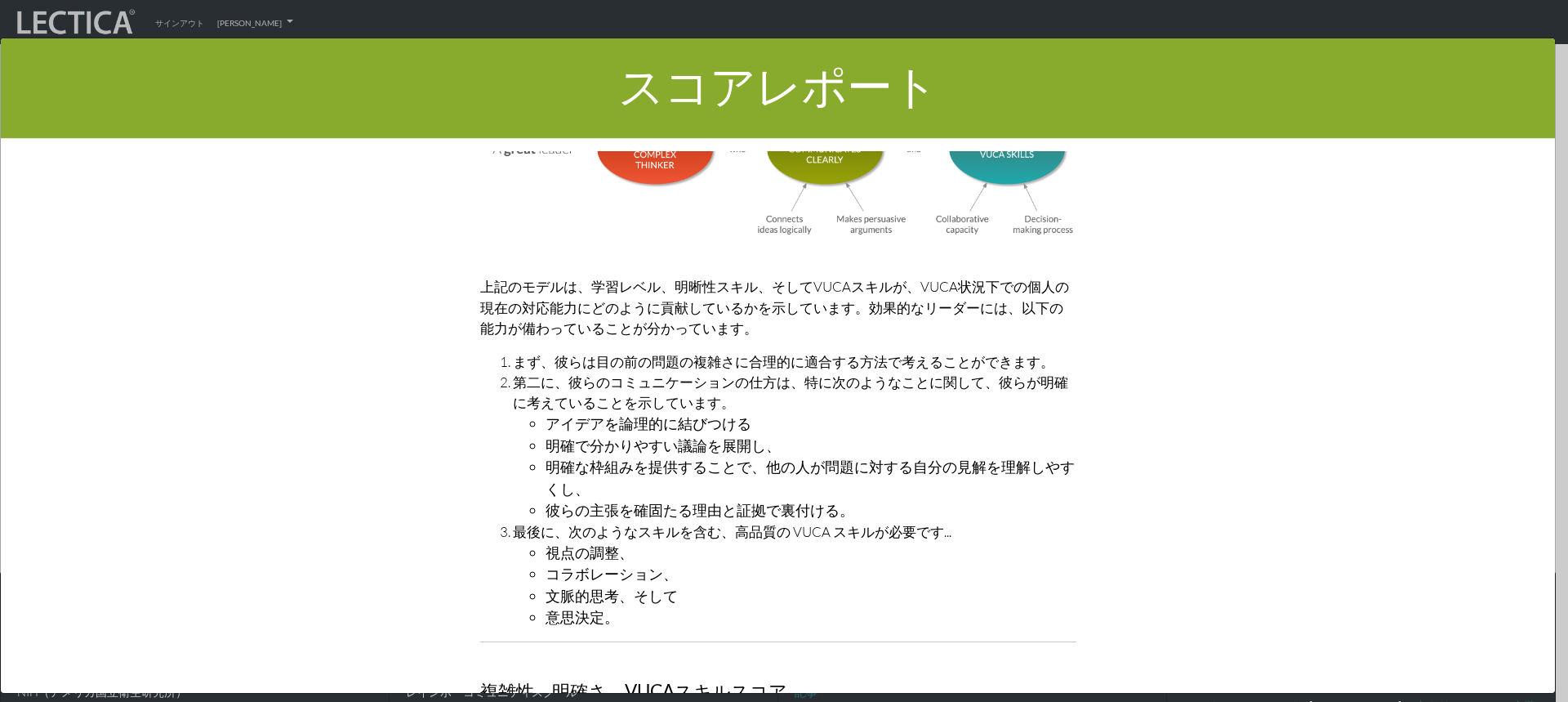 scroll, scrollTop: 5230, scrollLeft: 0, axis: vertical 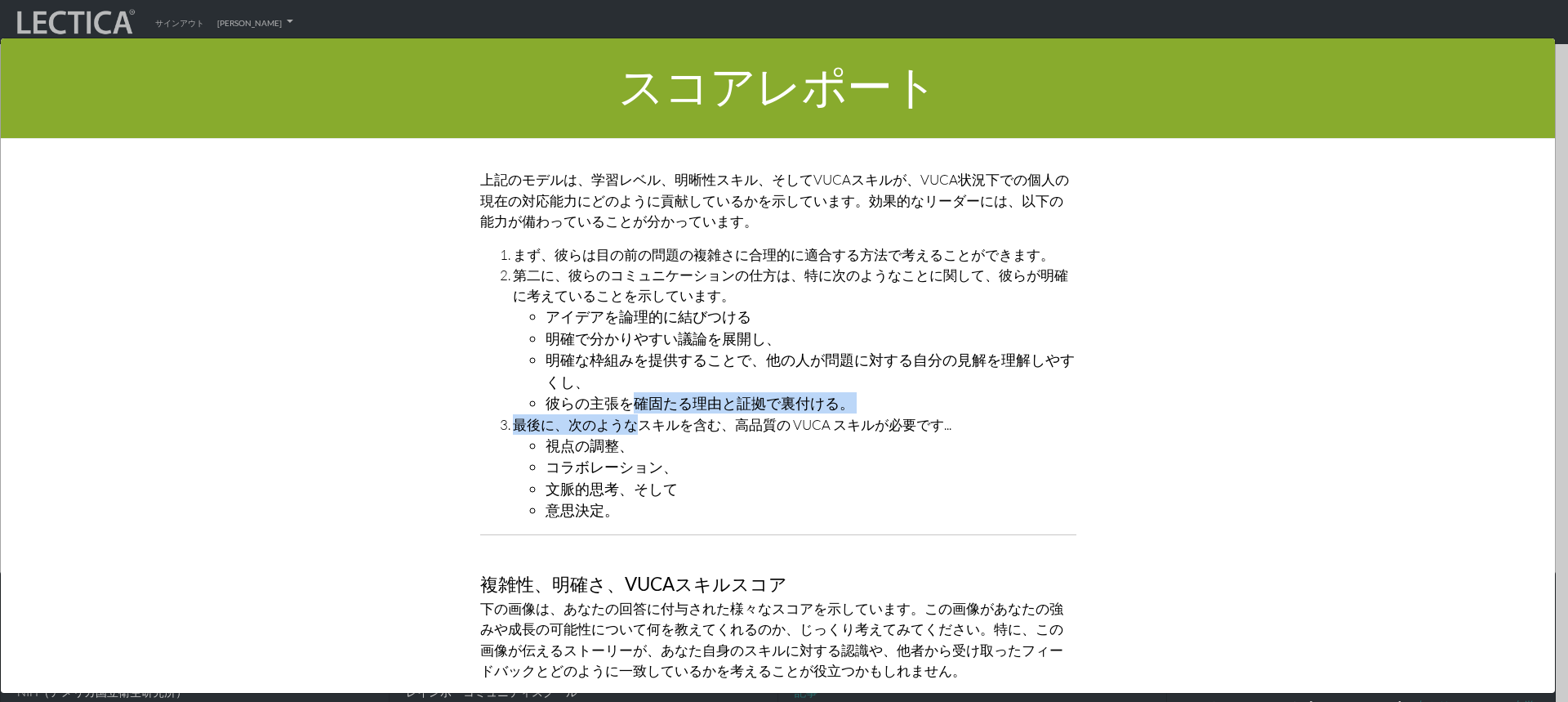 drag, startPoint x: 617, startPoint y: 358, endPoint x: 621, endPoint y: 380, distance: 22.36068 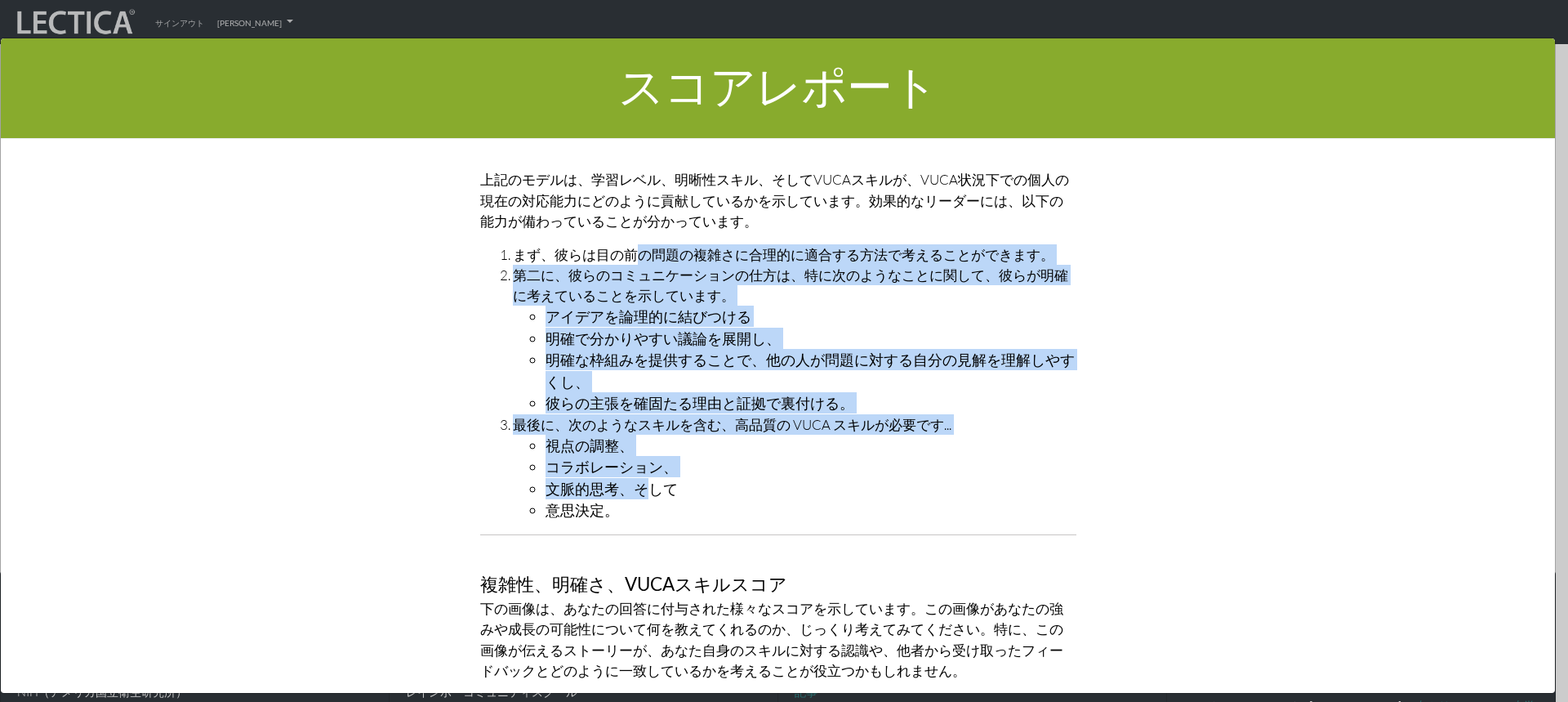 drag, startPoint x: 624, startPoint y: 202, endPoint x: 635, endPoint y: 444, distance: 242.24987 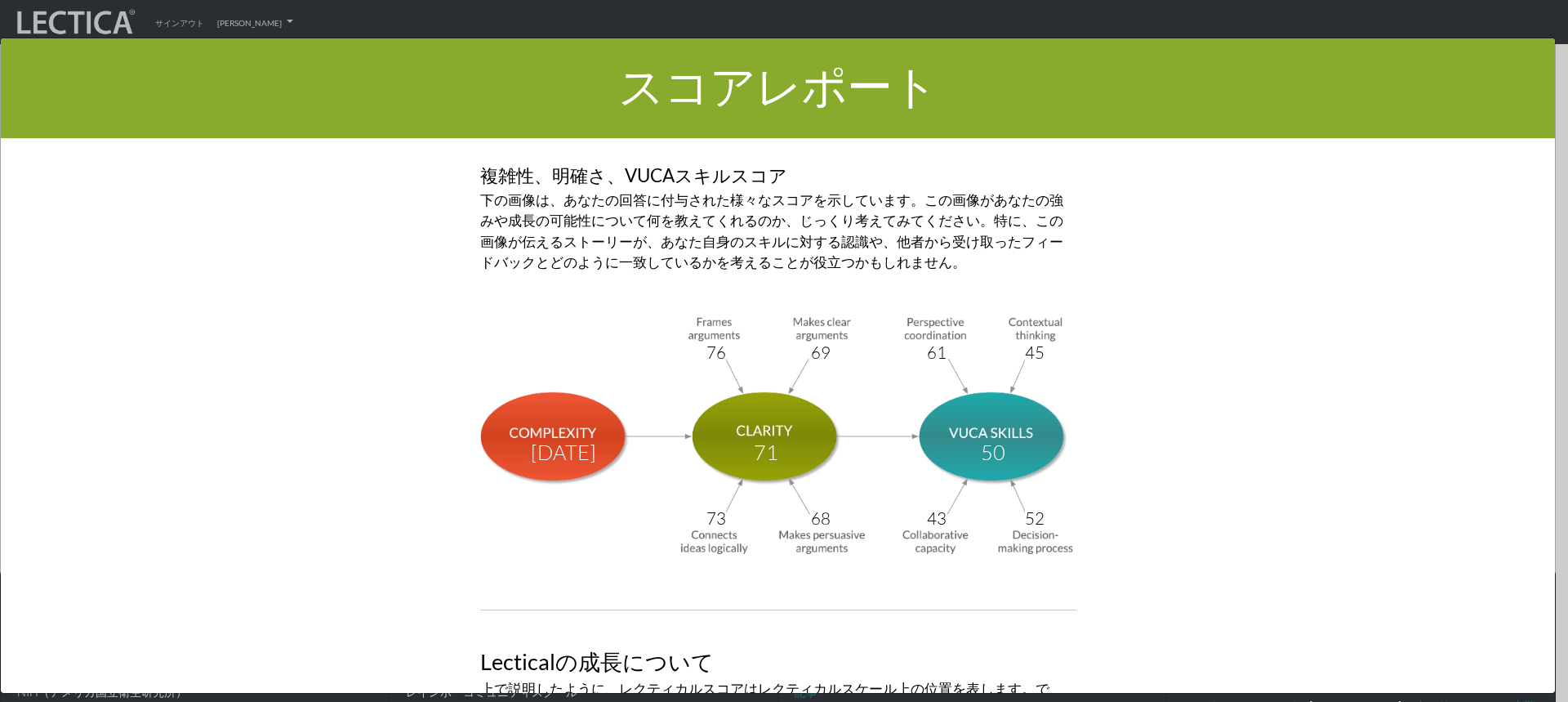 scroll, scrollTop: 5557, scrollLeft: 0, axis: vertical 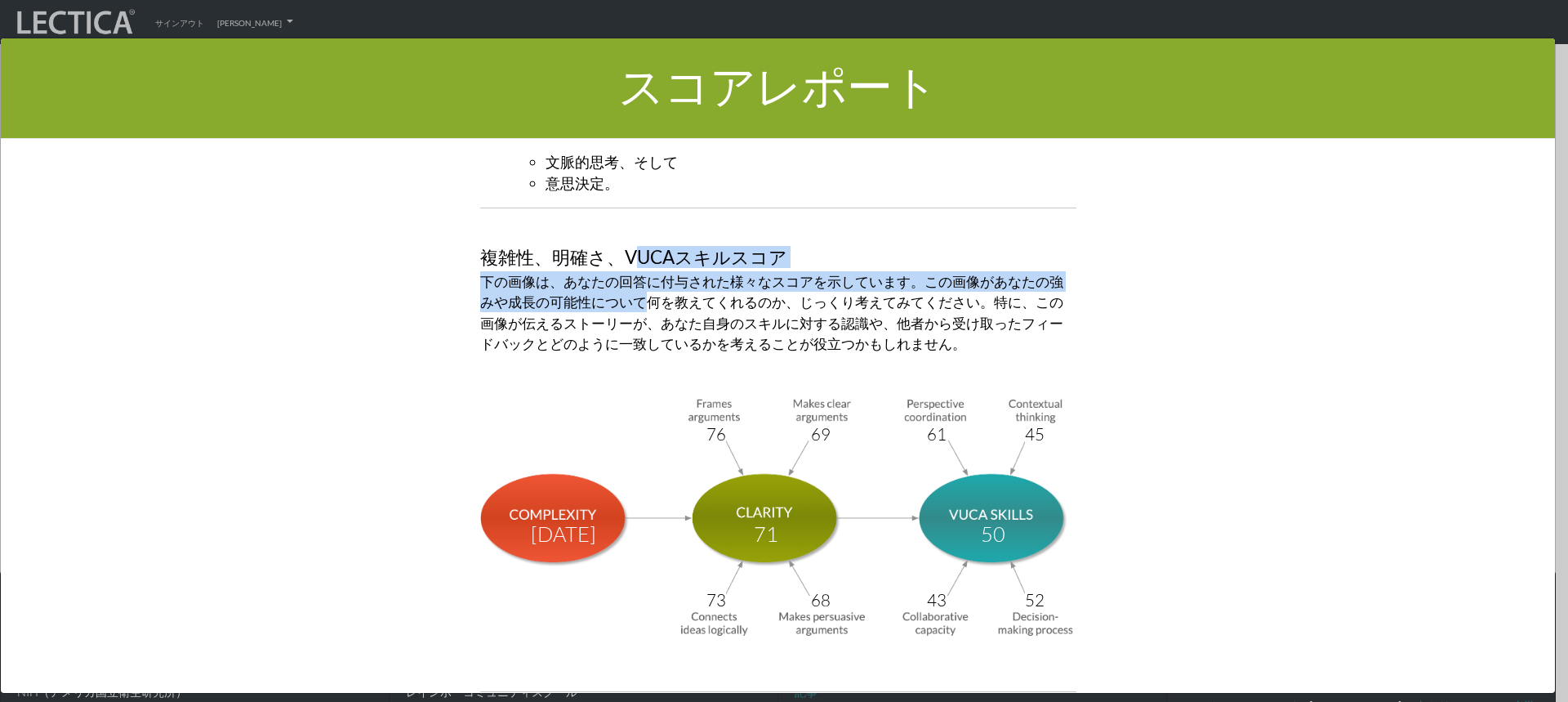 drag, startPoint x: 621, startPoint y: 211, endPoint x: 621, endPoint y: 253, distance: 42 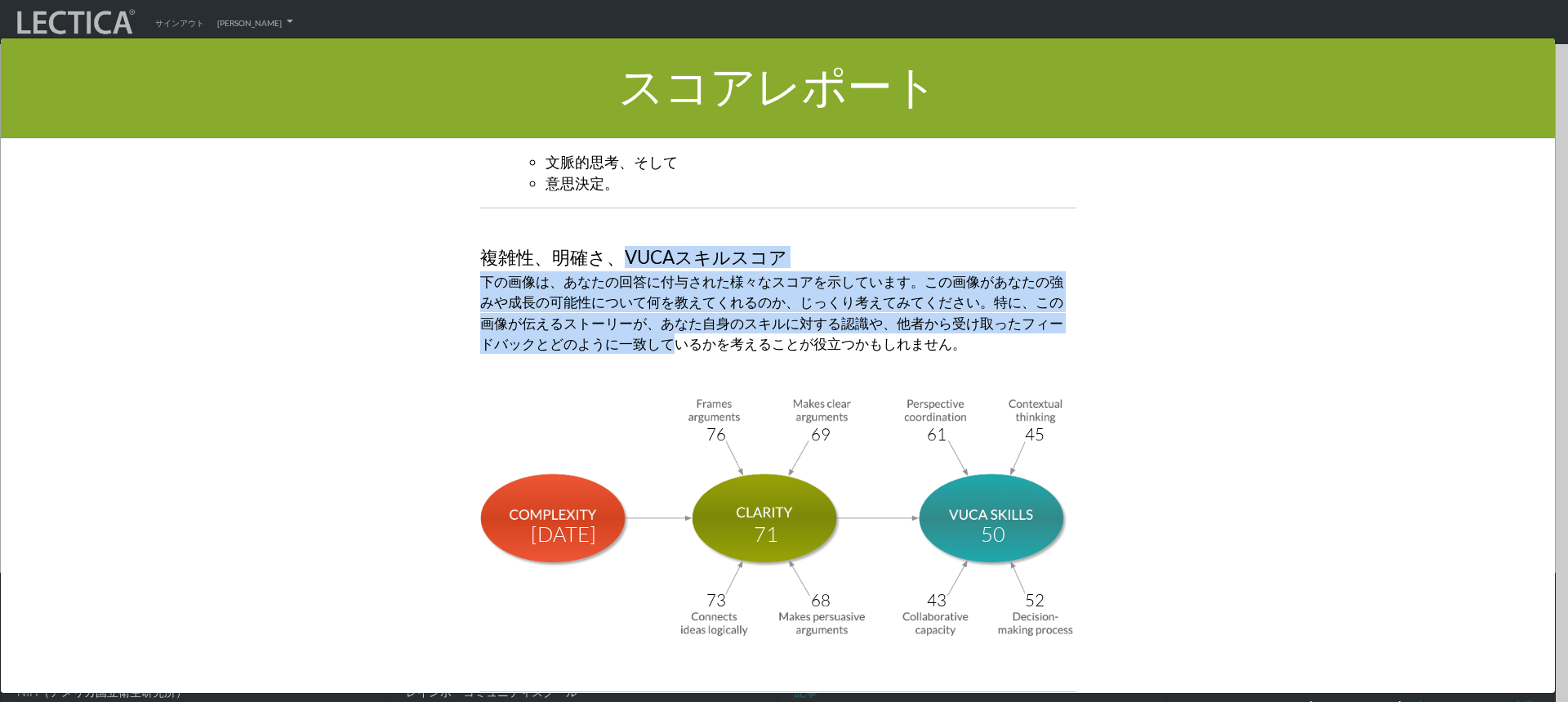 drag, startPoint x: 611, startPoint y: 209, endPoint x: 617, endPoint y: 293, distance: 84.21401 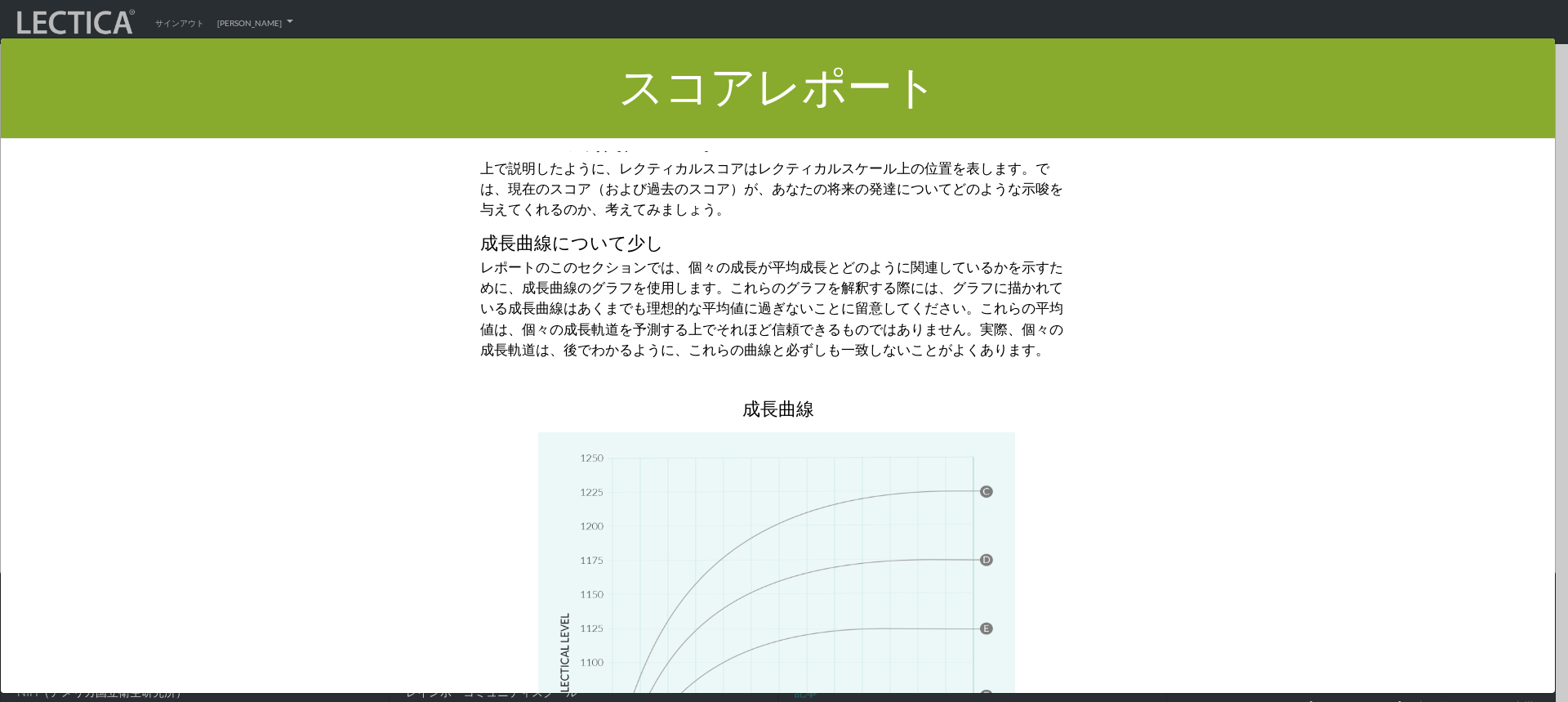 scroll, scrollTop: 6047, scrollLeft: 0, axis: vertical 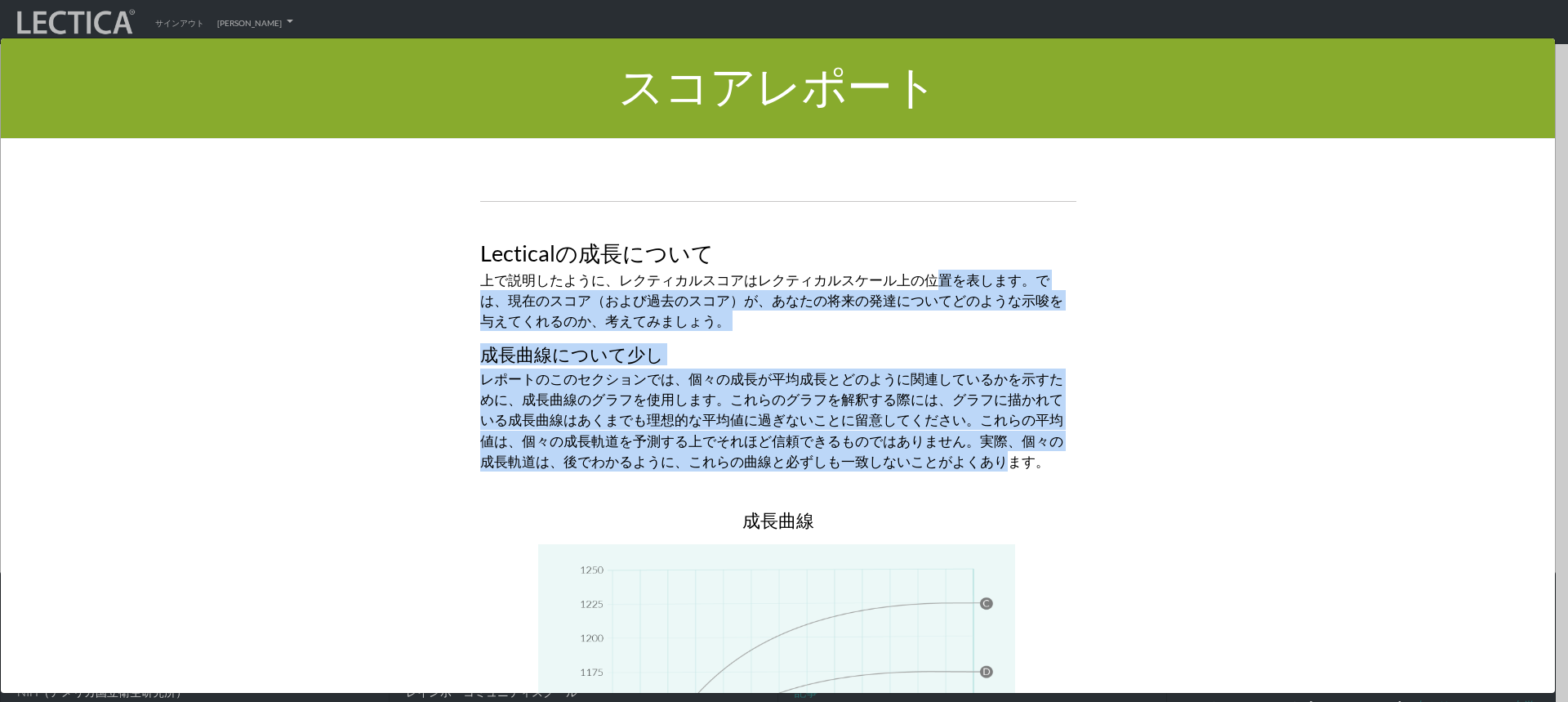 drag, startPoint x: 693, startPoint y: 235, endPoint x: 694, endPoint y: 416, distance: 181.003 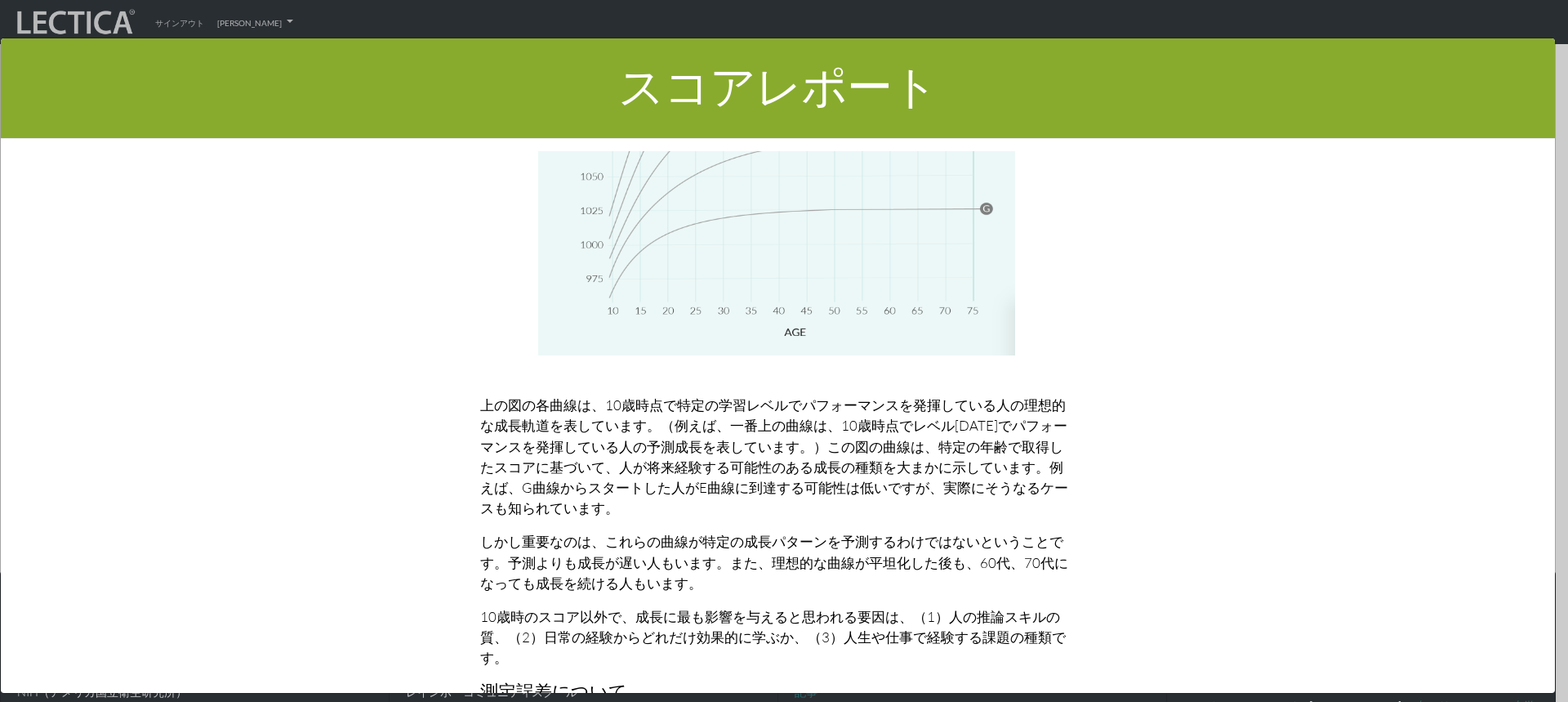 scroll, scrollTop: 6865, scrollLeft: 0, axis: vertical 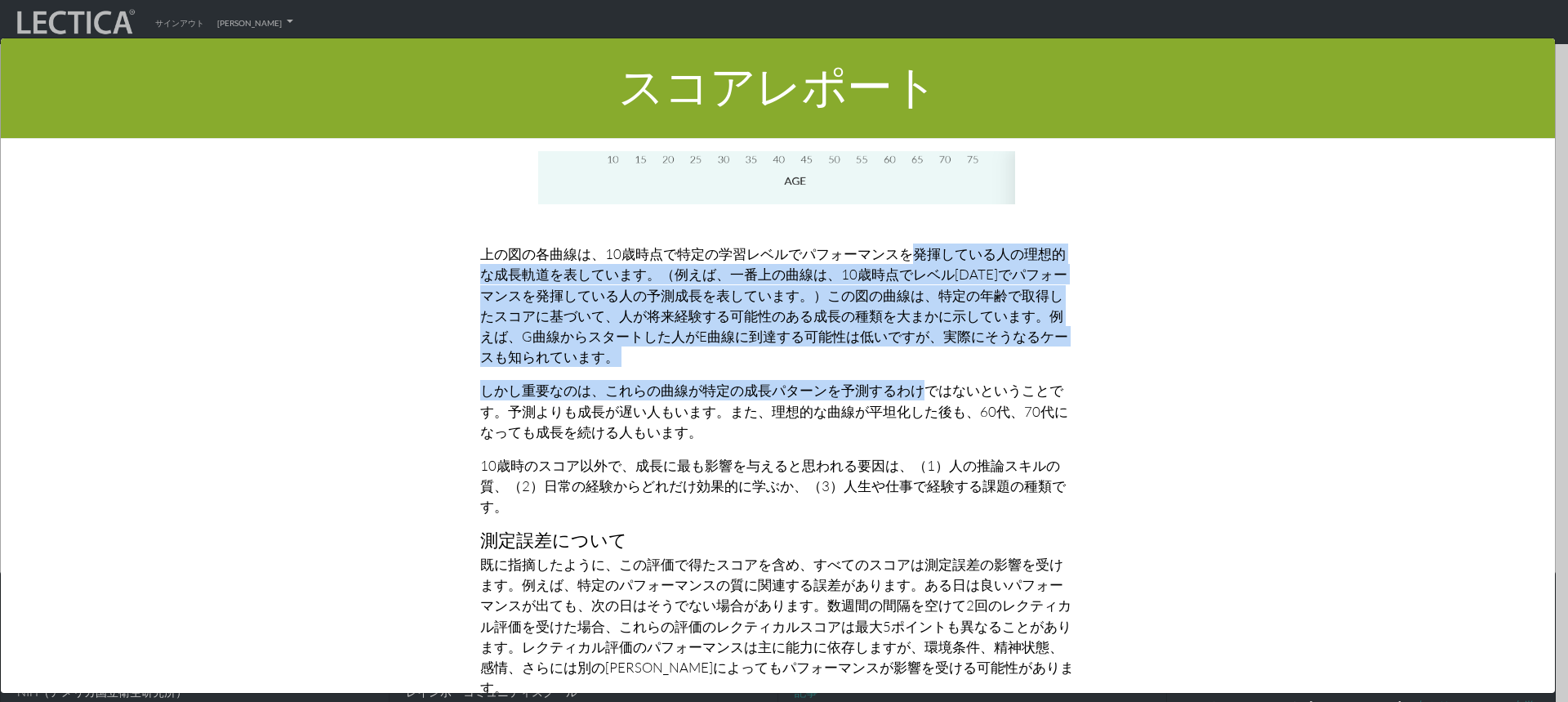 drag, startPoint x: 666, startPoint y: 206, endPoint x: 673, endPoint y: 349, distance: 143.17123 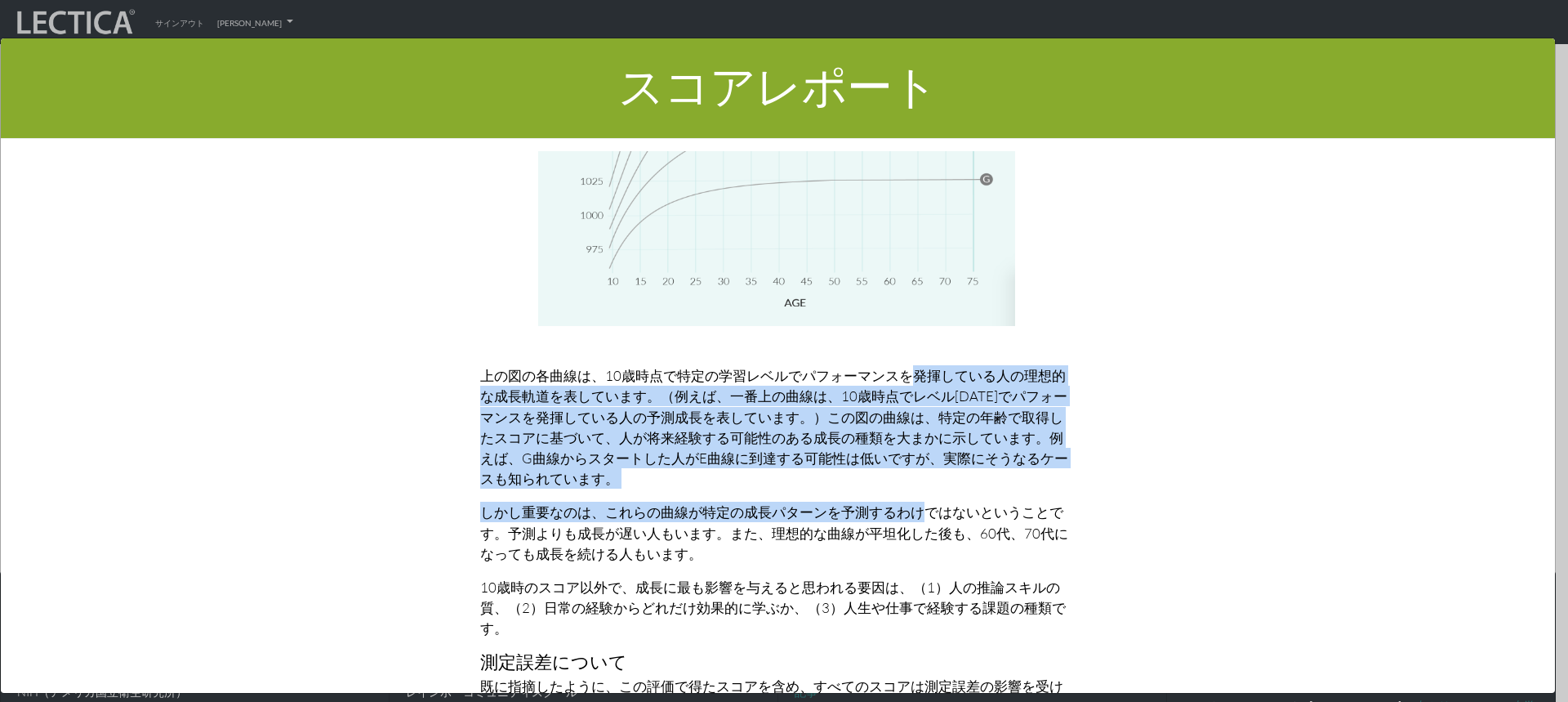 scroll, scrollTop: 6865, scrollLeft: 0, axis: vertical 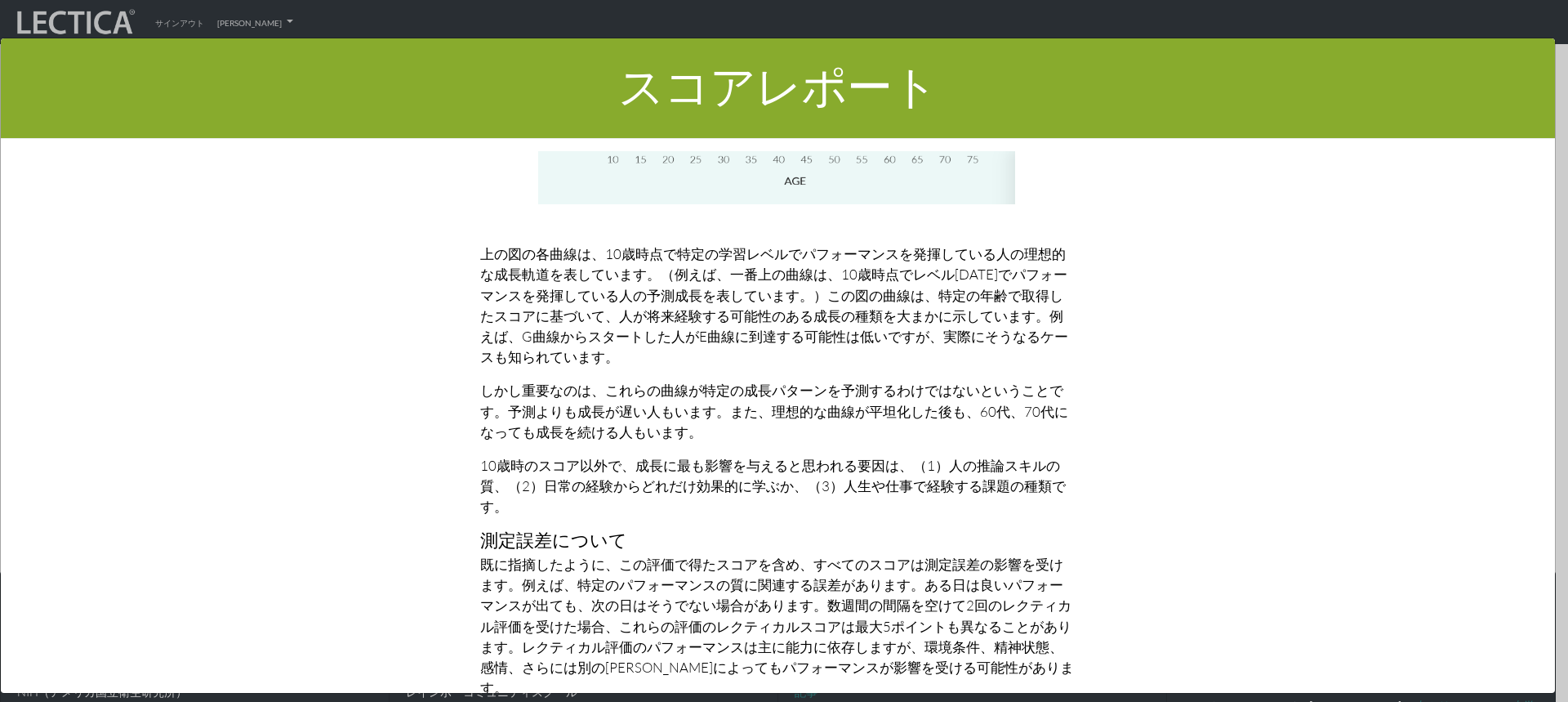 click on "しかし重要なのは、これらの曲線が特定の成長パターンを予測するわけではないということです。予測よりも成長が遅い人もいます。また、理想的な曲線が平坦化した後も、60代、70代になっても成長を続ける人もいます。" at bounding box center [774, 410] 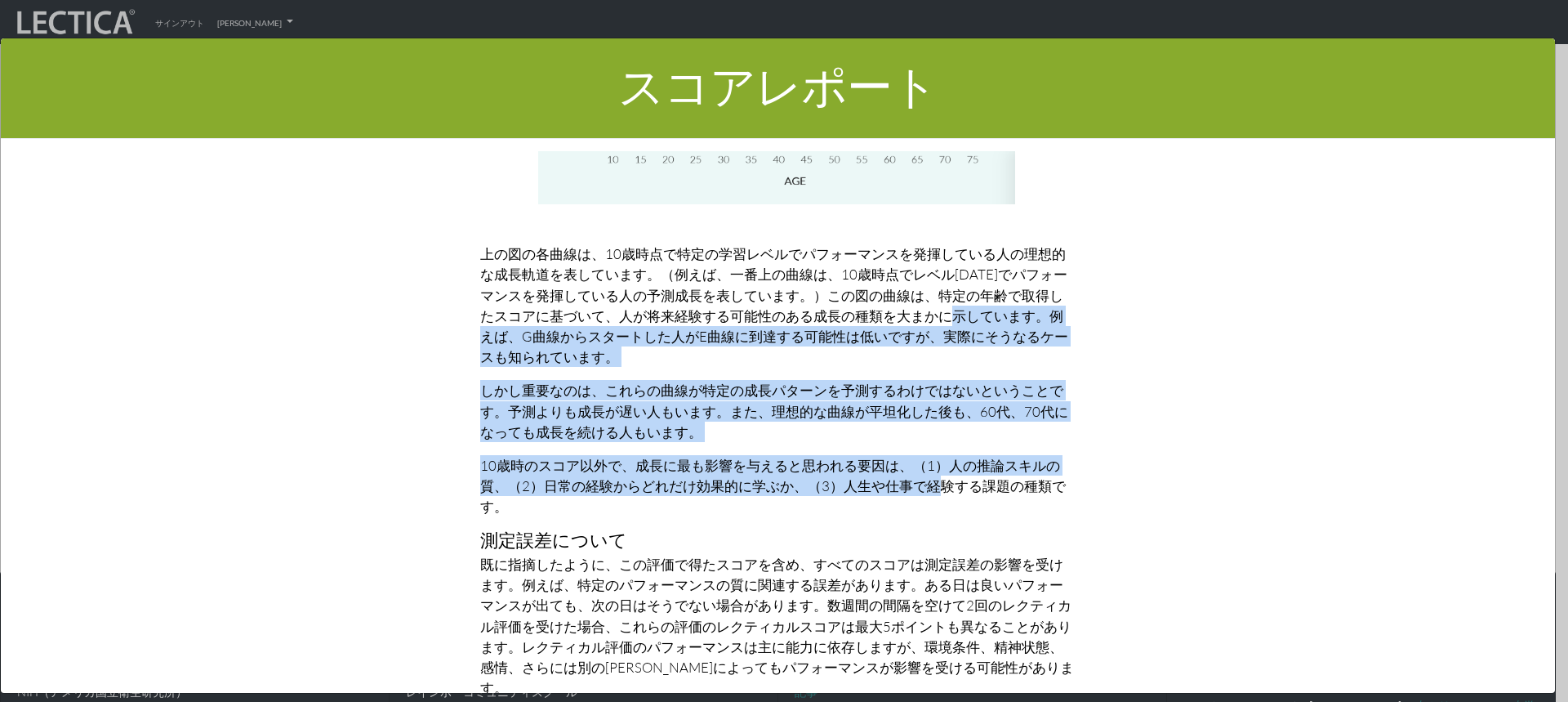 drag, startPoint x: 665, startPoint y: 271, endPoint x: 664, endPoint y: 435, distance: 164.00305 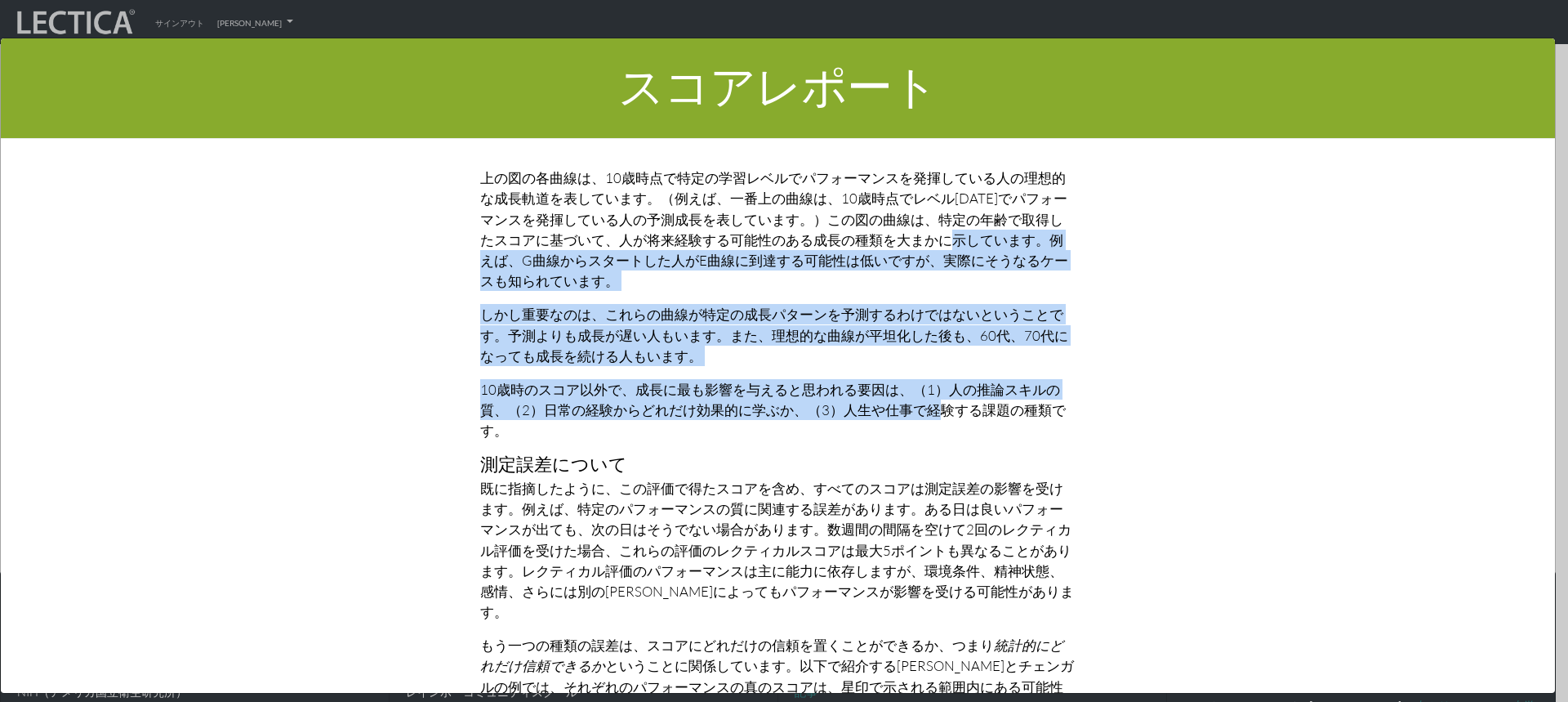scroll, scrollTop: 6946, scrollLeft: 0, axis: vertical 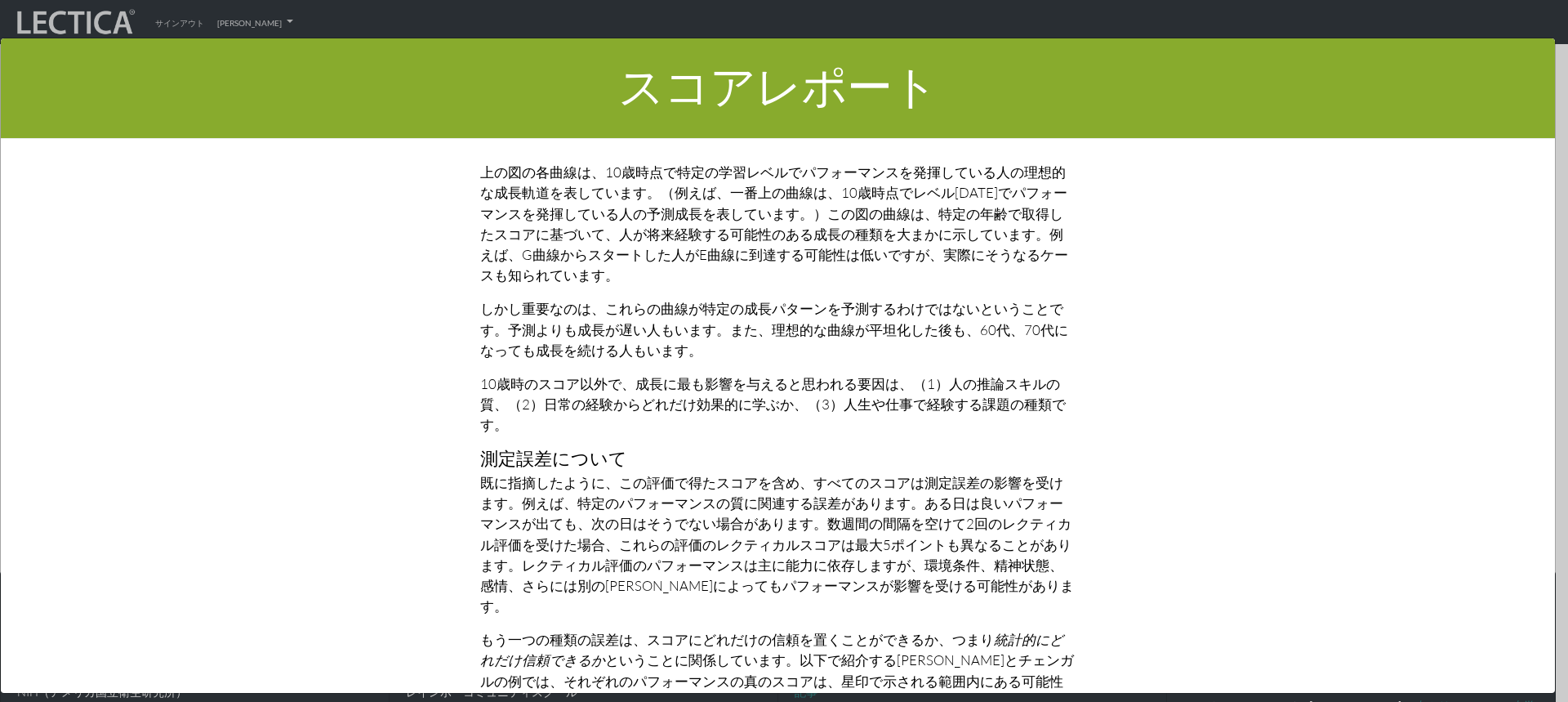 click on "既に指摘したように、この評価で得たスコアを含め、すべてのスコアは測定誤差の影響を受けます。例えば、特定のパフォーマンスの質に関連する誤差があります。ある日は良いパフォーマンスが出ても、次の日はそうでない場合があります。数週間の間隔を空けて2回のレクティカル評価を受けた場合、これらの評価のレクティカルスコアは最大5ポイントも異なることがあります。レクティカル評価のパフォーマンスは主に能力に依存しますが、環境条件、精神状態、感情、さらには別のジレンマによってもパフォーマンスが影響を受ける可能性があります。" at bounding box center [777, 544] 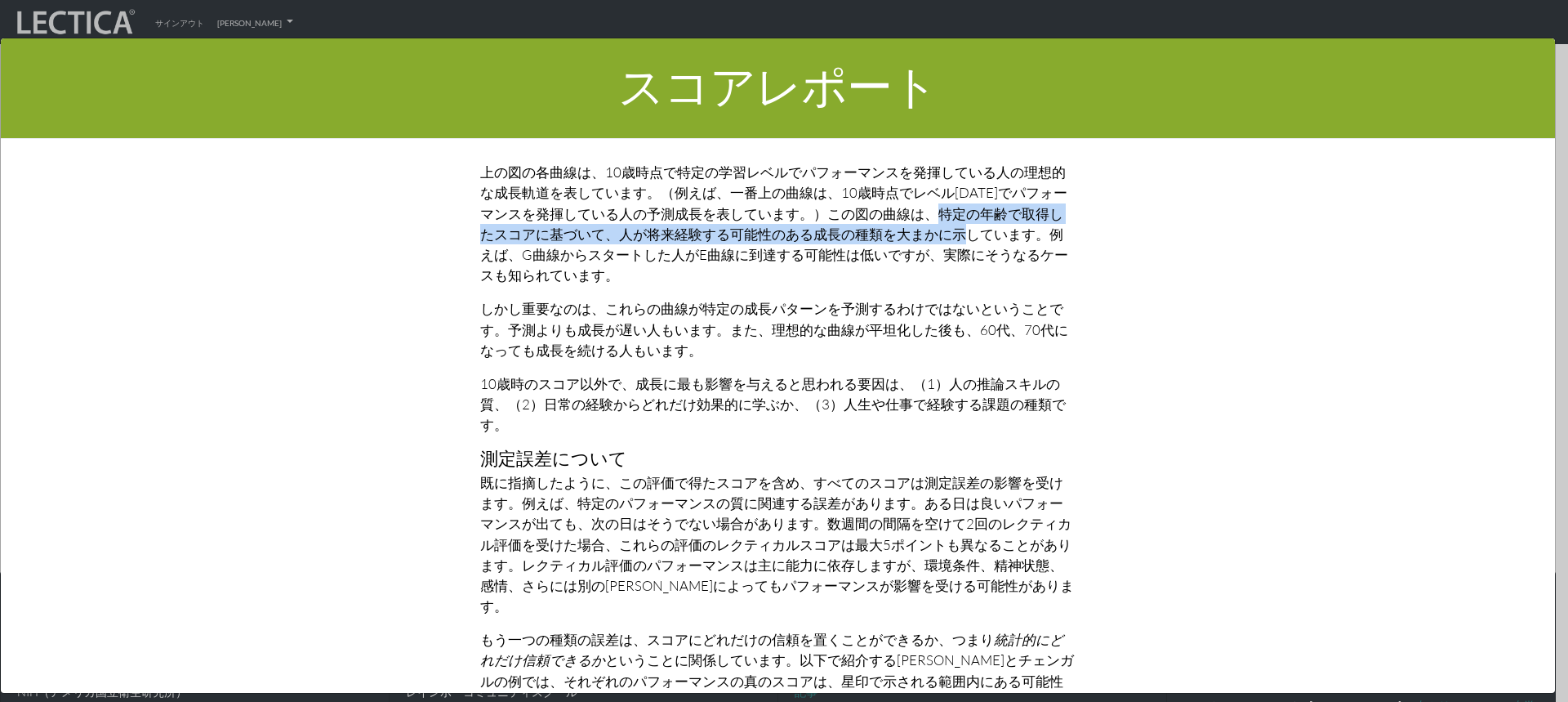 drag, startPoint x: 669, startPoint y: 165, endPoint x: 670, endPoint y: 181, distance: 16.03122 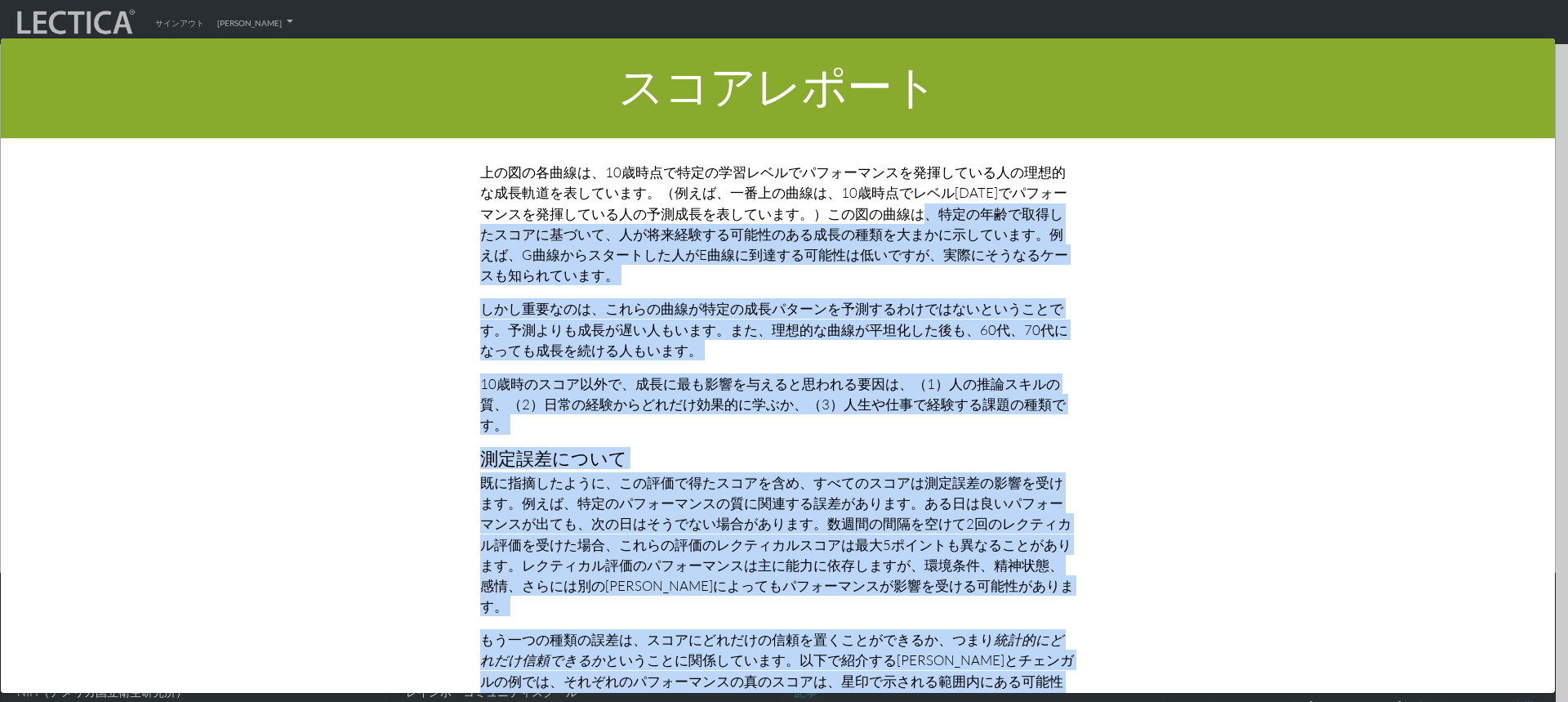 drag, startPoint x: 661, startPoint y: 166, endPoint x: 688, endPoint y: 642, distance: 476.7651 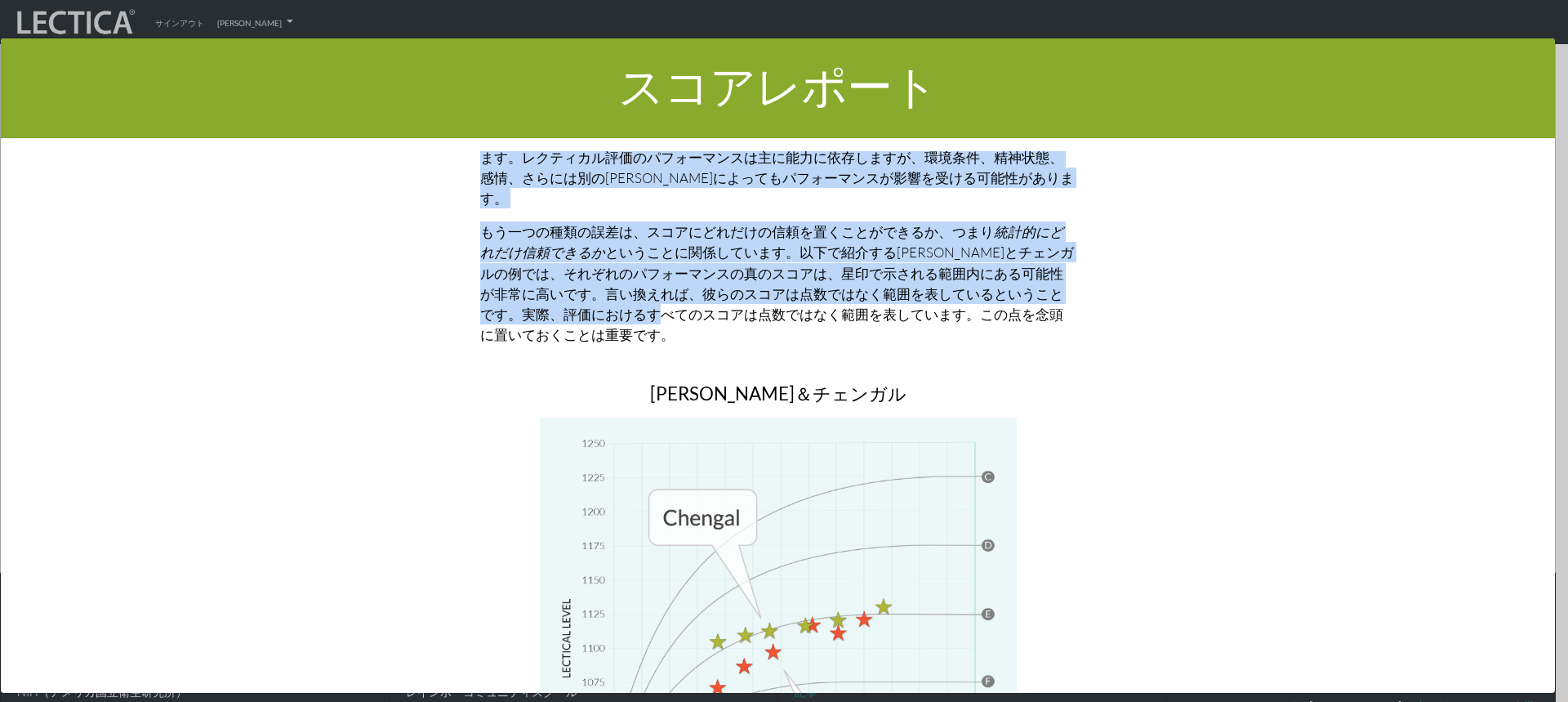 scroll, scrollTop: 7355, scrollLeft: 0, axis: vertical 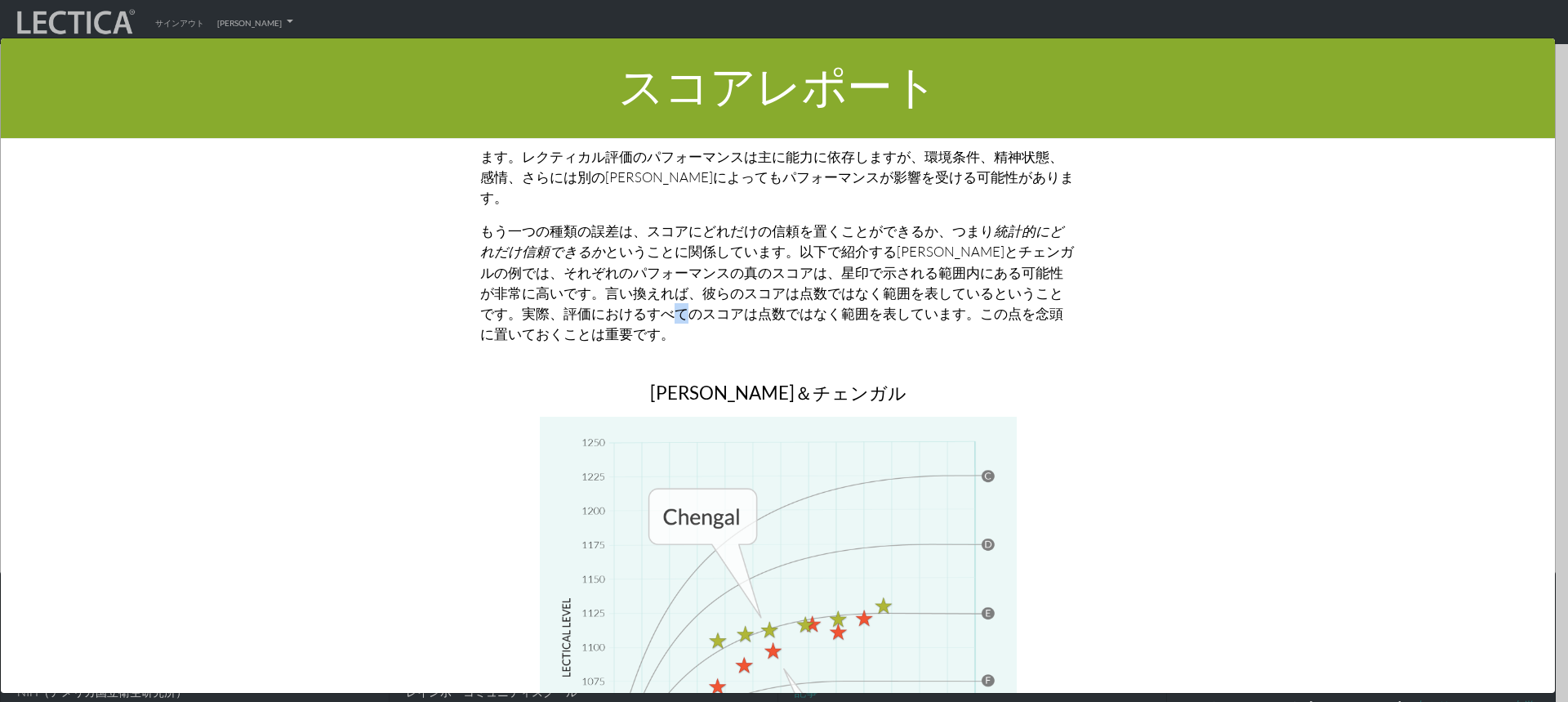 click on "ということに関係しています。以下で紹介するサンジブとチェンガルの例では、それぞれのパフォーマンスの真のスコアは、星印で示される範囲内にある可能性が非常に高いです。言い換えれば、彼らのスコアは点数ではなく範囲を表しているということです。実際、評価におけるすべてのスコアは点数ではなく範囲を表しています。この点を念頭に置いておくことは重要です。" at bounding box center (777, 293) 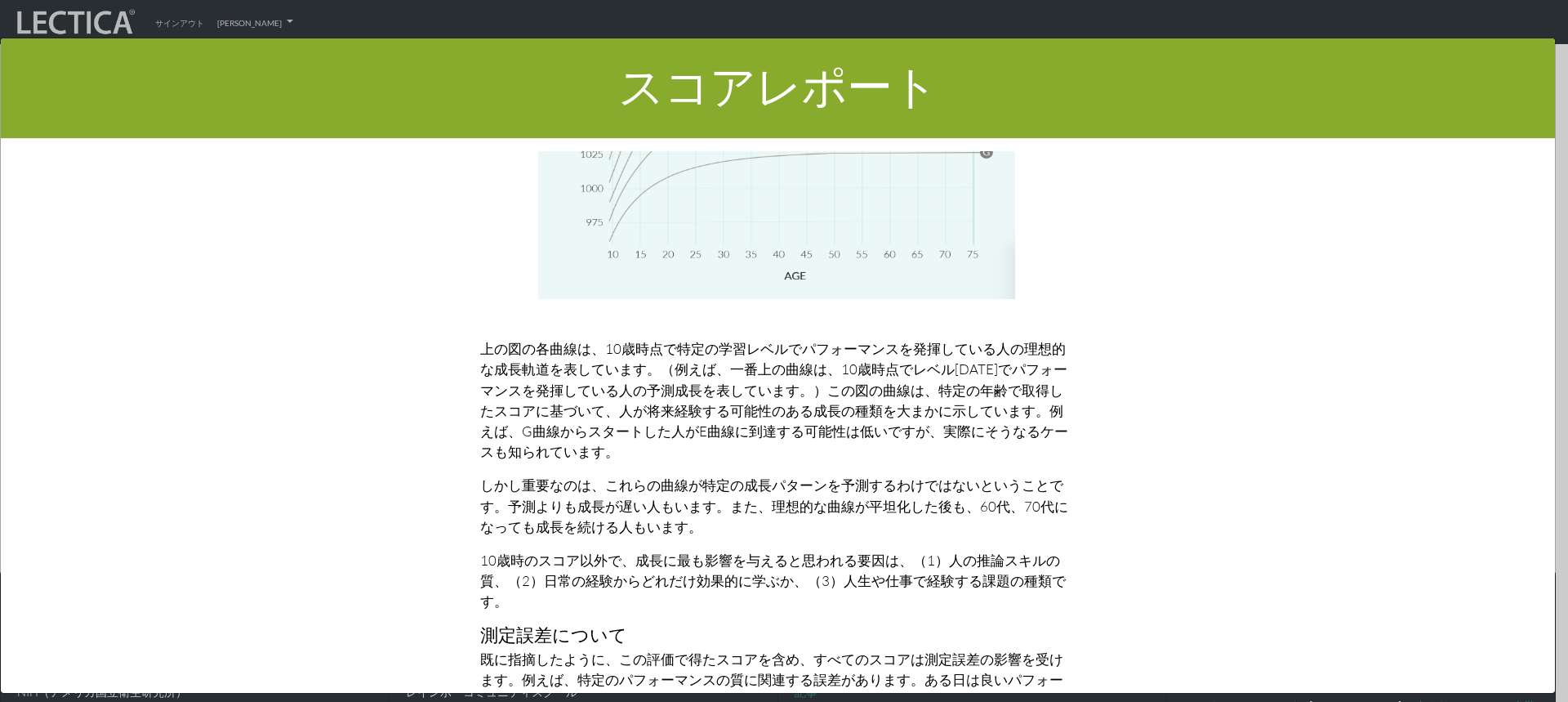 click on "上の図の各曲線は、10歳時点で特定の学習レベルでパフォーマンスを発揮している人の理想的な成長軌道を表しています。（例えば、一番上の曲線は、10歳時点でレベル1025でパフォーマンスを発揮している人の予測成長を表しています。）この図の曲線は、特定の年齢で取得したスコアに基づいて、人が将来経験する可能性のある成長の種類を大まかに示しています。例えば、G曲線からスタートした人がE曲線に到達する可能性は低いですが、実際にそうなるケースも知られています。" at bounding box center (774, 400) 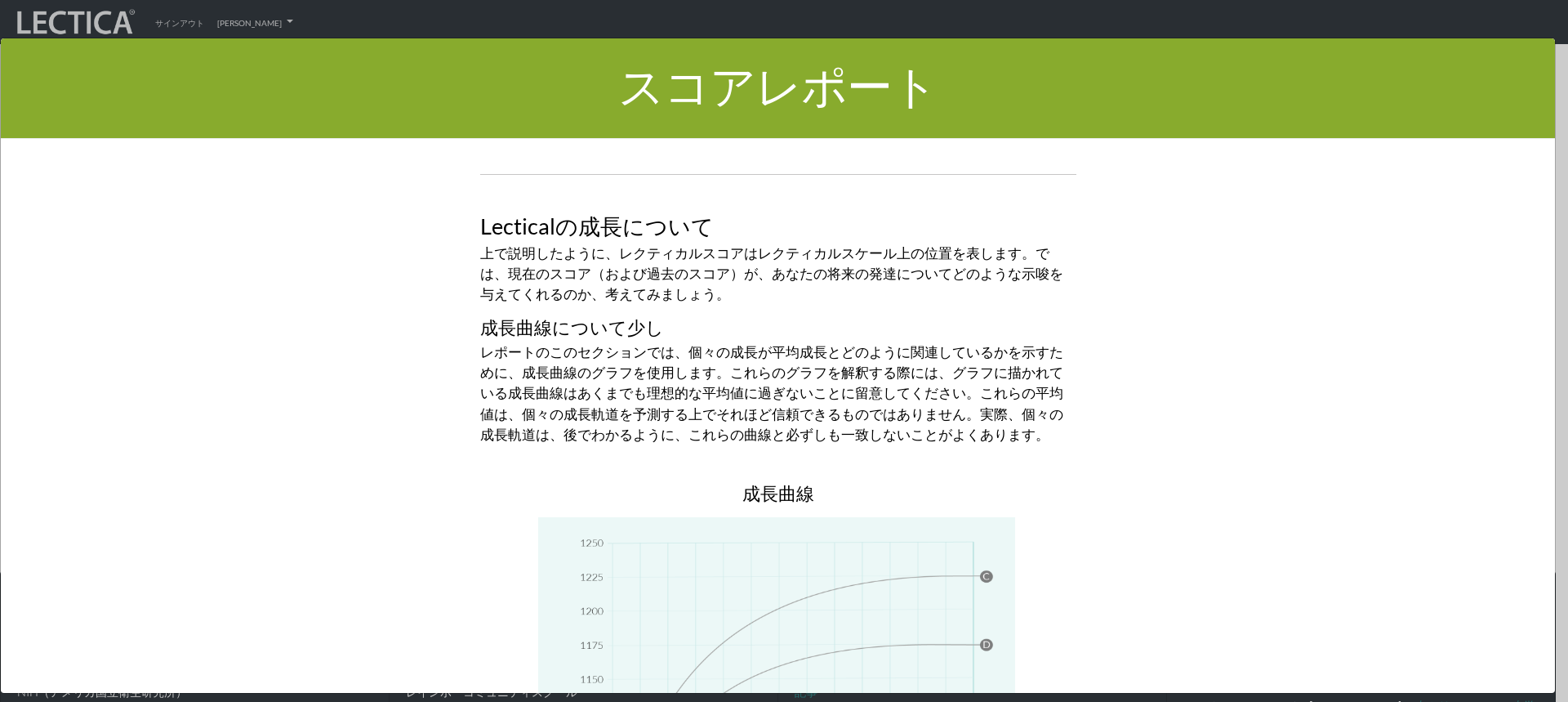 scroll, scrollTop: 6034, scrollLeft: 0, axis: vertical 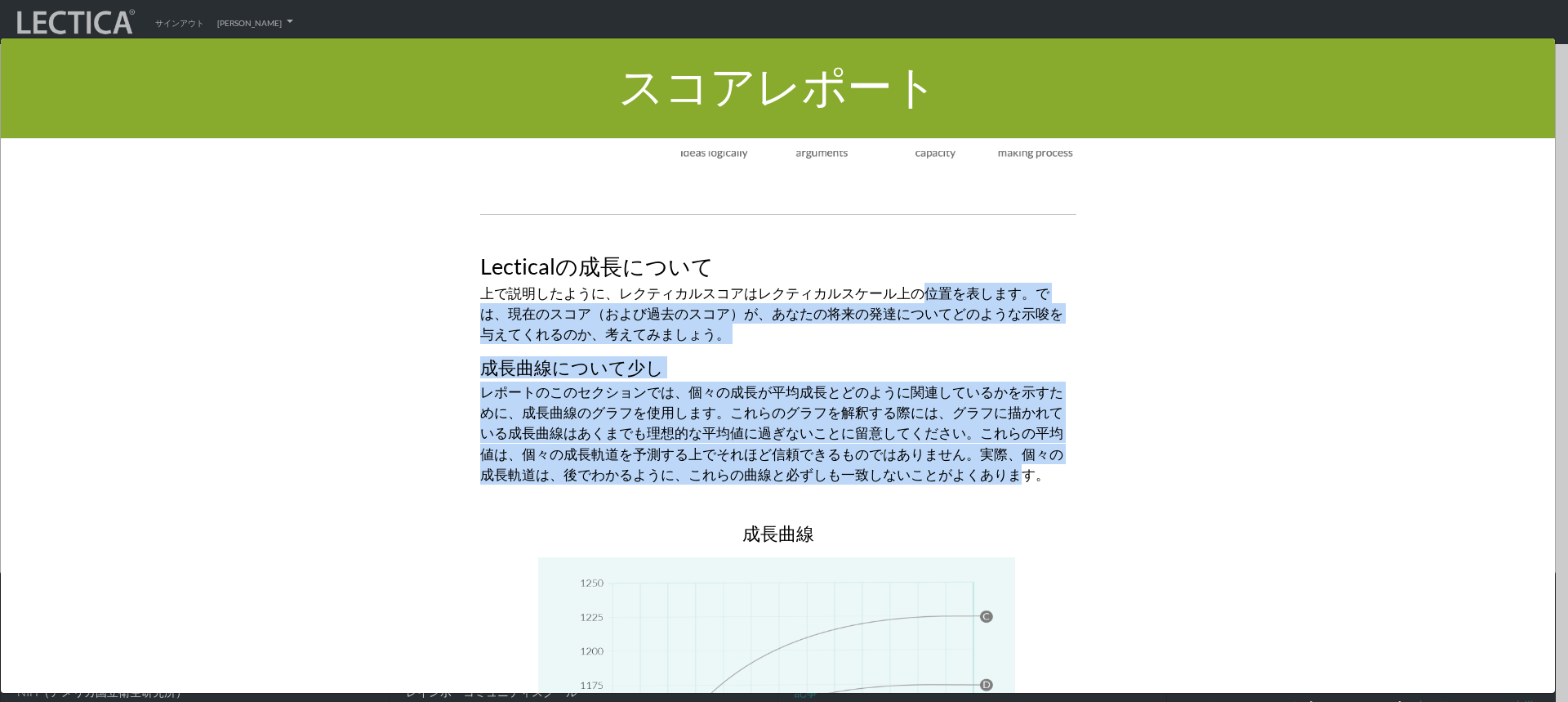 drag, startPoint x: 712, startPoint y: 434, endPoint x: 668, endPoint y: 241, distance: 197.95201 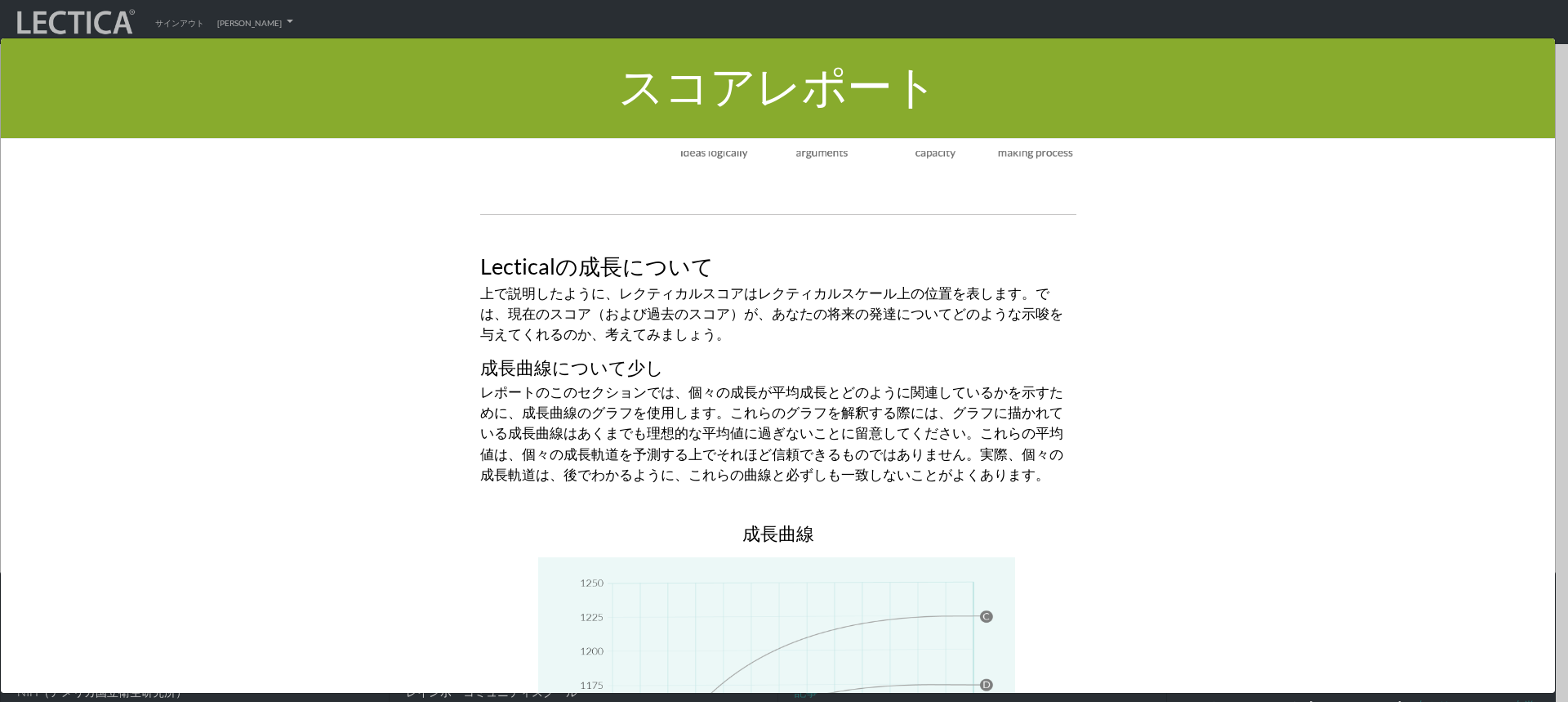 drag, startPoint x: 644, startPoint y: 212, endPoint x: 648, endPoint y: 426, distance: 214.0374 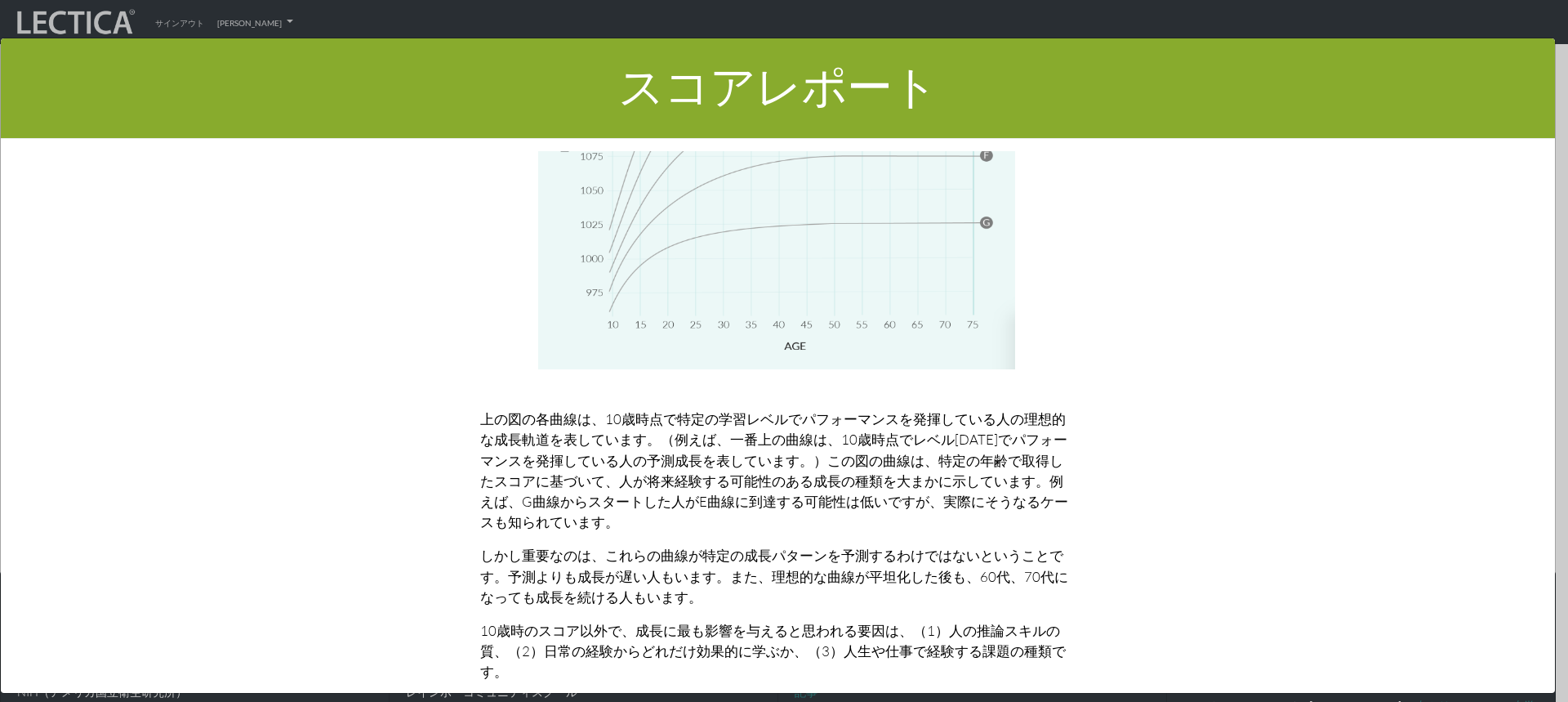 scroll, scrollTop: 6852, scrollLeft: 0, axis: vertical 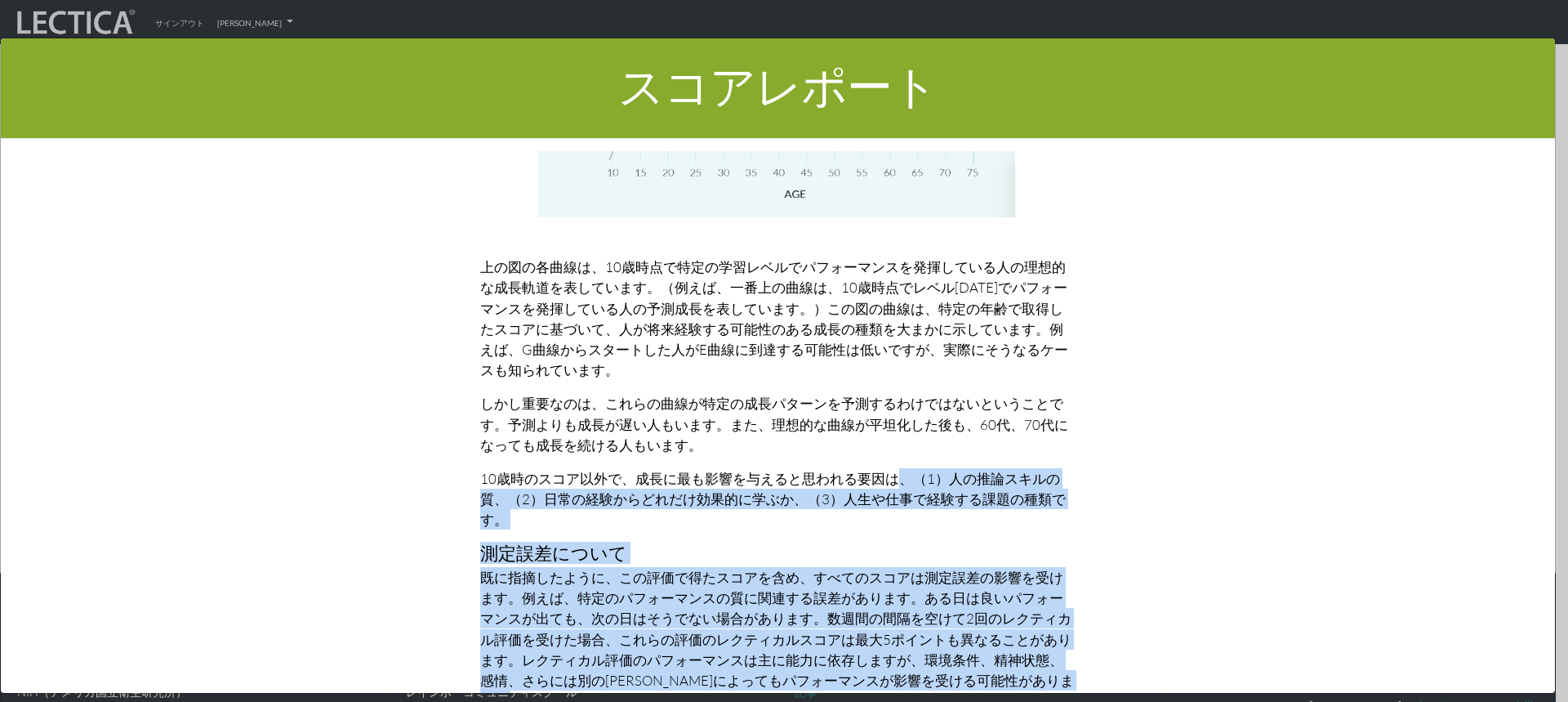 drag, startPoint x: 652, startPoint y: 636, endPoint x: 642, endPoint y: 417, distance: 219.22819 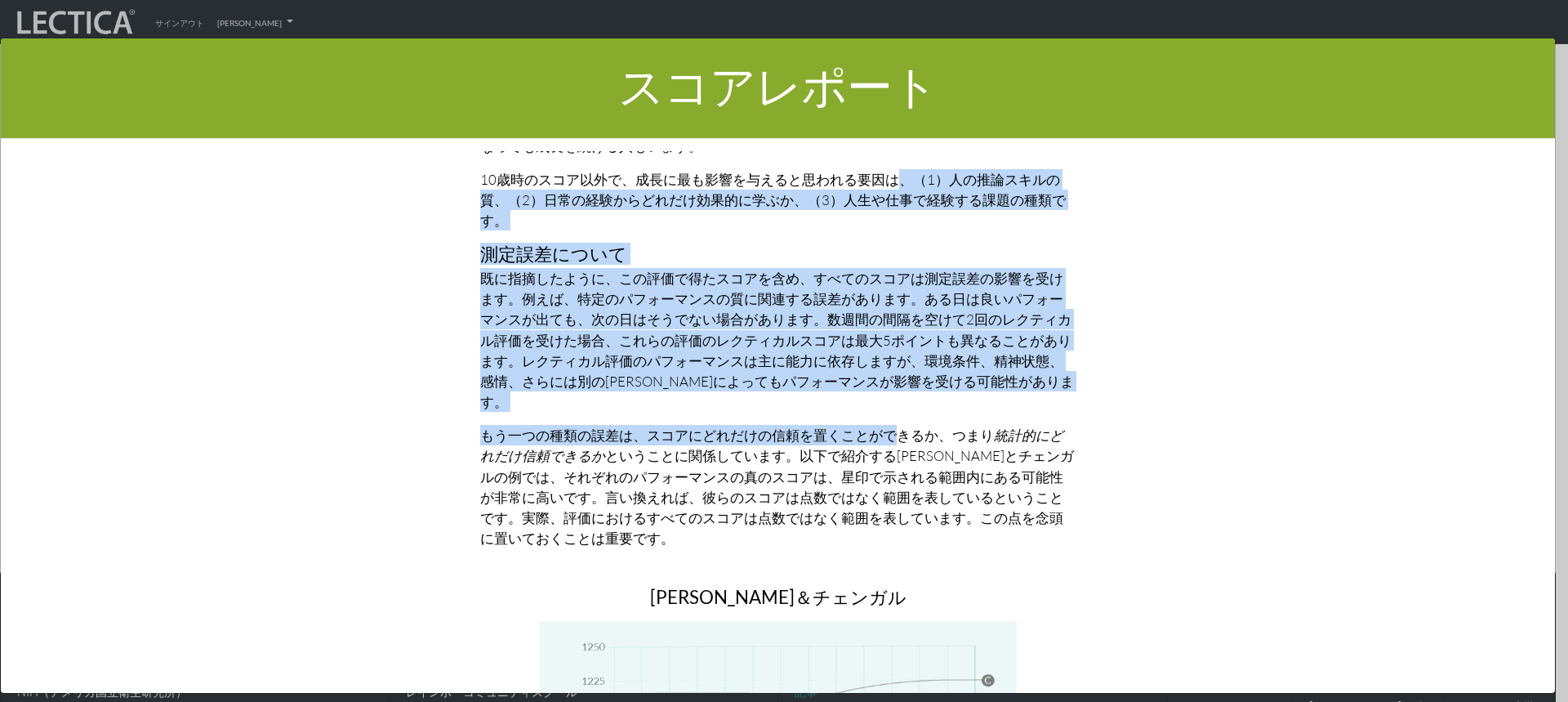 scroll, scrollTop: 7179, scrollLeft: 0, axis: vertical 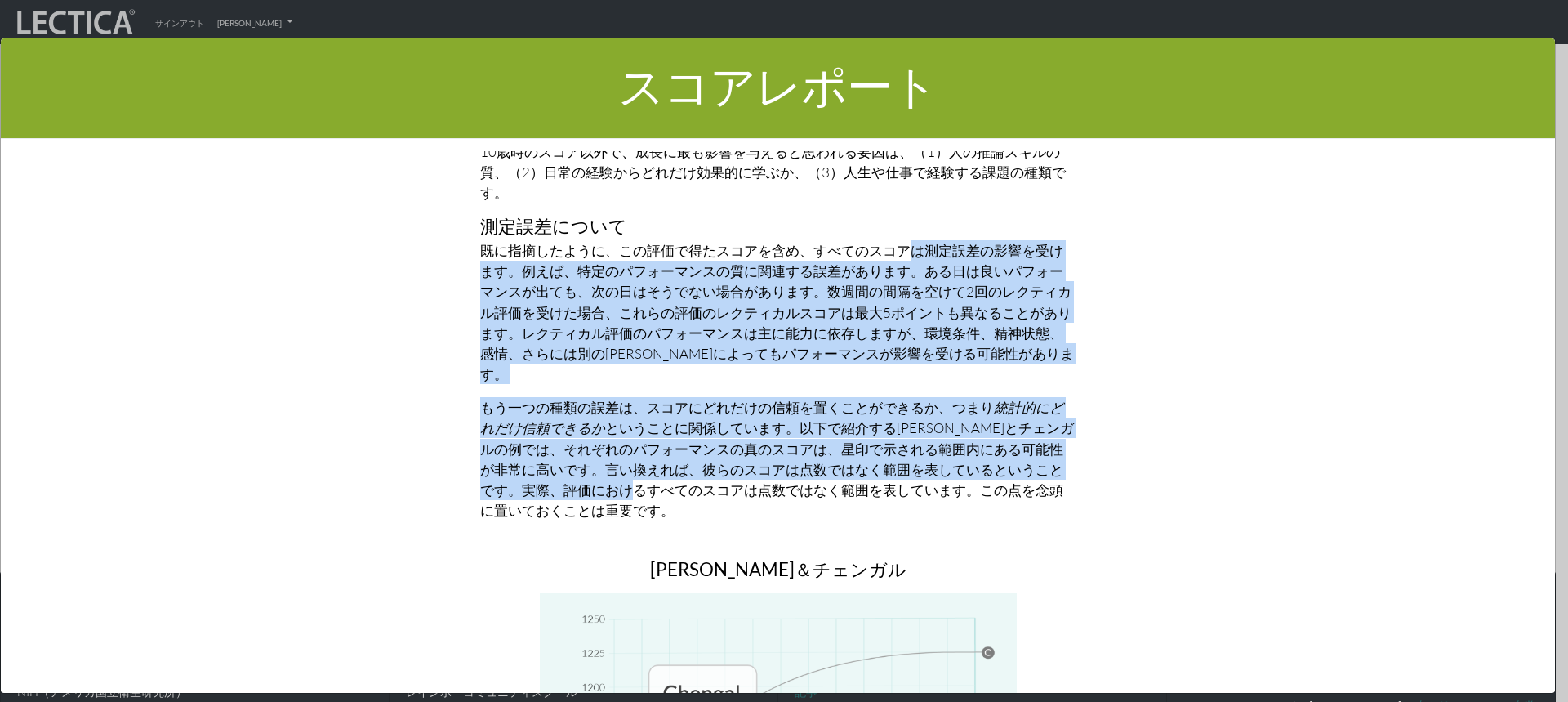 drag, startPoint x: 656, startPoint y: 404, endPoint x: 661, endPoint y: 182, distance: 222.0563 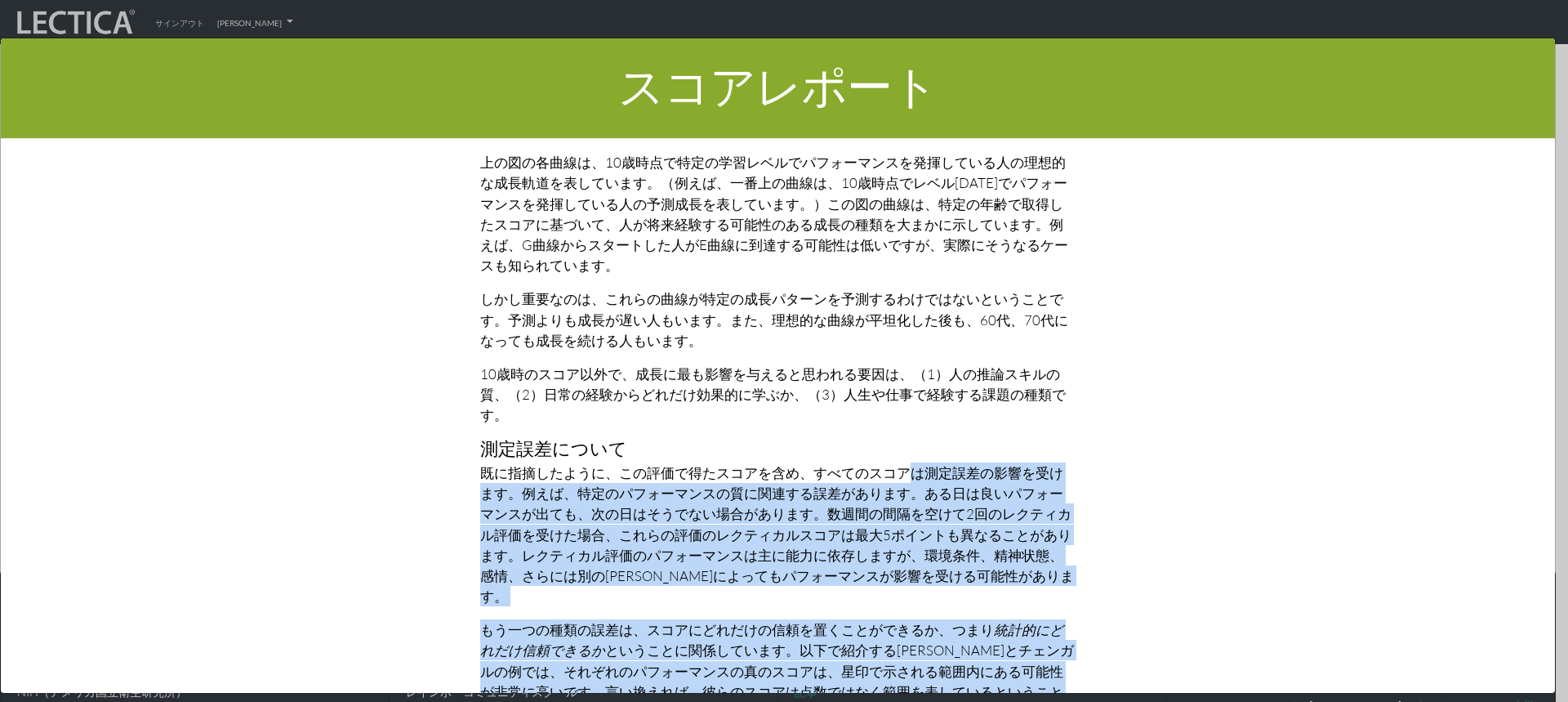 scroll, scrollTop: 6933, scrollLeft: 0, axis: vertical 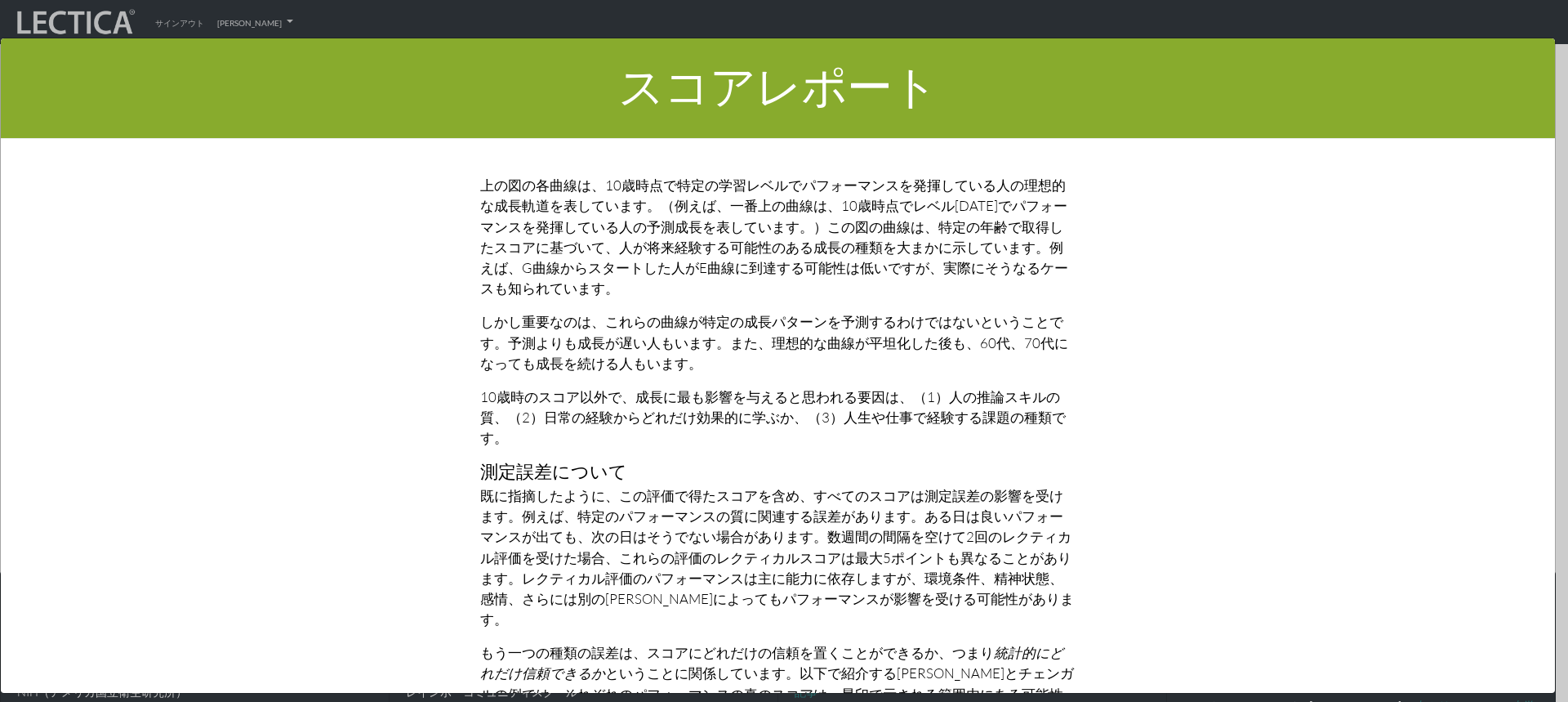 click on "10歳時のスコア以外で、成長に最も影響を与えると思われる要因は、（1）人の推論スキルの質、（2）日常の経験からどれだけ効果的に学ぶか、（3）人生や仕事で経験する課題の種類です。" at bounding box center [773, 417] 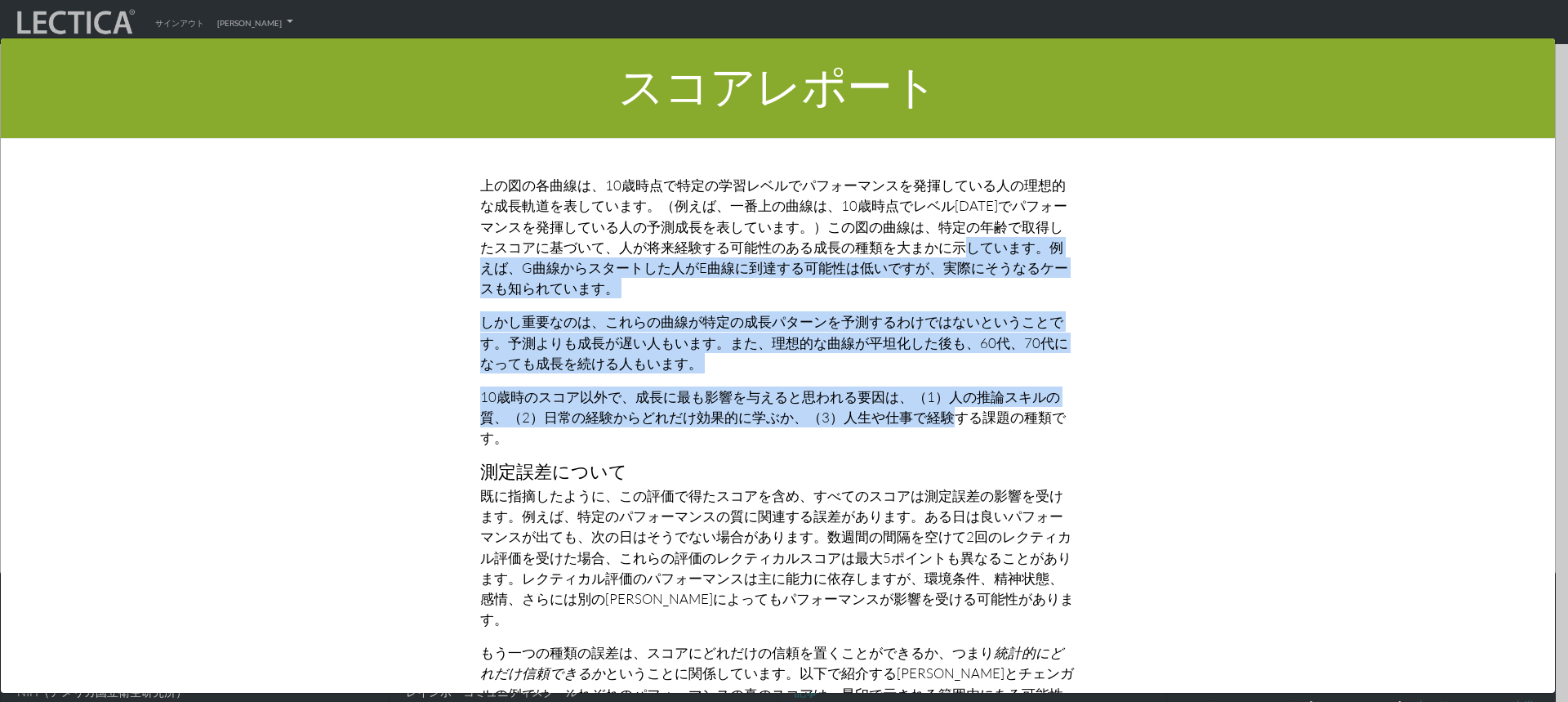 drag, startPoint x: 683, startPoint y: 379, endPoint x: 671, endPoint y: 208, distance: 171.42054 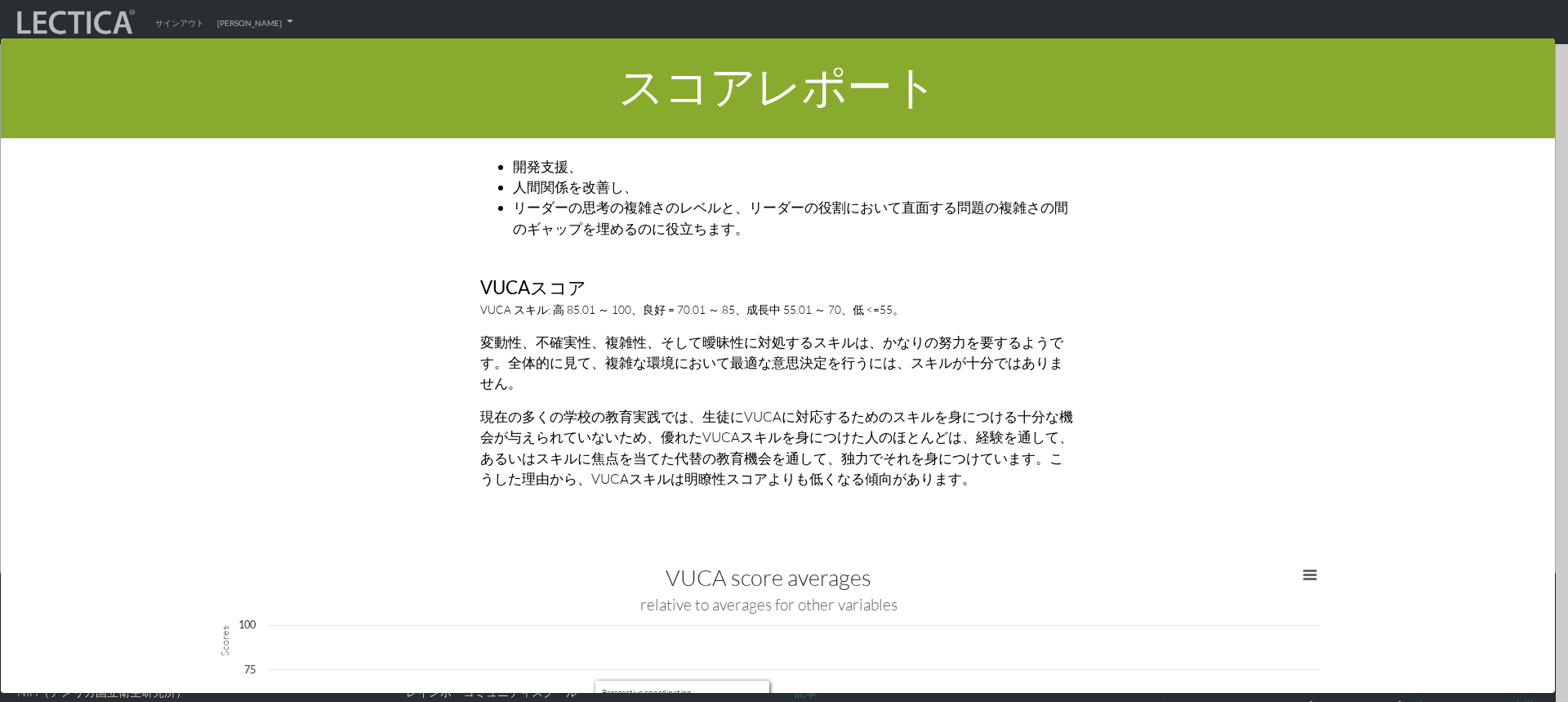 scroll, scrollTop: 2520, scrollLeft: 0, axis: vertical 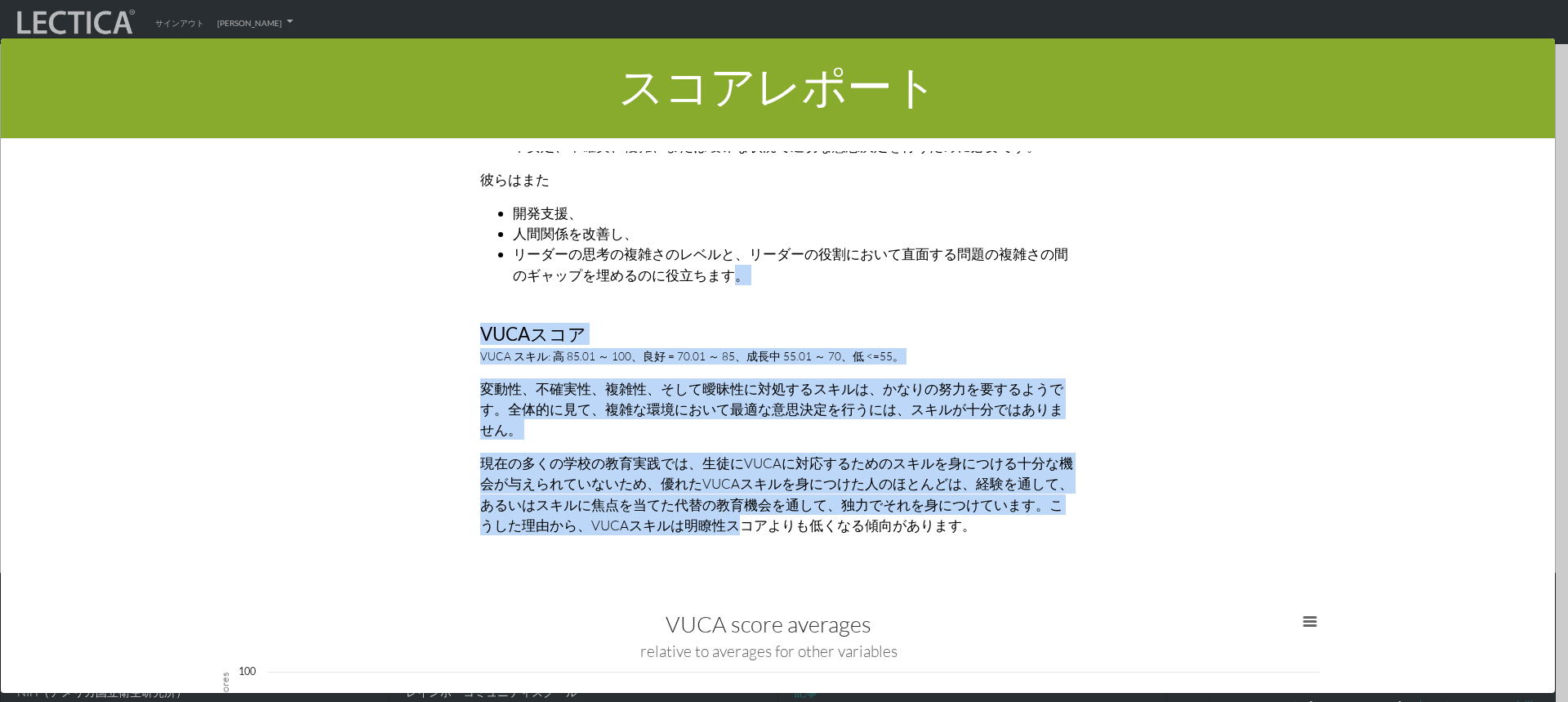 drag, startPoint x: 711, startPoint y: 517, endPoint x: 711, endPoint y: 254, distance: 263 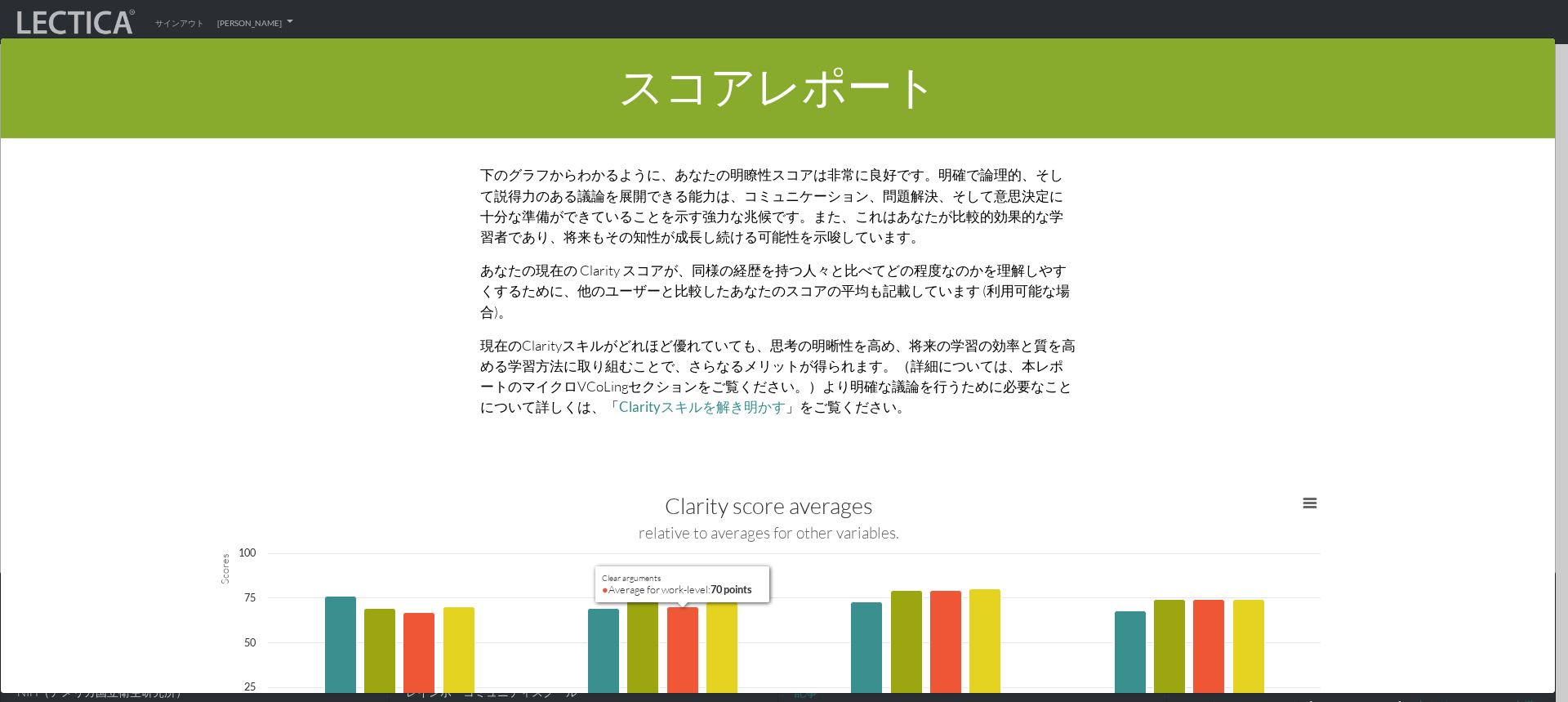 scroll, scrollTop: 1458, scrollLeft: 0, axis: vertical 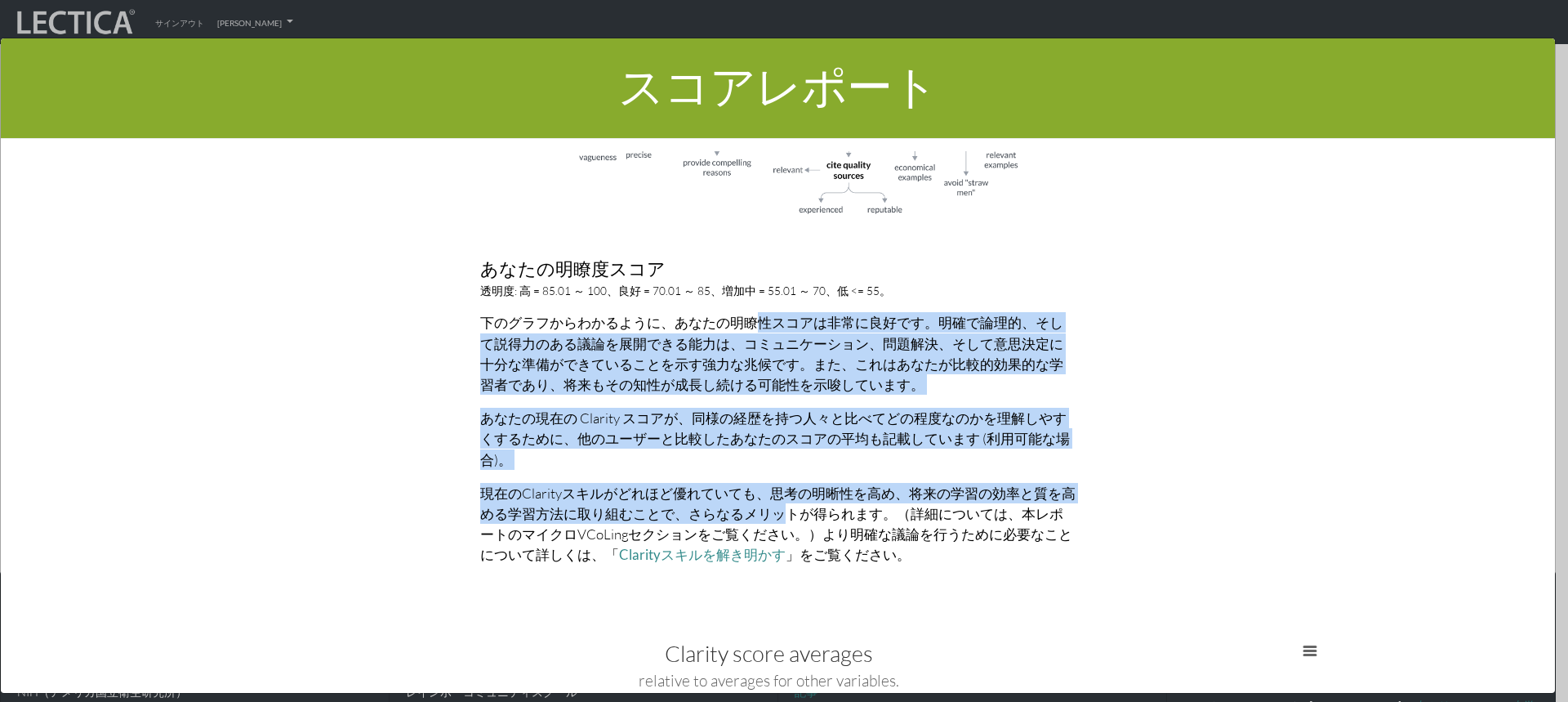 drag, startPoint x: 763, startPoint y: 486, endPoint x: 747, endPoint y: 308, distance: 178.71765 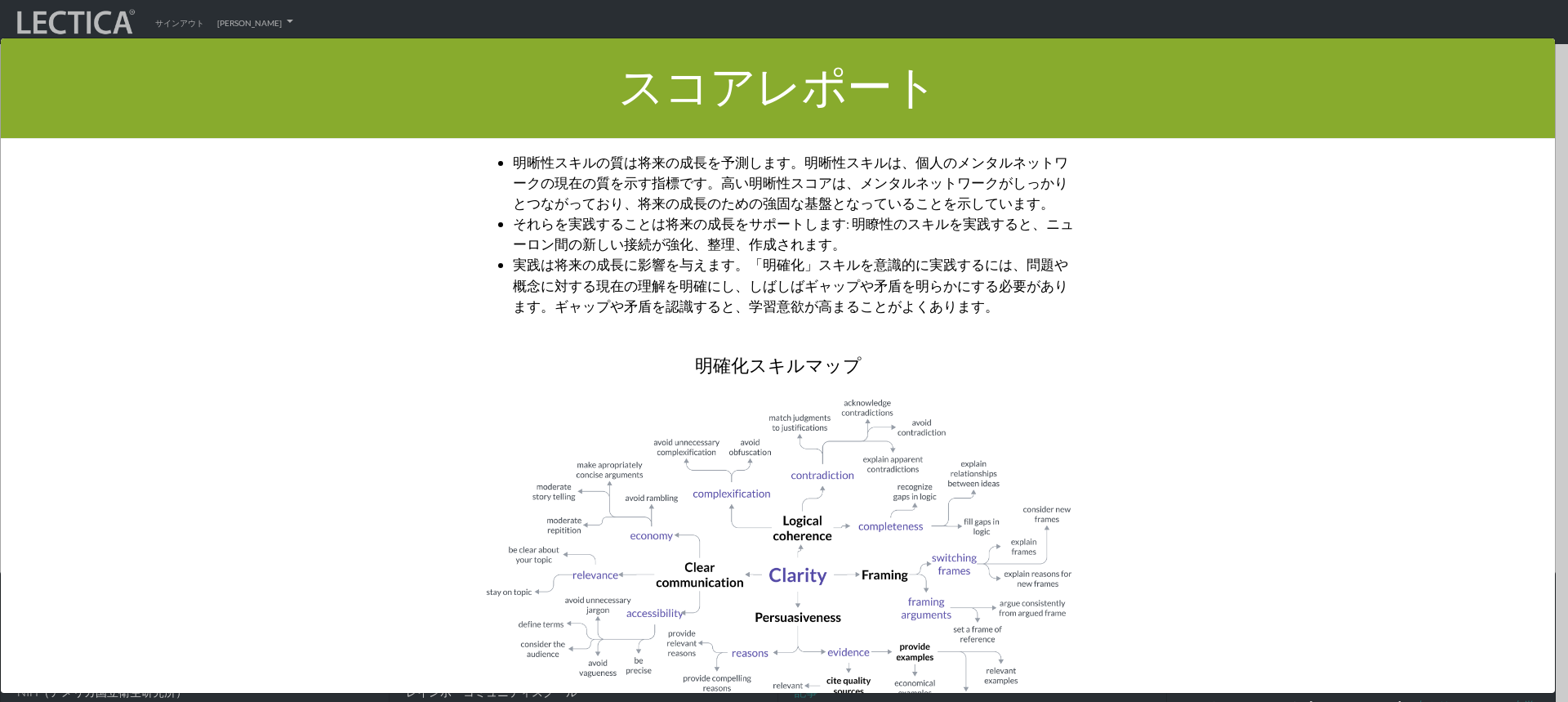 scroll, scrollTop: 804, scrollLeft: 0, axis: vertical 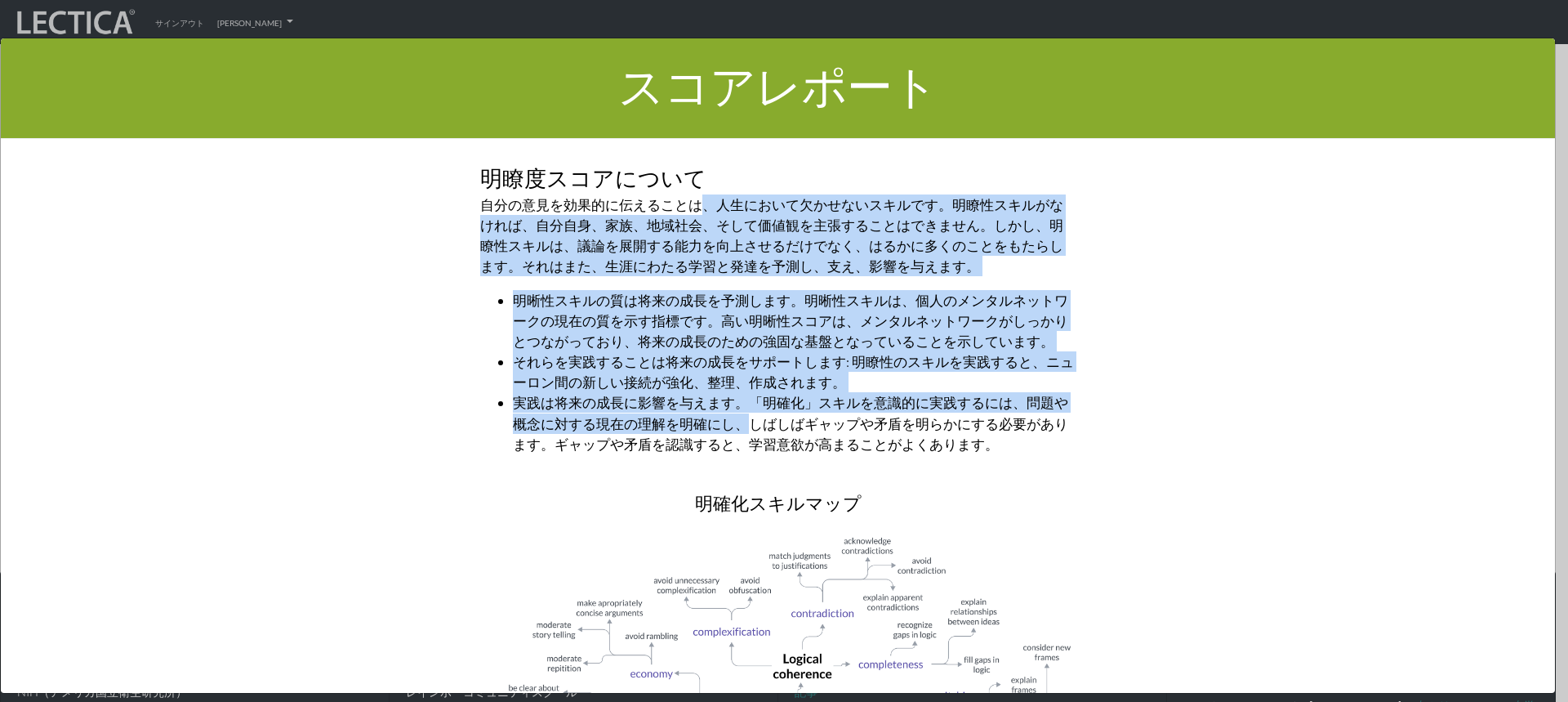 drag, startPoint x: 715, startPoint y: 412, endPoint x: 684, endPoint y: 181, distance: 233.0708 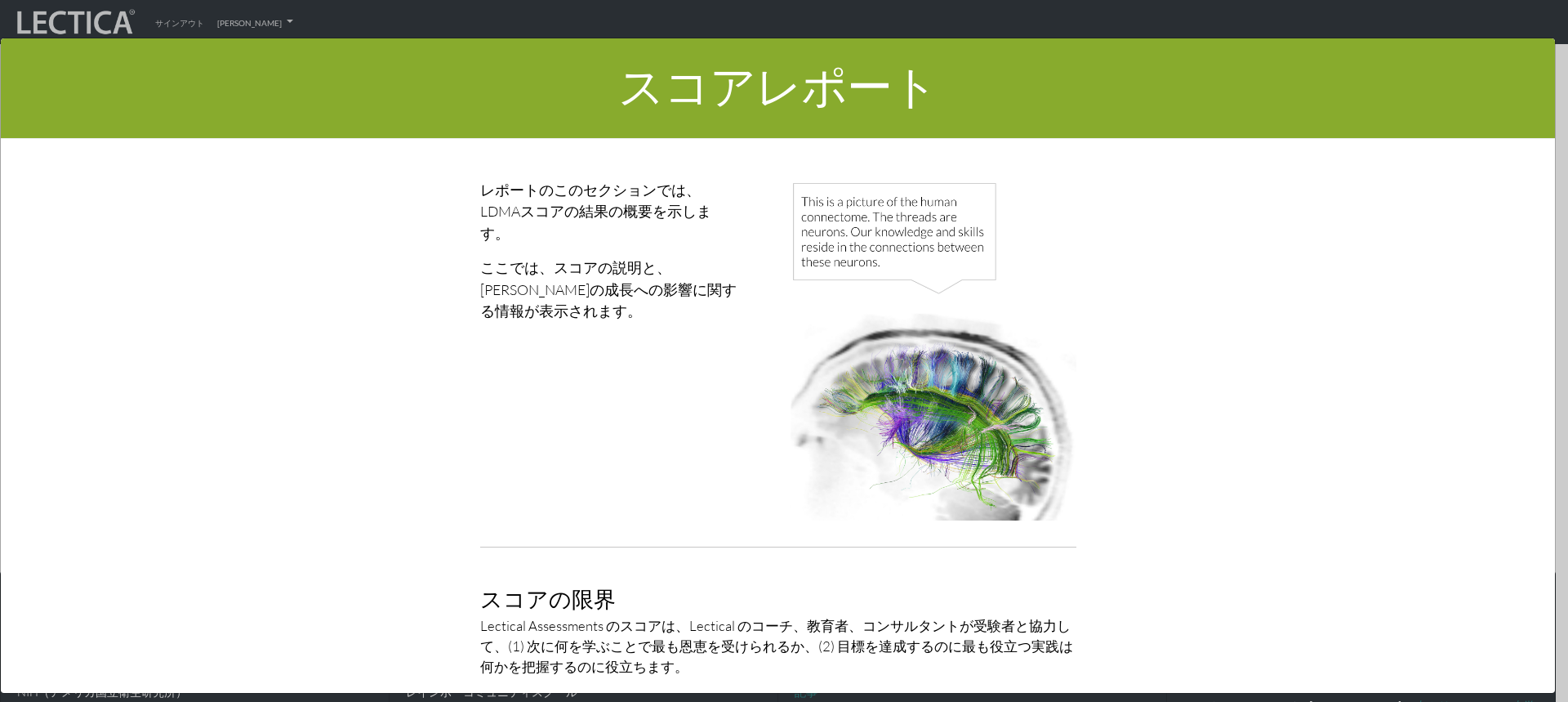 scroll, scrollTop: 0, scrollLeft: 0, axis: both 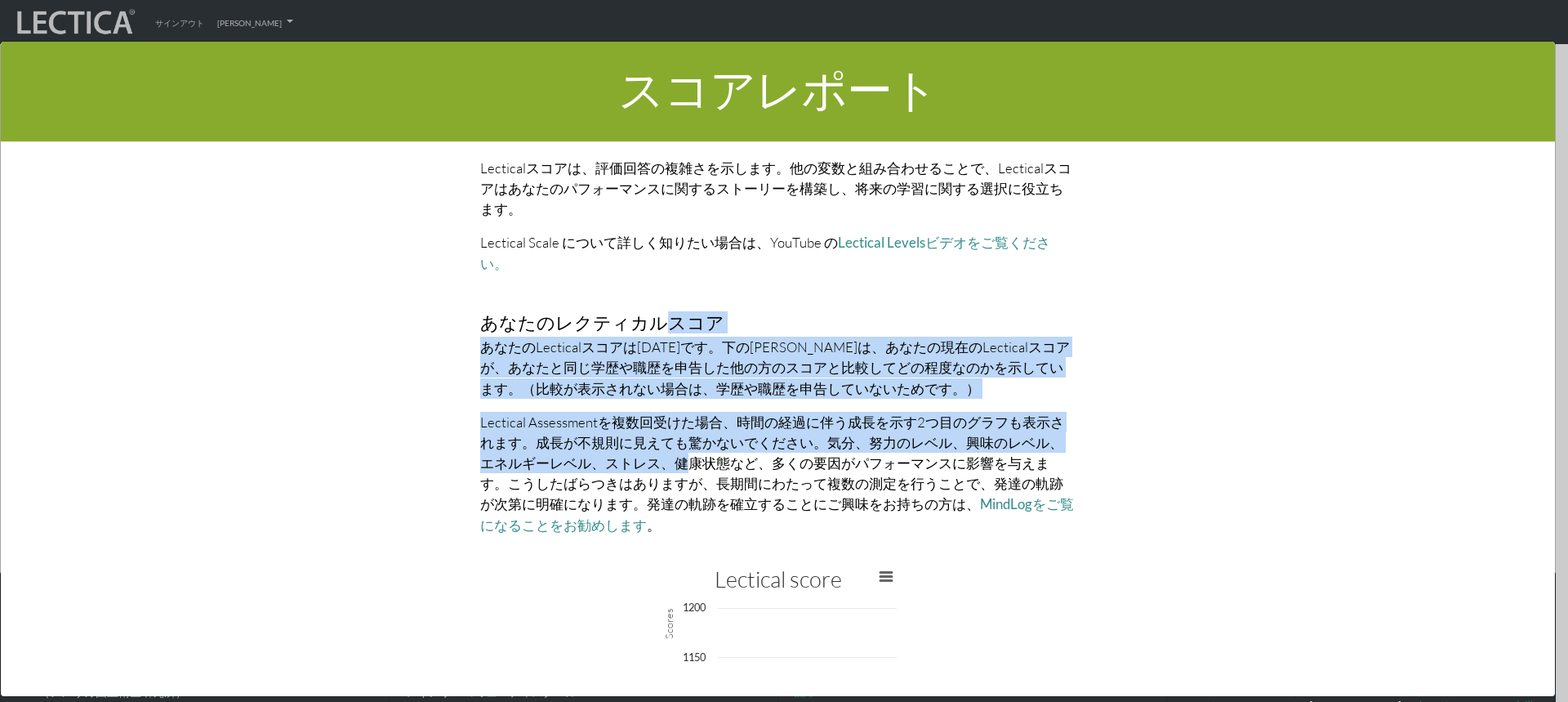 drag, startPoint x: 653, startPoint y: 277, endPoint x: 653, endPoint y: 421, distance: 144 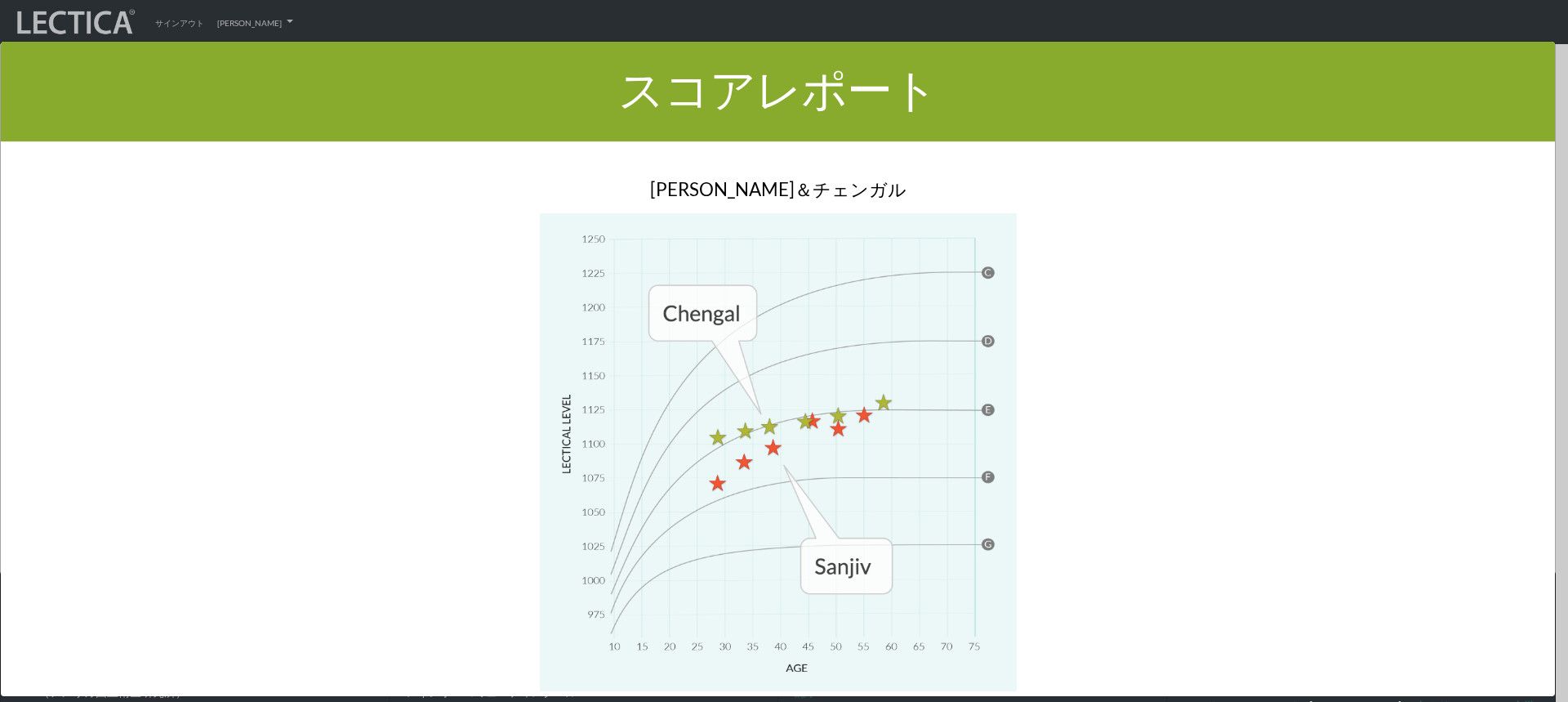 scroll, scrollTop: 7914, scrollLeft: 0, axis: vertical 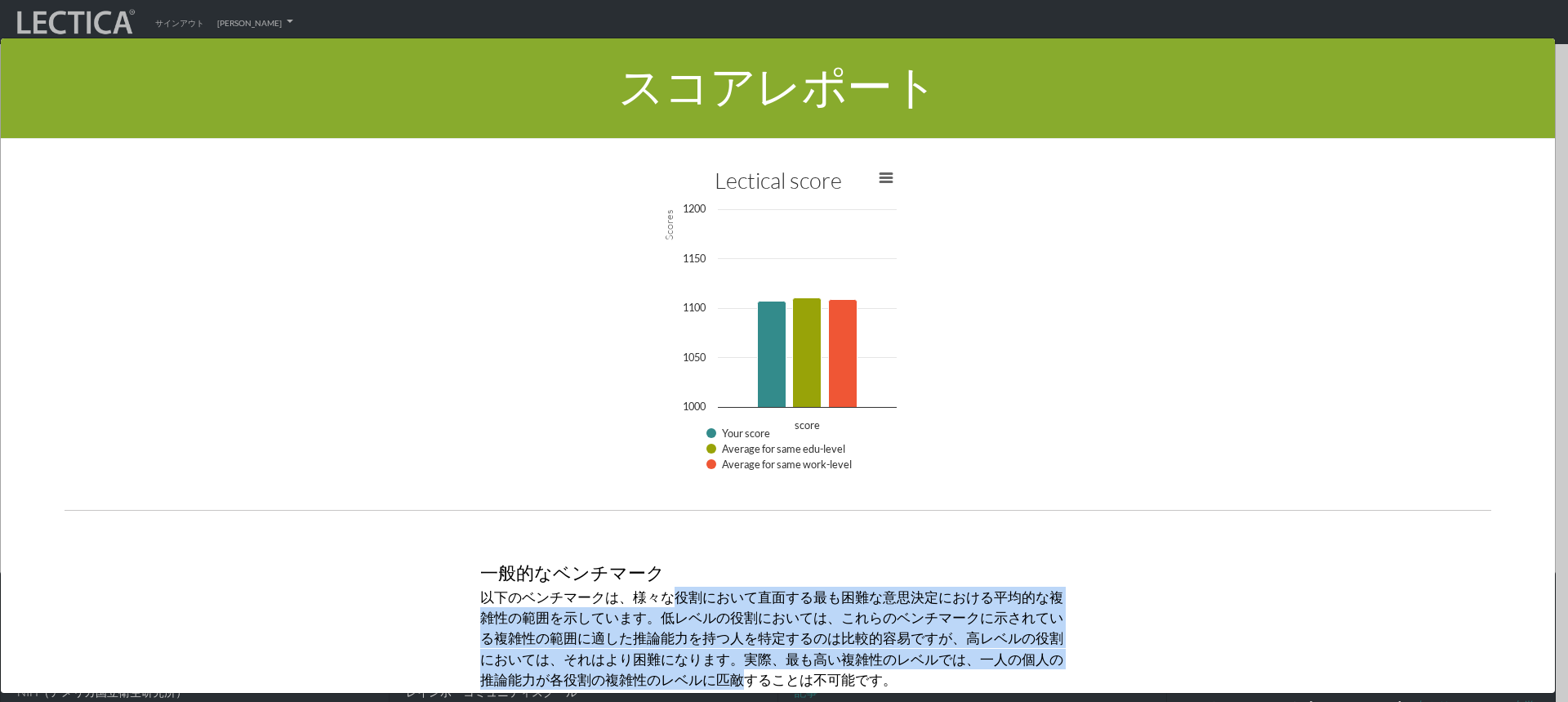 drag, startPoint x: 675, startPoint y: 627, endPoint x: 664, endPoint y: 552, distance: 75.80237 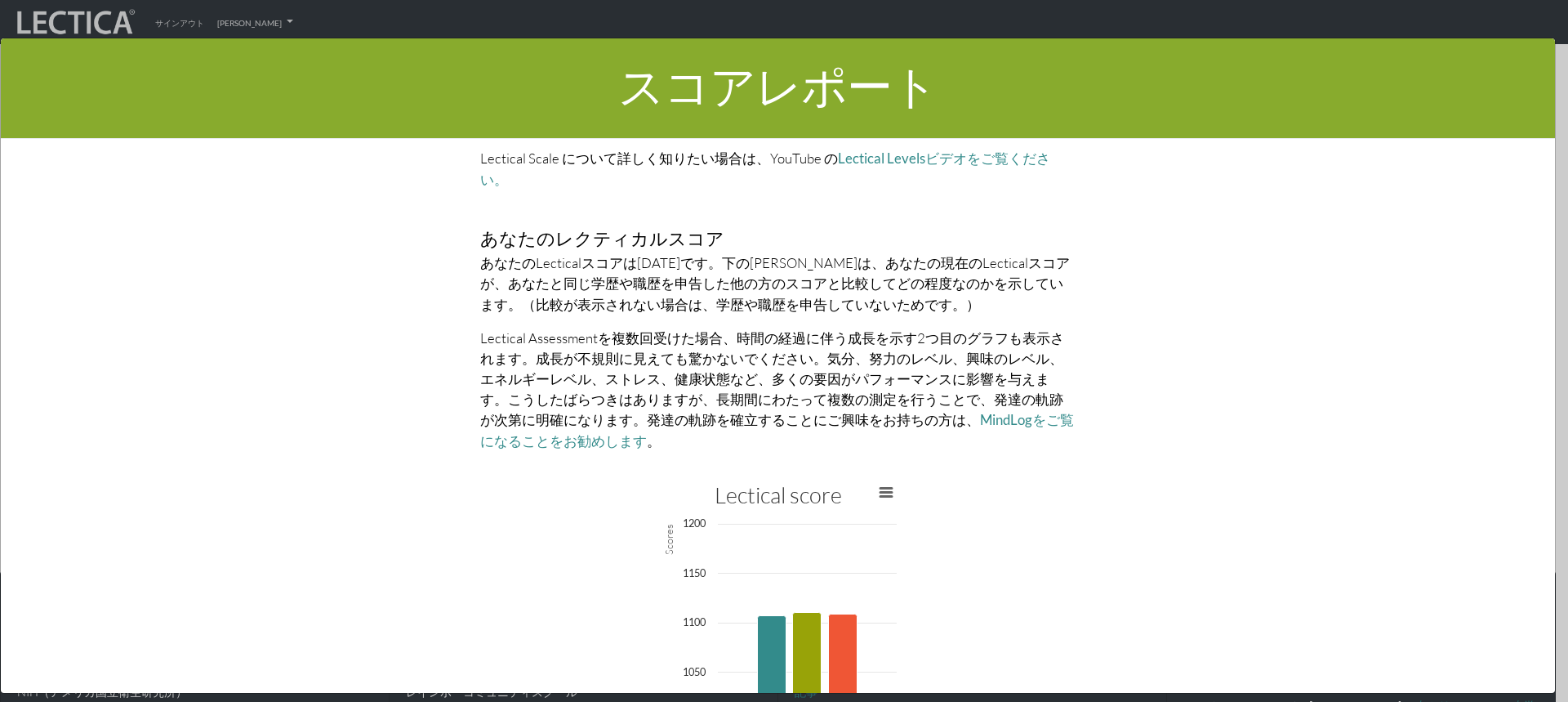 scroll, scrollTop: 3746, scrollLeft: 0, axis: vertical 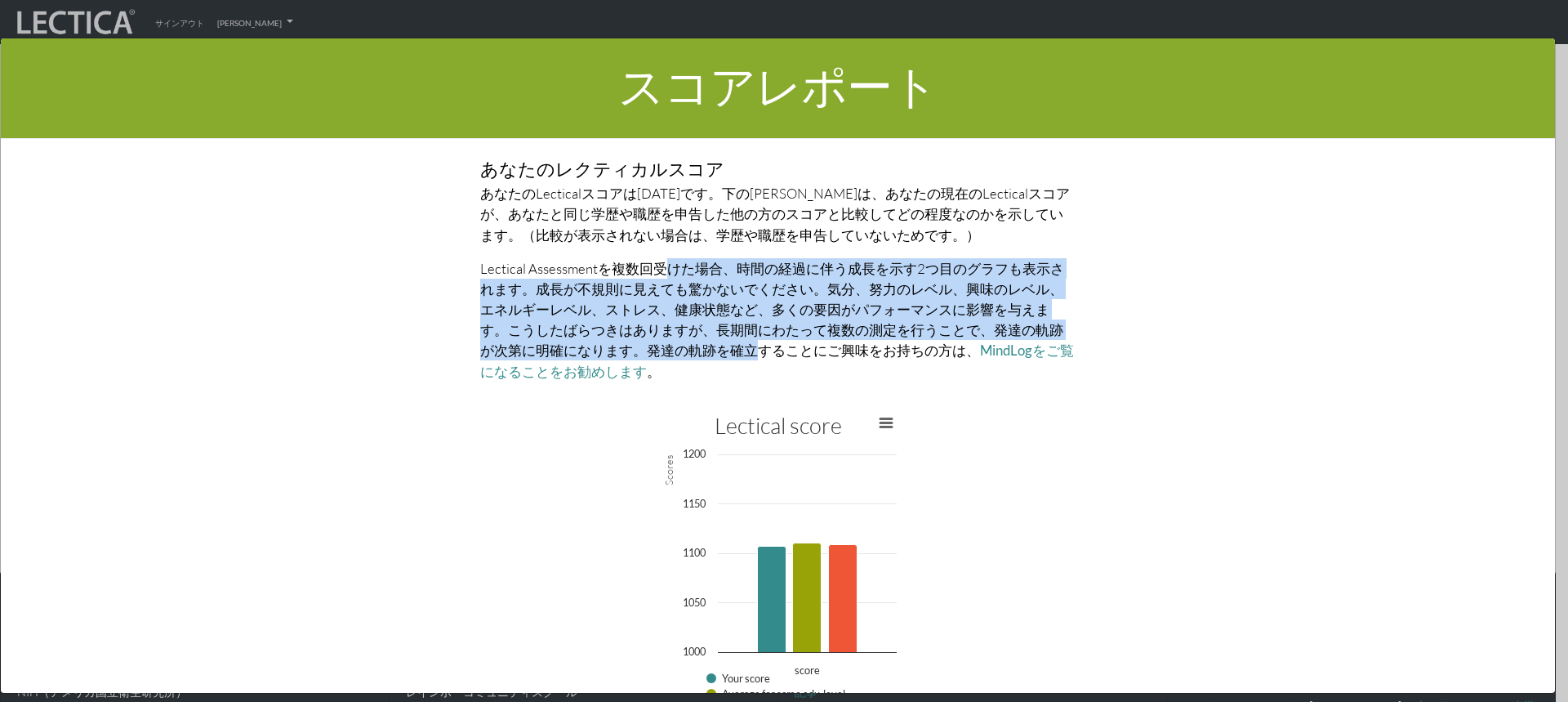 drag, startPoint x: 666, startPoint y: 308, endPoint x: 656, endPoint y: 227, distance: 81.61495 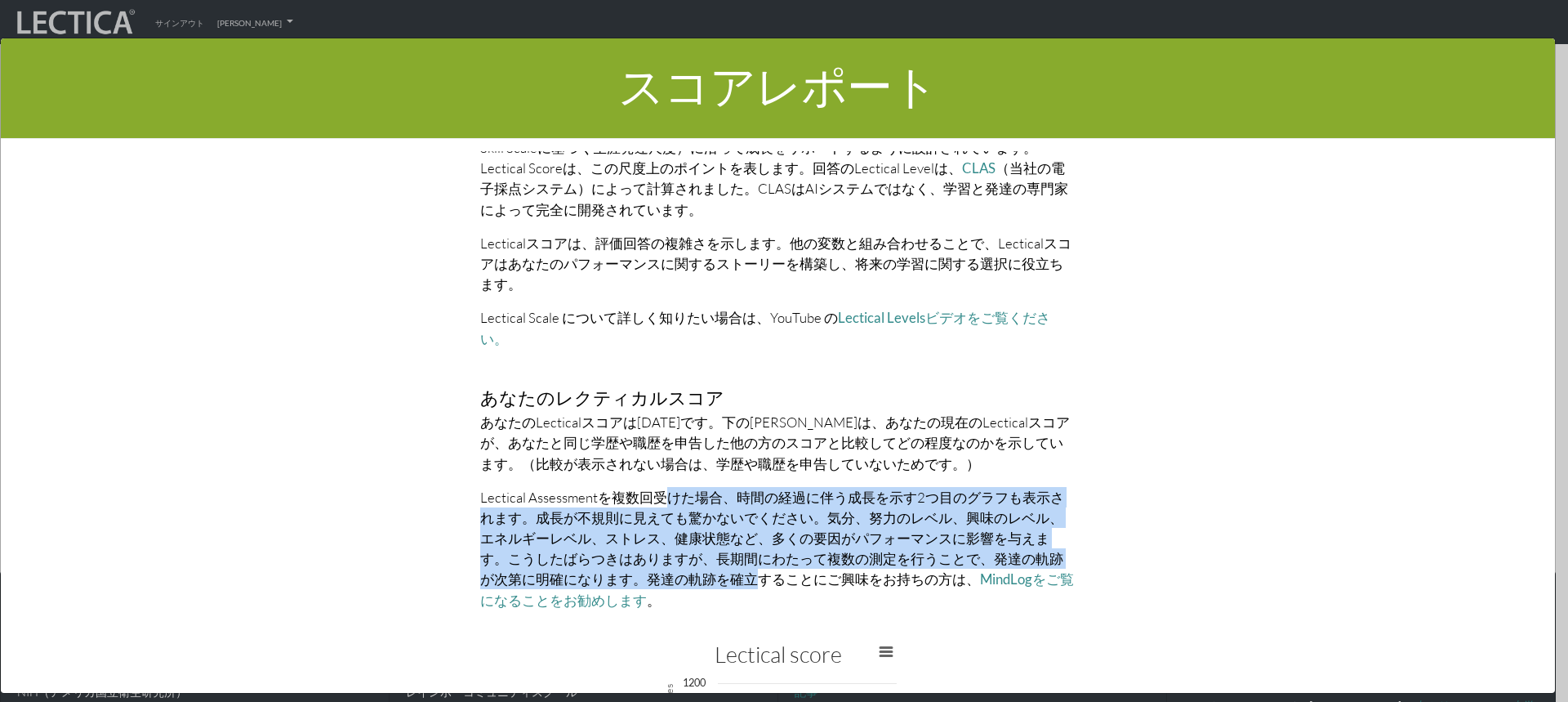 scroll, scrollTop: 3501, scrollLeft: 0, axis: vertical 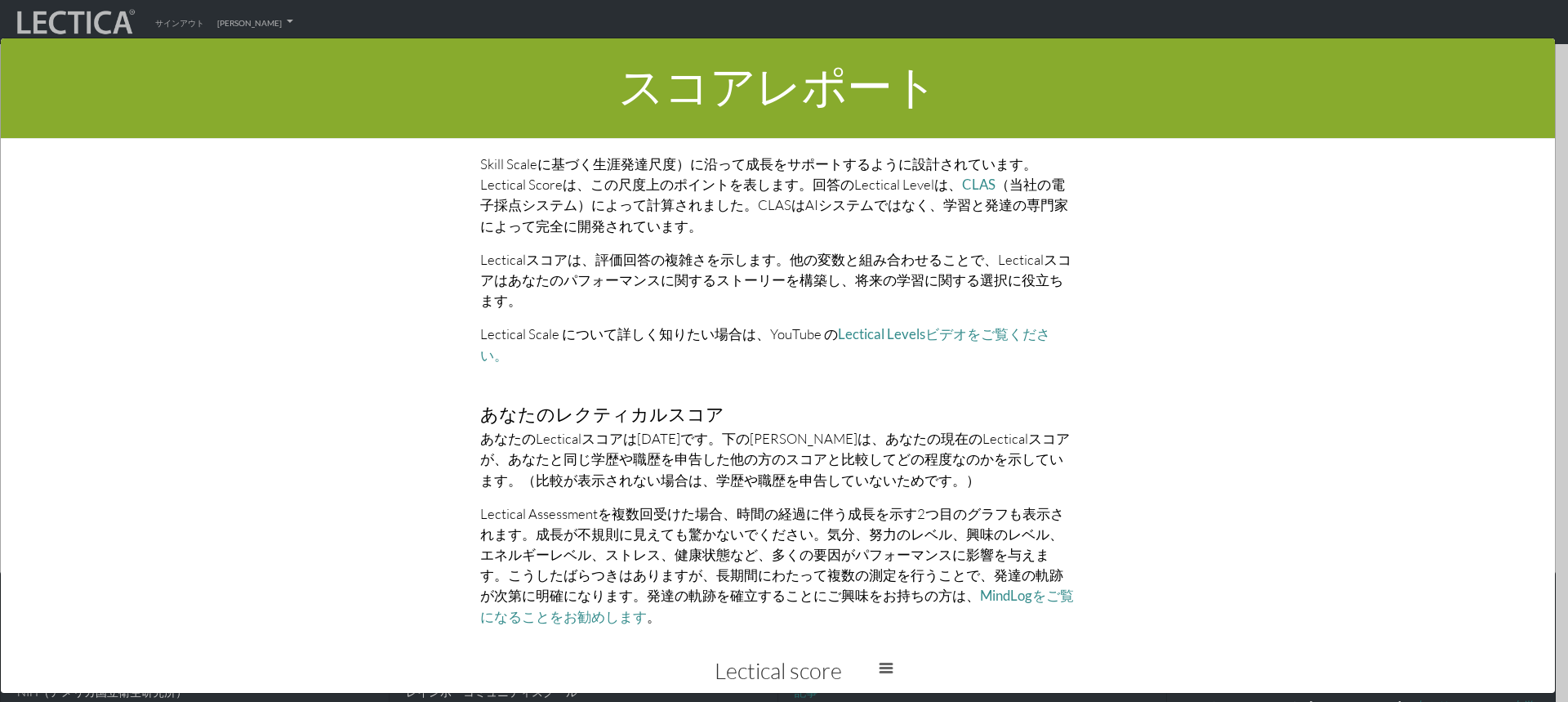 click on "あなたのLecticalスコアは1107です。下のグラフは、あなたの現在のLecticalスコアが、あなたと同じ学歴や職歴を申告した他の方のスコアと比較してどの程度なのかを示しています。（比較が表示されない場合は、学歴や職歴を申告していないためです。）" at bounding box center [775, 458] 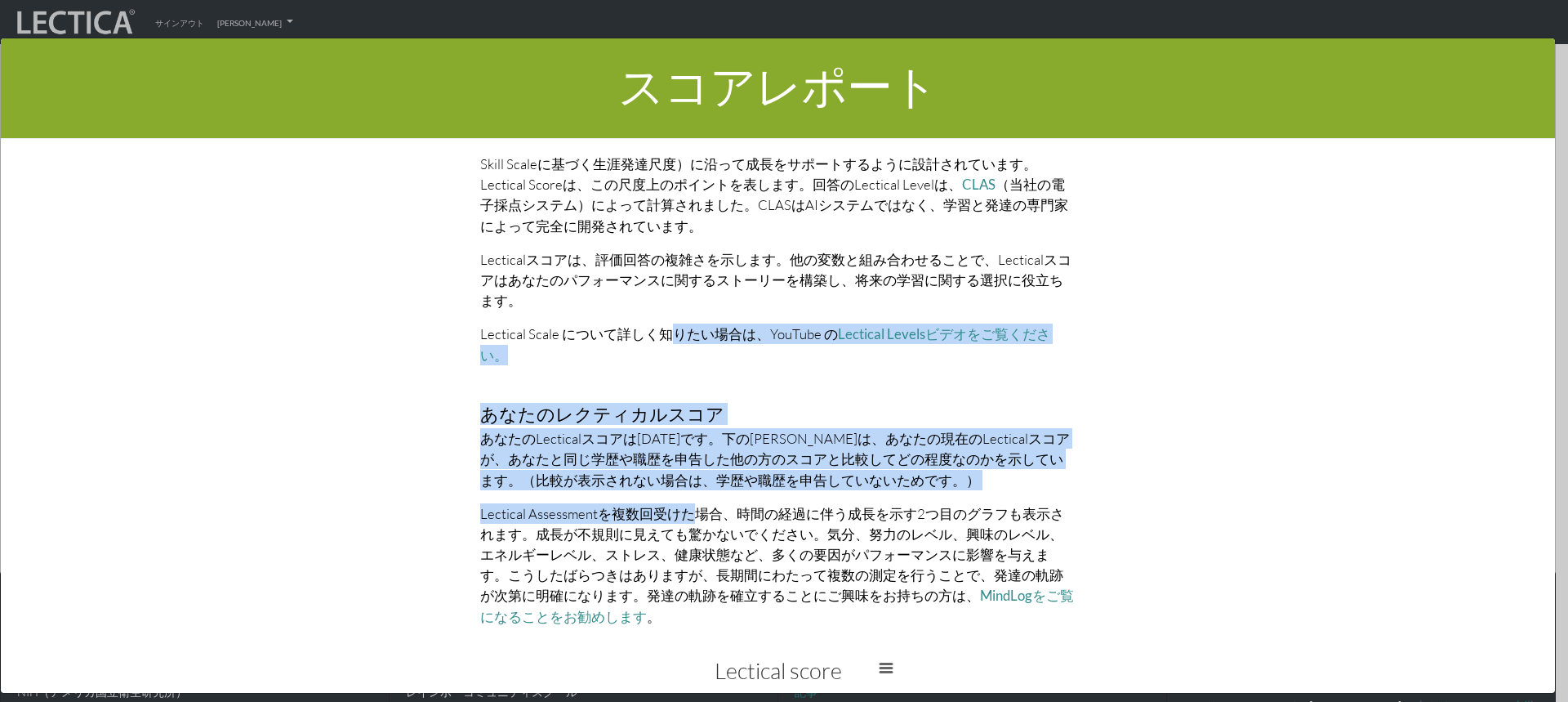 drag, startPoint x: 685, startPoint y: 446, endPoint x: 661, endPoint y: 314, distance: 134.16408 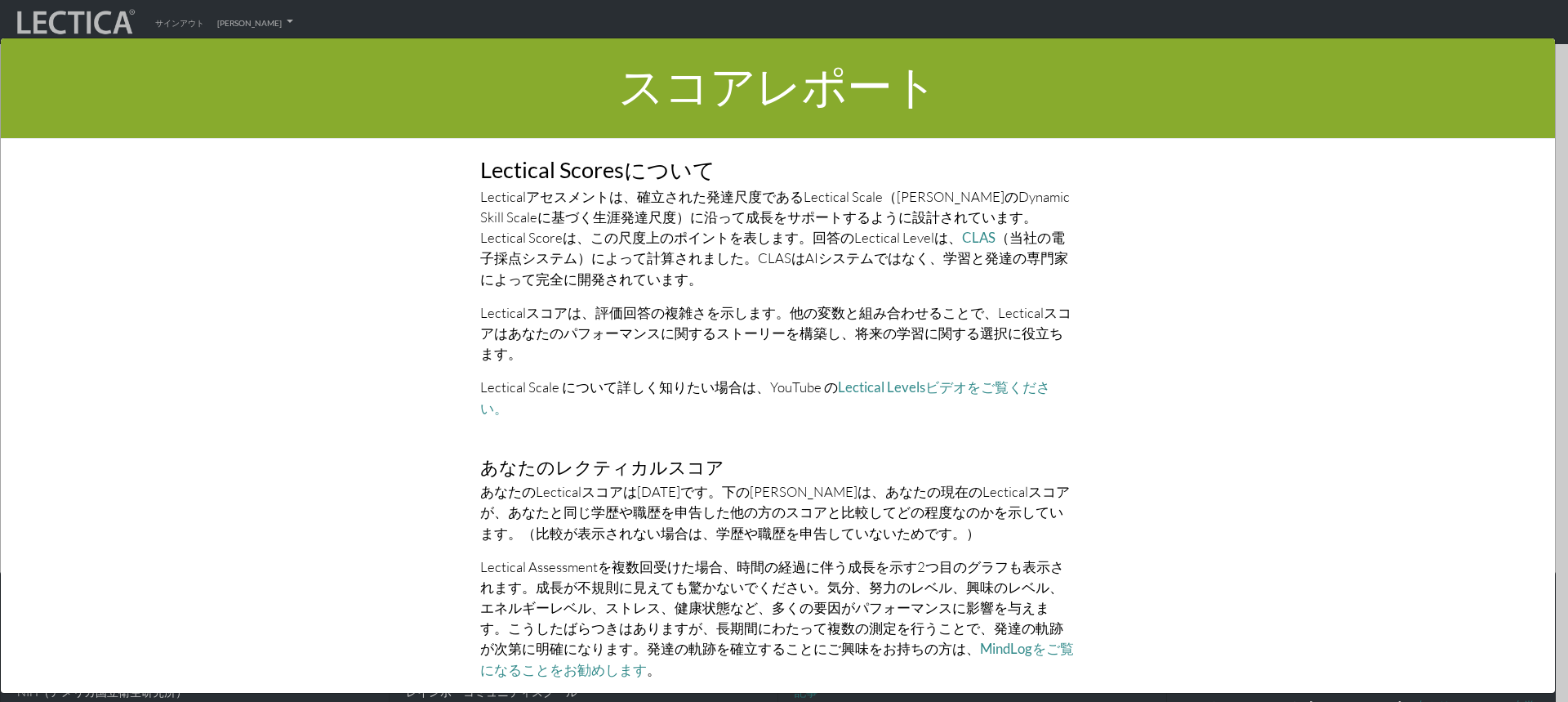 scroll, scrollTop: 3338, scrollLeft: 0, axis: vertical 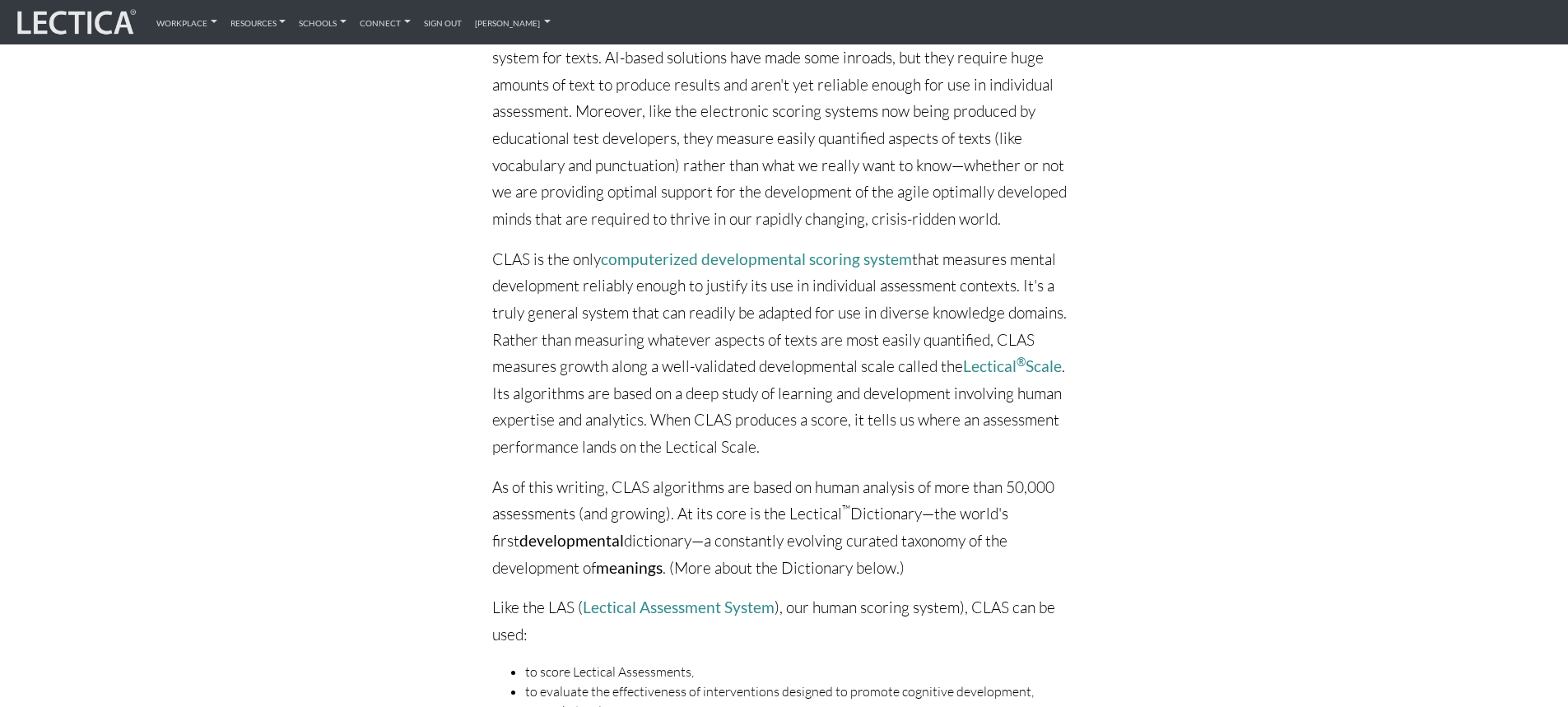 click on "For decades, test developers have attempted to create a generalized electronic scoring system for texts. AI-based solutions have made some inroads, but they require huge amounts of text to produce results and aren't yet reliable enough for use in individual assessment. Moreover, like the electronic scoring systems now being produced by educational test developers, they measure easily quantified aspects of texts (like vocabulary and punctuation) rather than what we really want to know—whether or not we are providing optimal support for the development of the agile optimally developed minds that are required to thrive in our rapidly changing, crisis-ridden world." at bounding box center (784, 124) 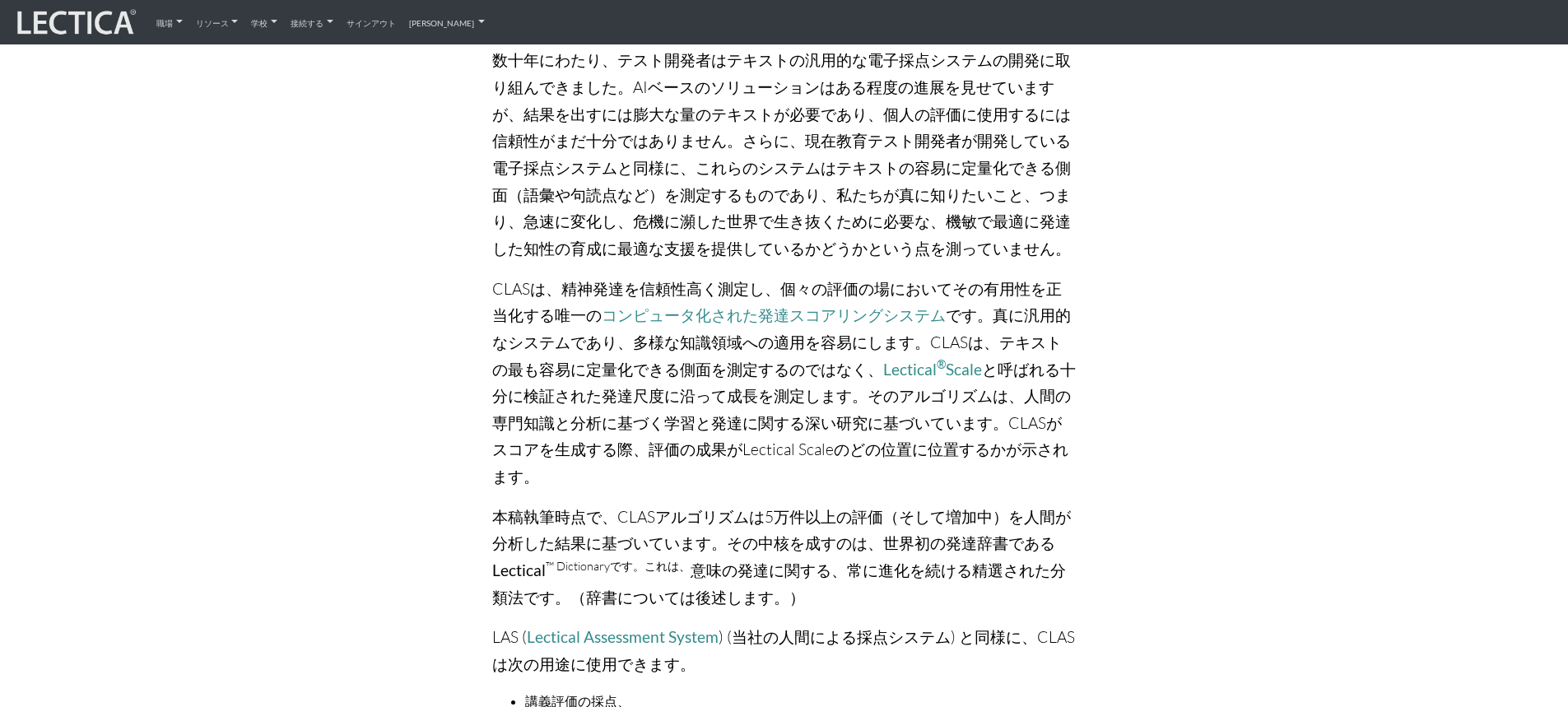 scroll, scrollTop: 0, scrollLeft: 0, axis: both 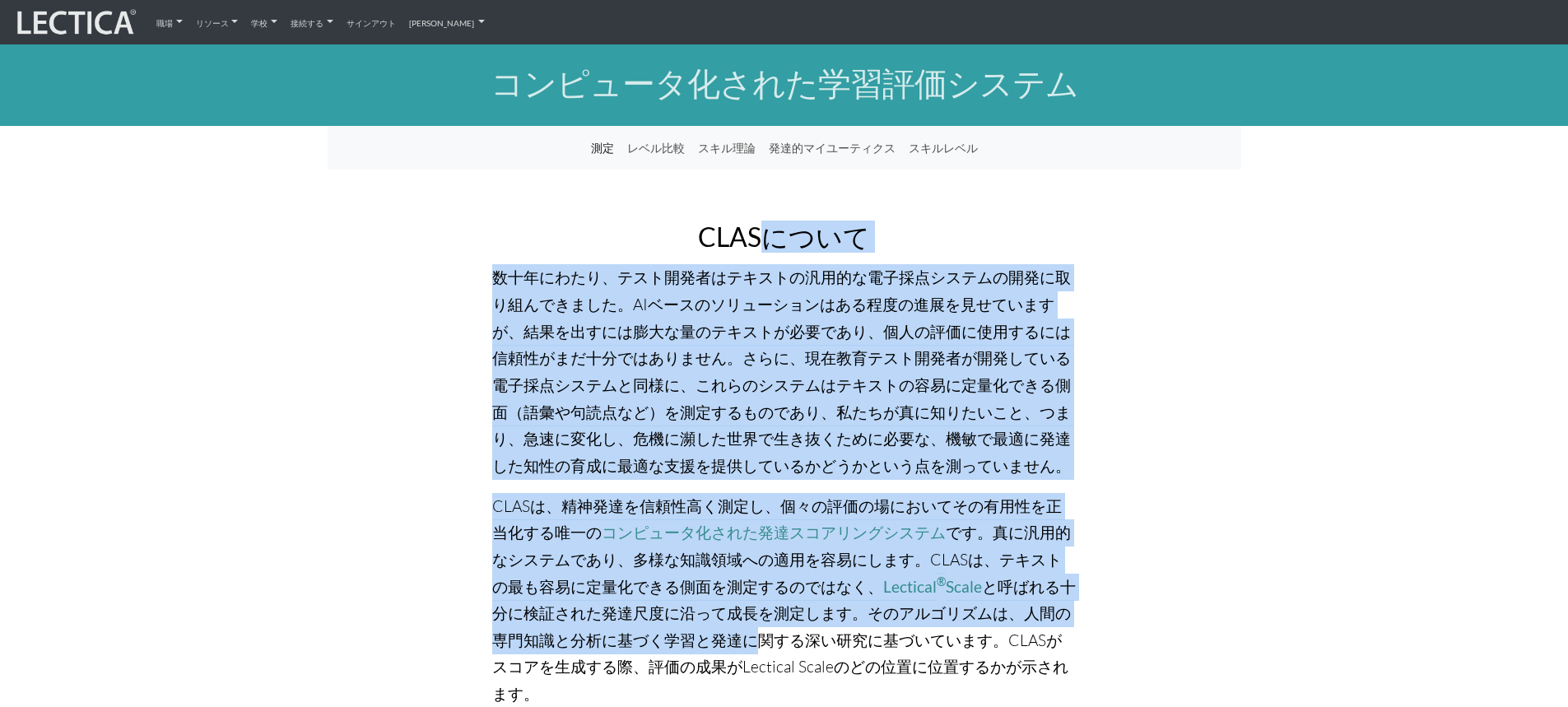 drag, startPoint x: 769, startPoint y: 244, endPoint x: 782, endPoint y: 642, distance: 398.21225 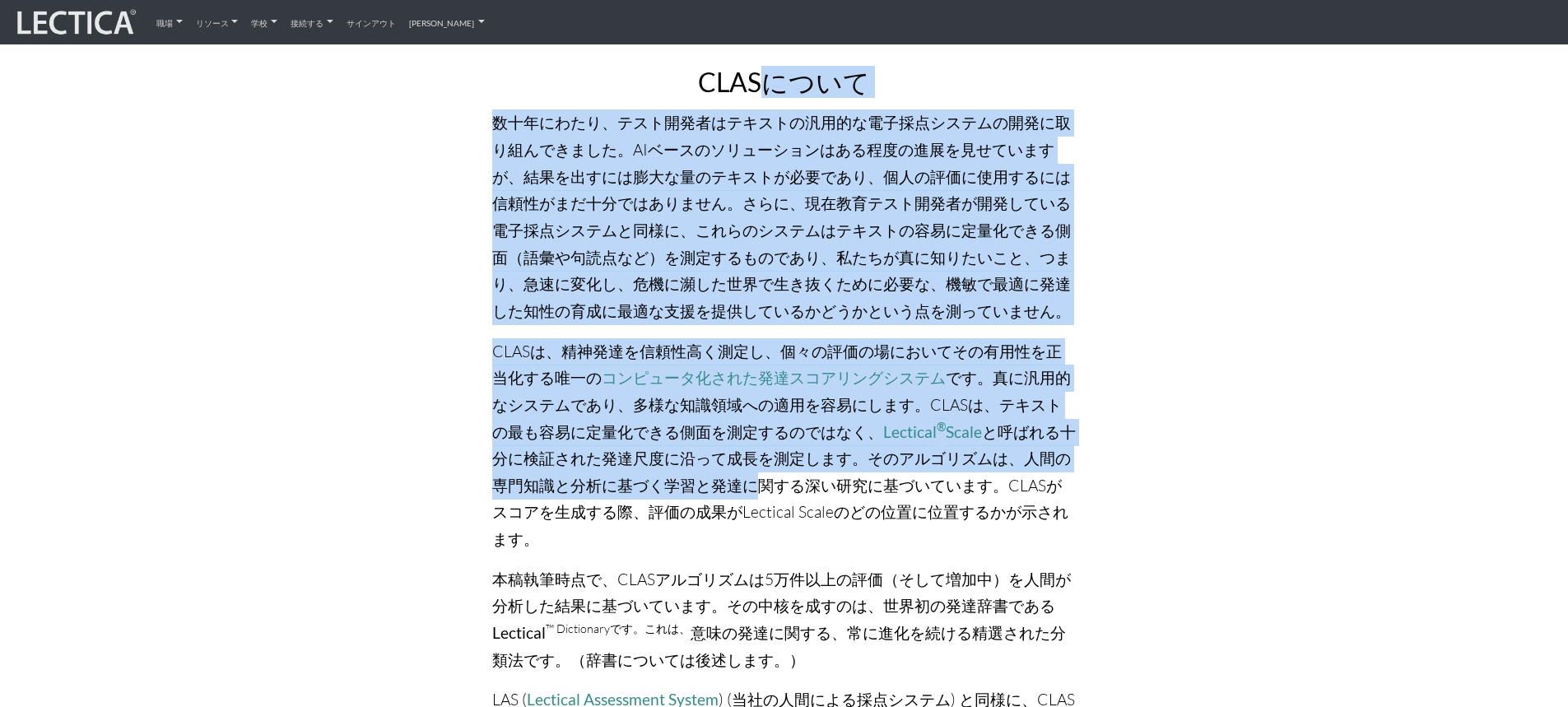scroll, scrollTop: 329, scrollLeft: 0, axis: vertical 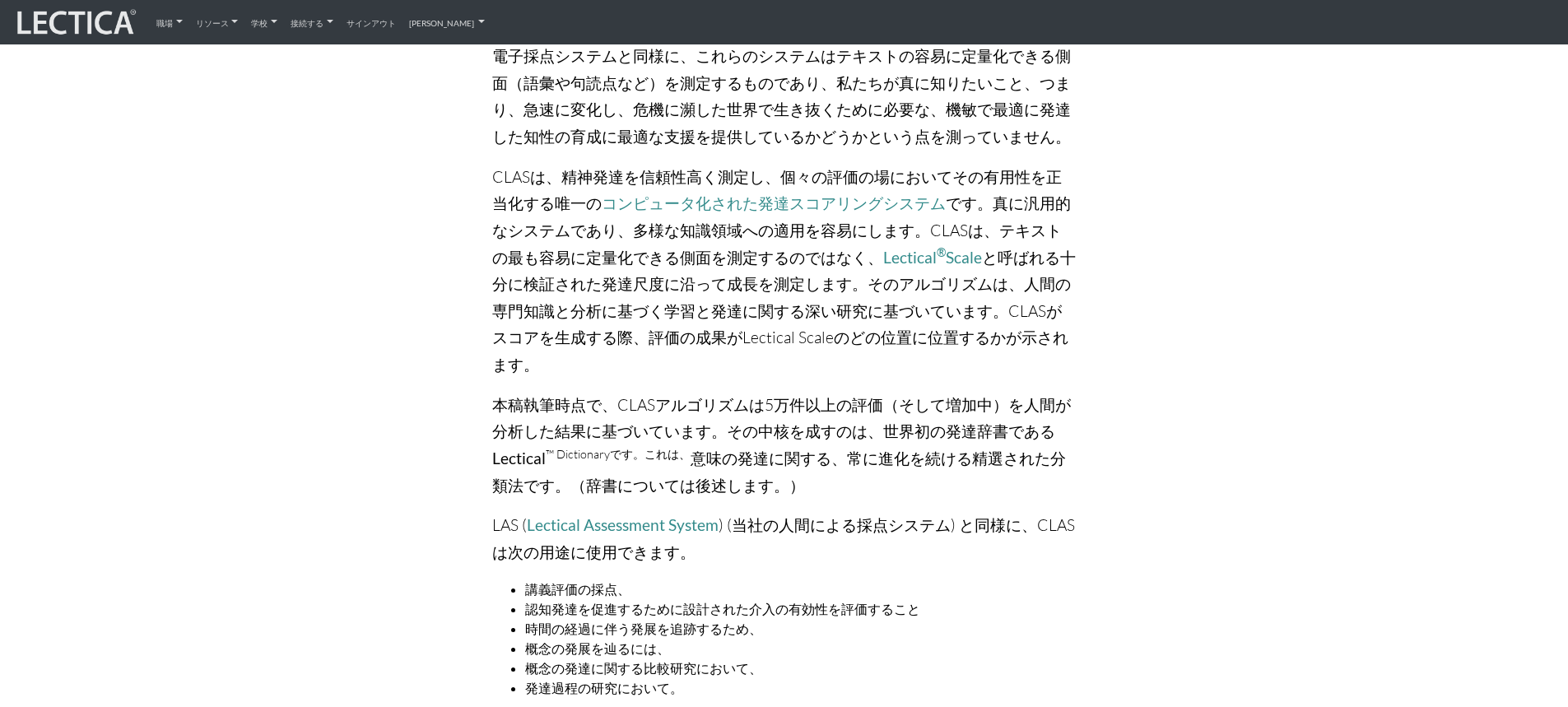 click on "本稿執筆時点で、CLASアルゴリズムは5万件以上の評価（そして増加中）を人間が分析した結果に基づいています。その中核を成すのは、" at bounding box center [781, 418] 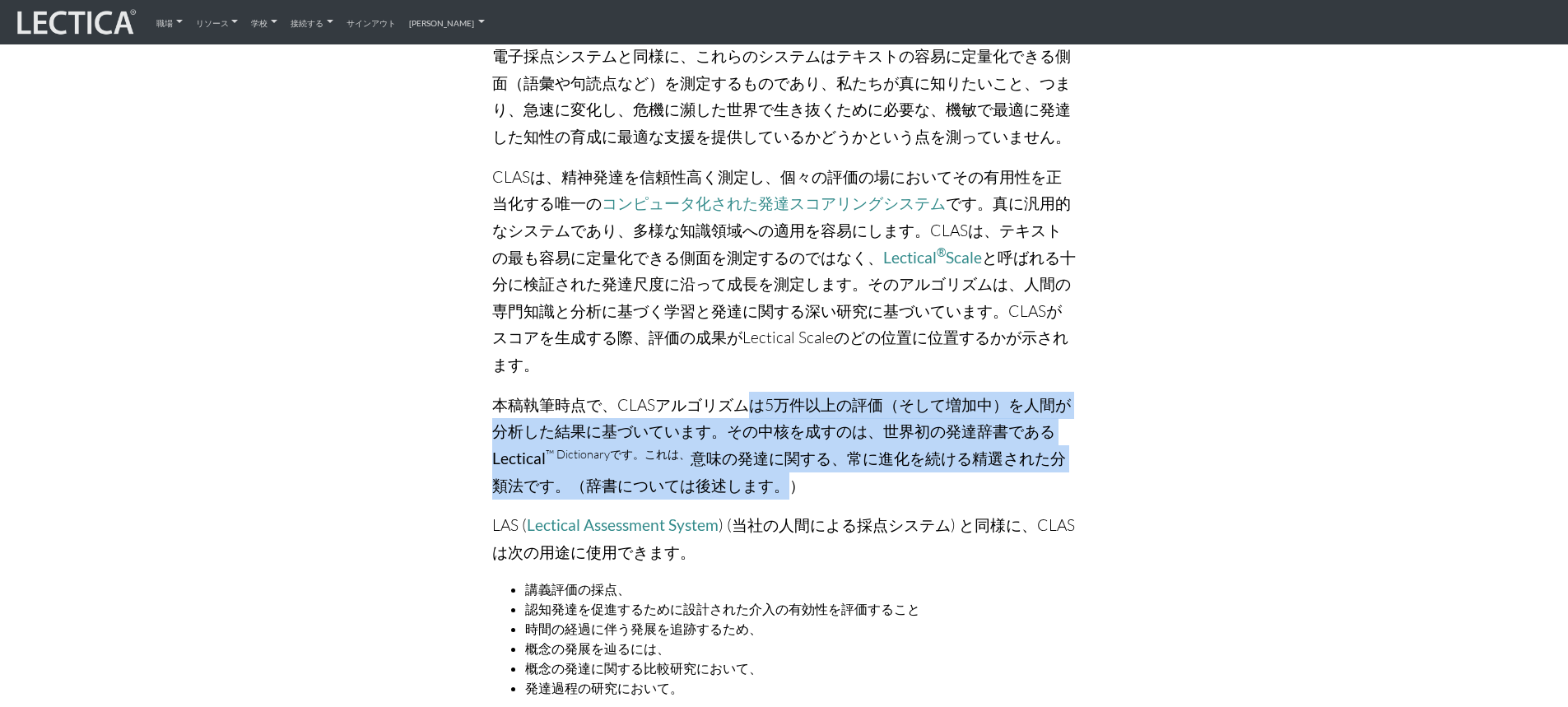 drag, startPoint x: 747, startPoint y: 406, endPoint x: 771, endPoint y: 500, distance: 97.015463 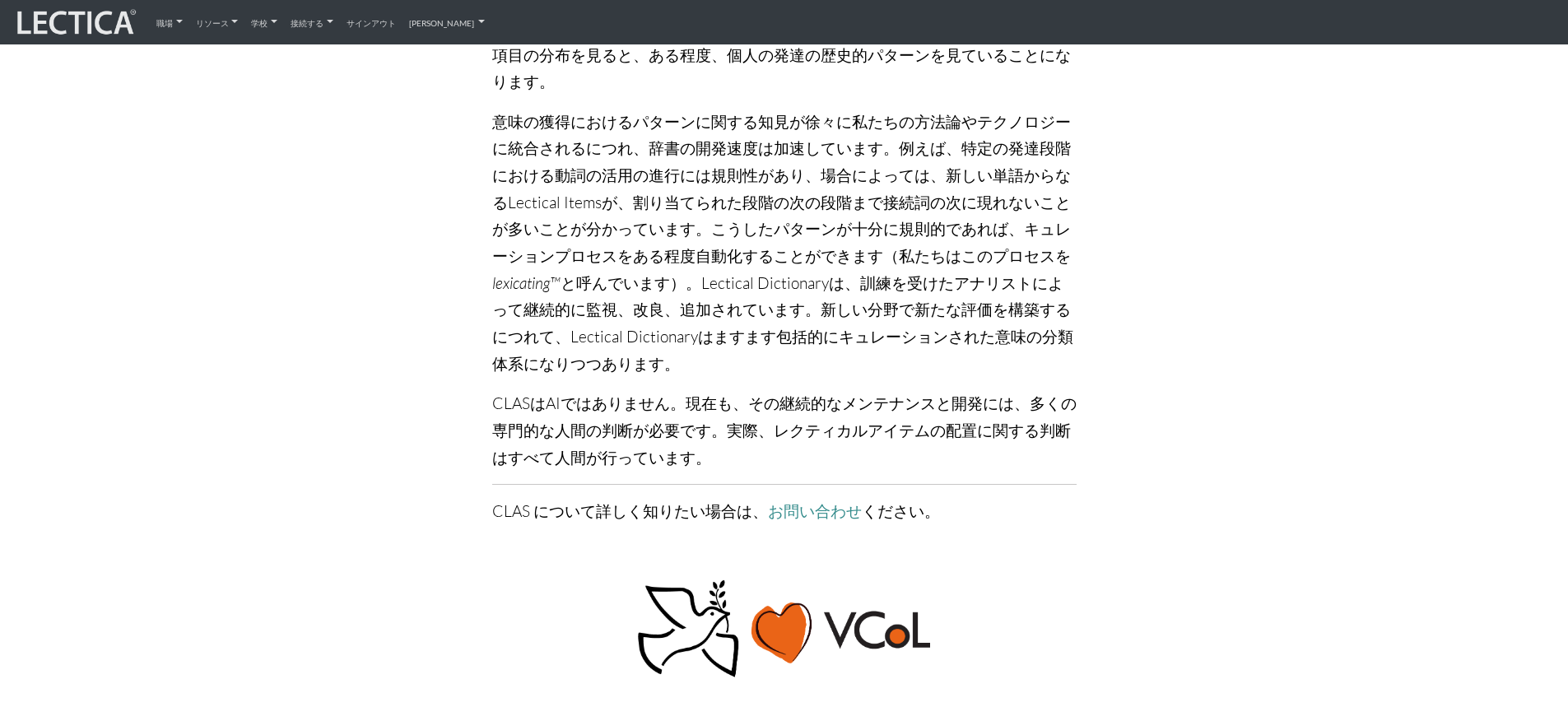 scroll, scrollTop: 2058, scrollLeft: 0, axis: vertical 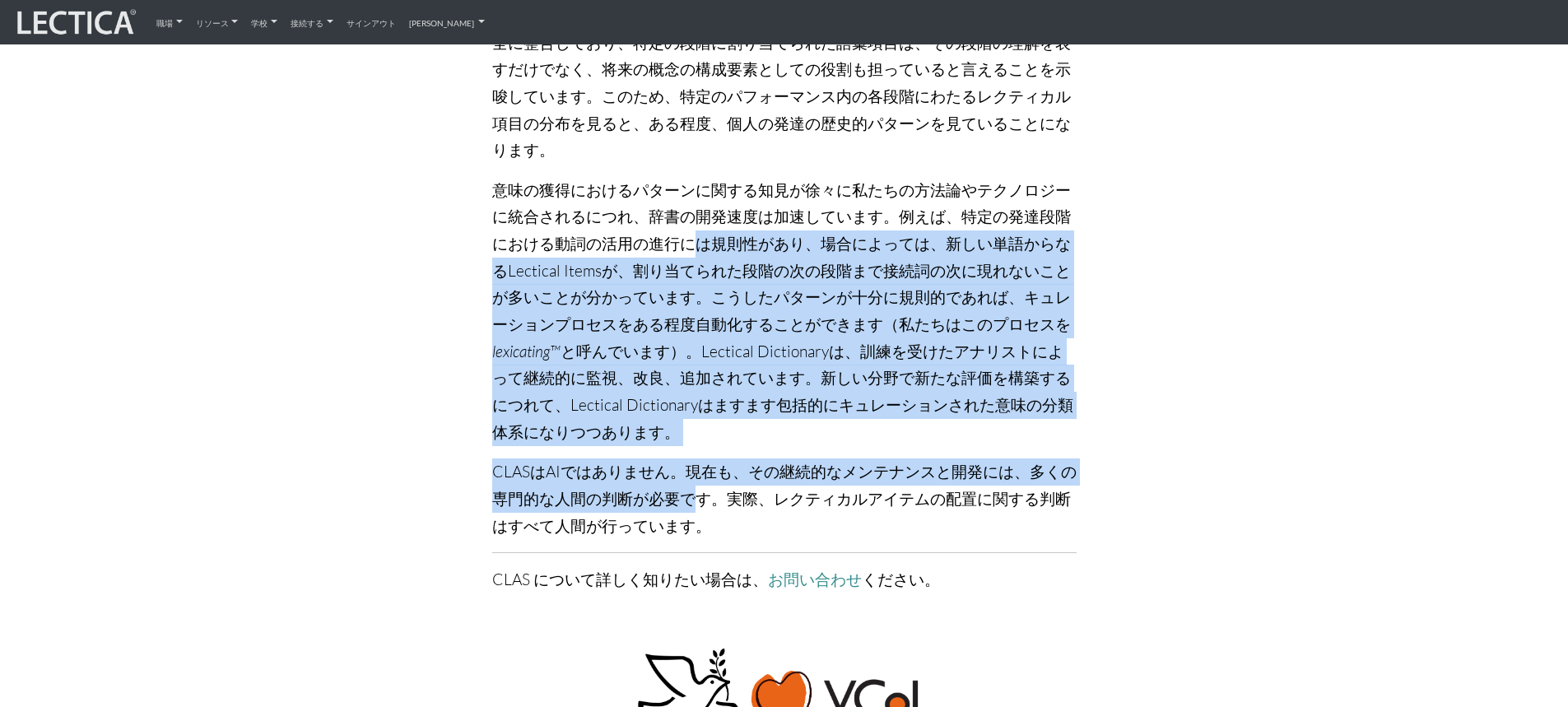 drag, startPoint x: 713, startPoint y: 472, endPoint x: 699, endPoint y: 224, distance: 248.39485 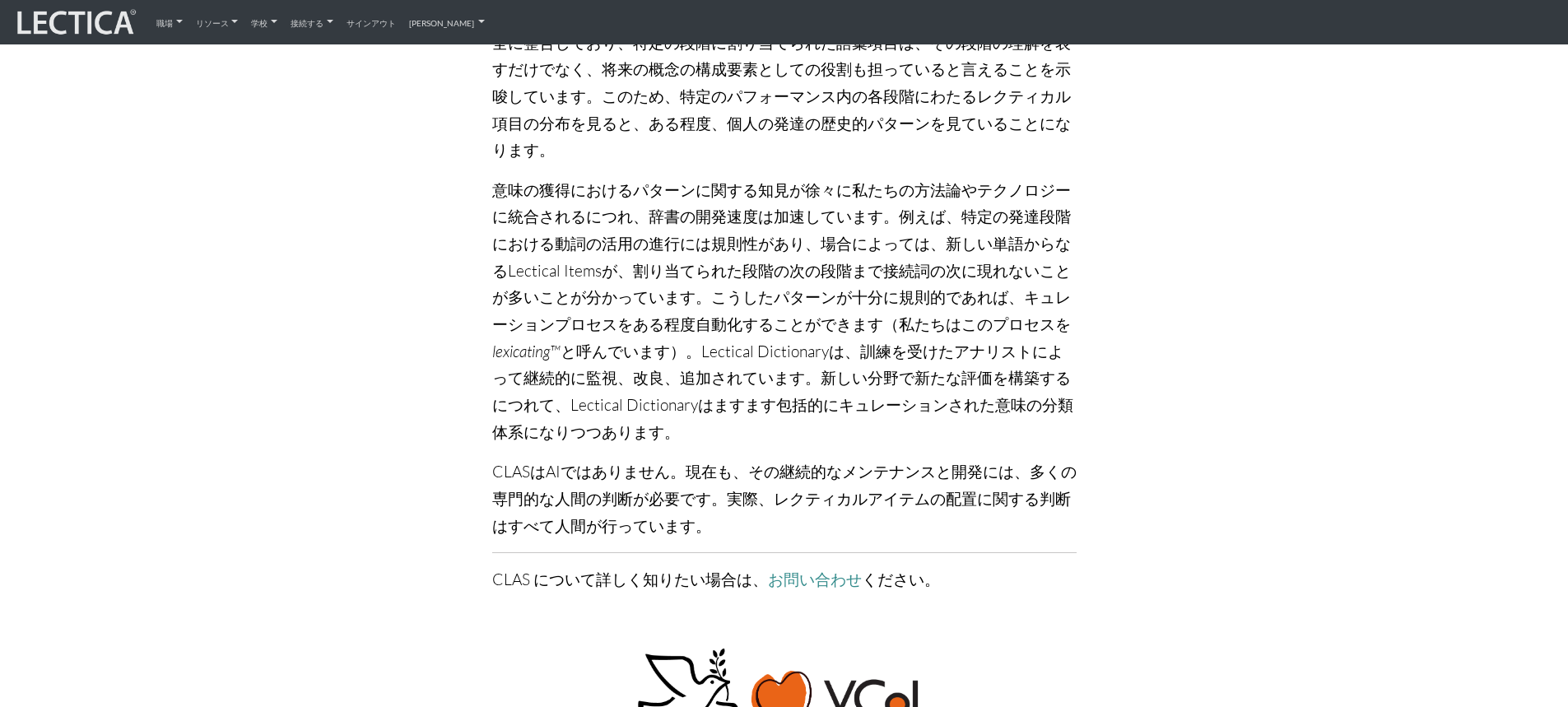 drag, startPoint x: 692, startPoint y: 192, endPoint x: 703, endPoint y: 185, distance: 13.038405 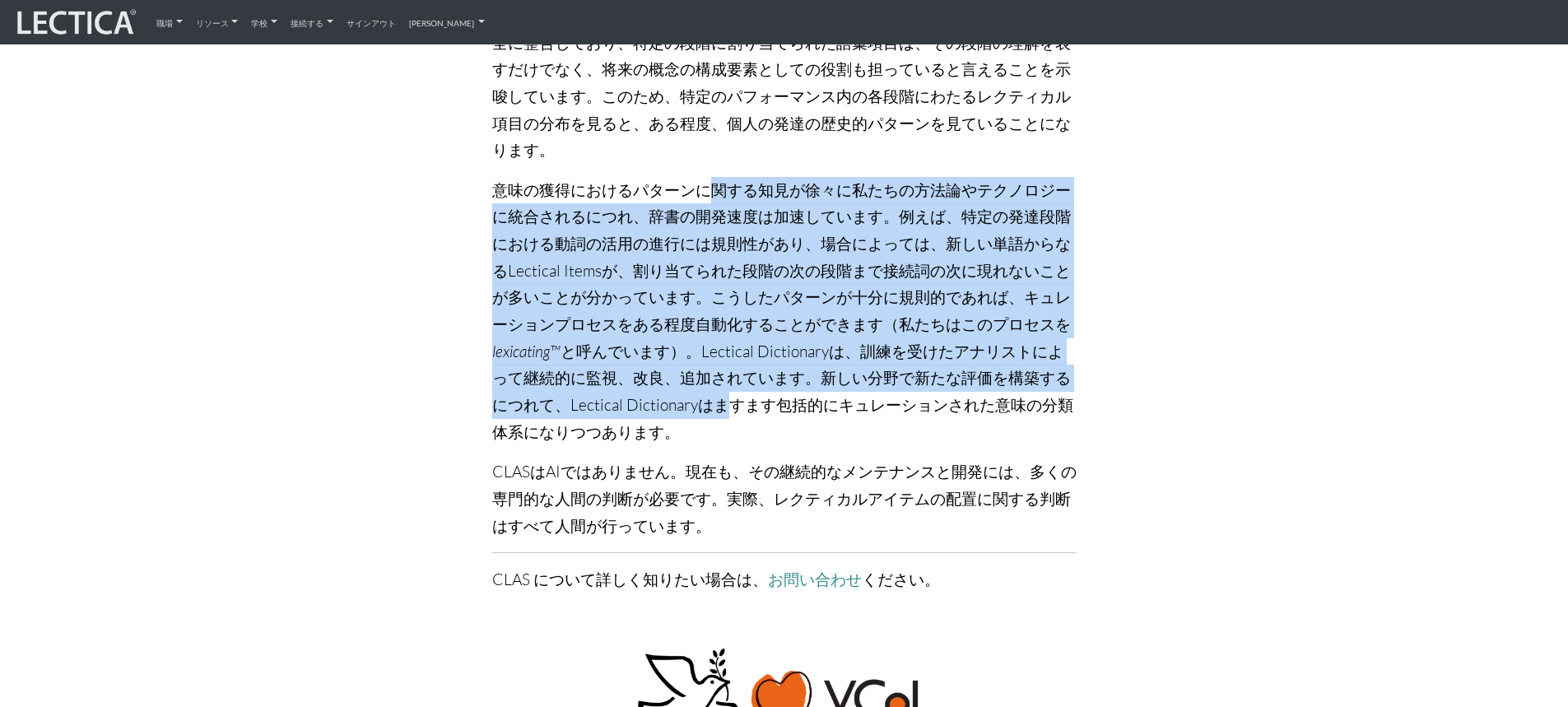 drag, startPoint x: 710, startPoint y: 161, endPoint x: 712, endPoint y: 385, distance: 224.00893 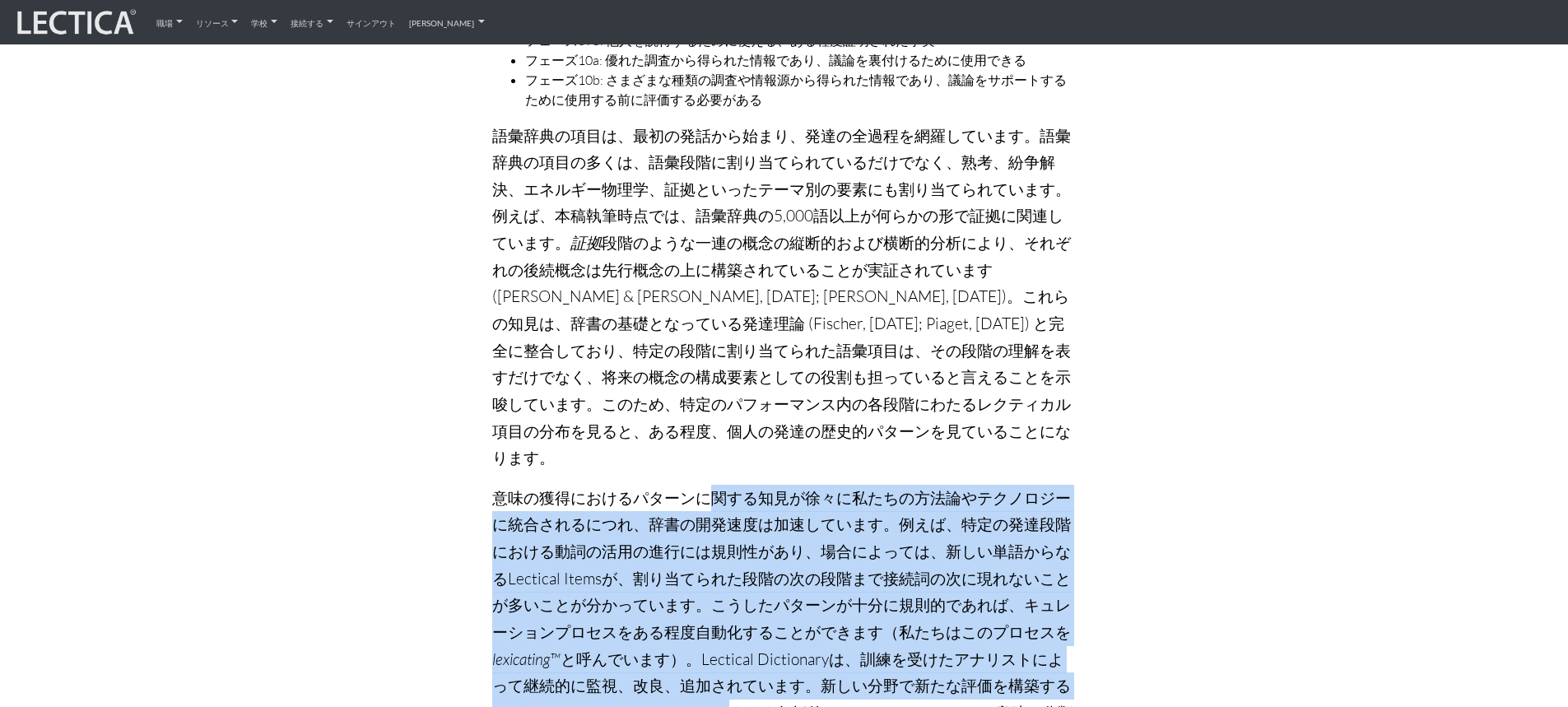 scroll, scrollTop: 1728, scrollLeft: 0, axis: vertical 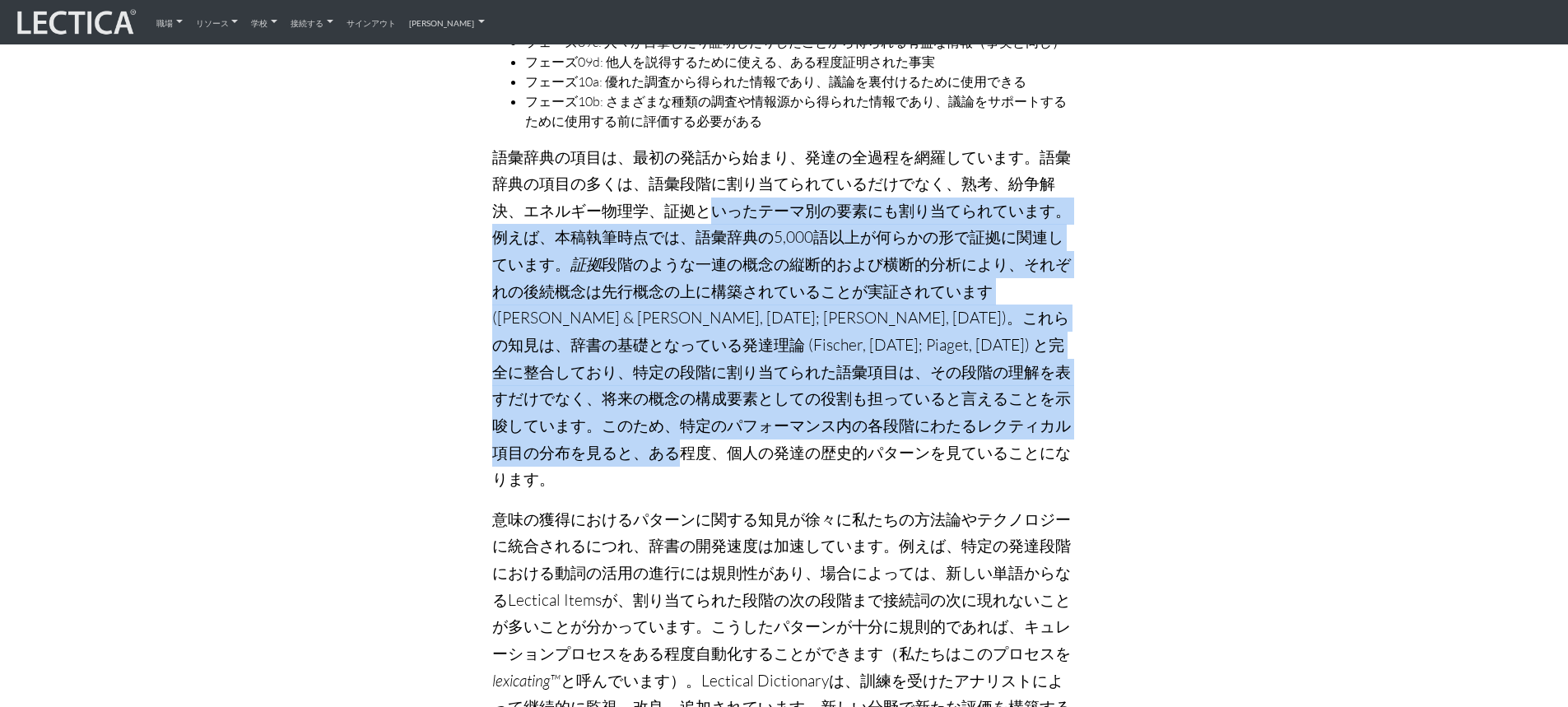 drag, startPoint x: 711, startPoint y: 454, endPoint x: 715, endPoint y: 228, distance: 226.0354 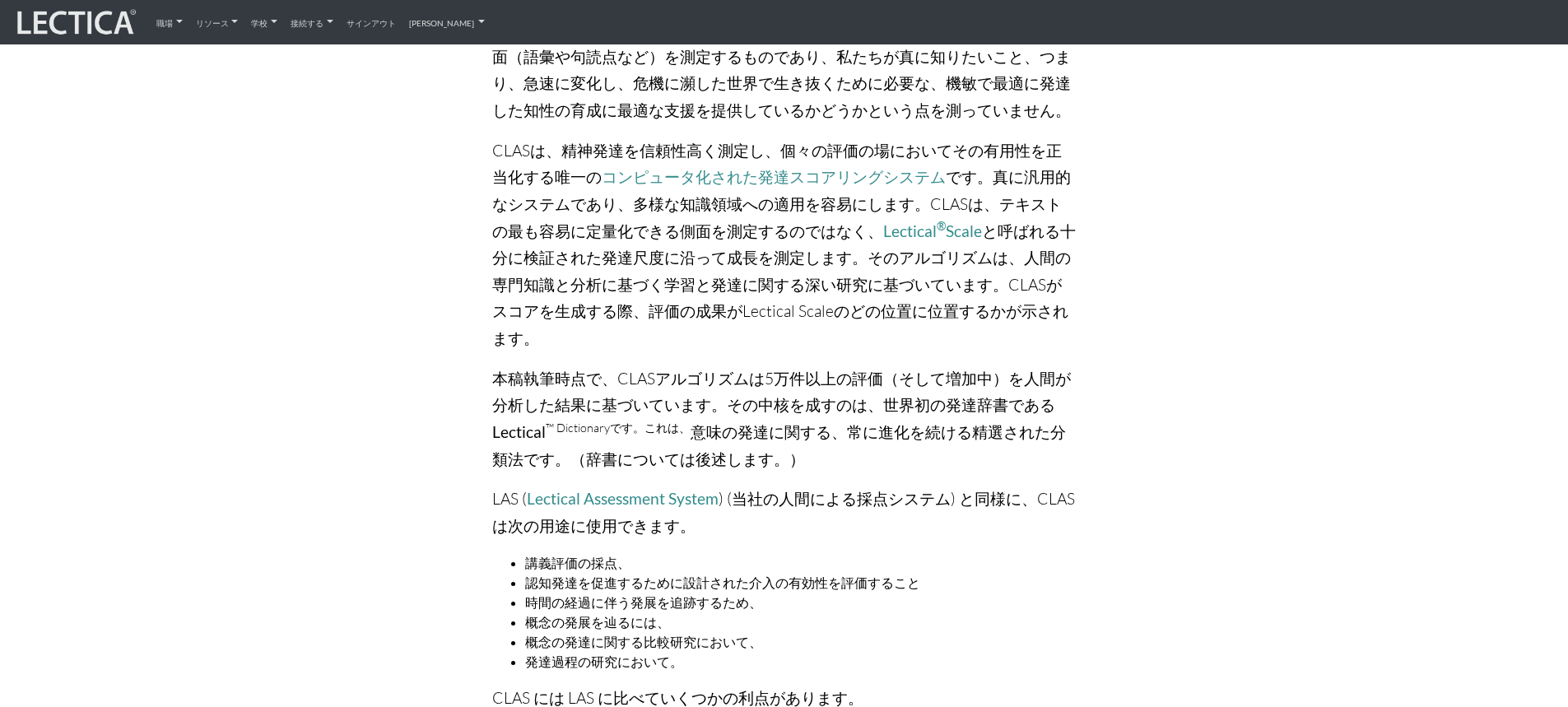 scroll, scrollTop: 329, scrollLeft: 0, axis: vertical 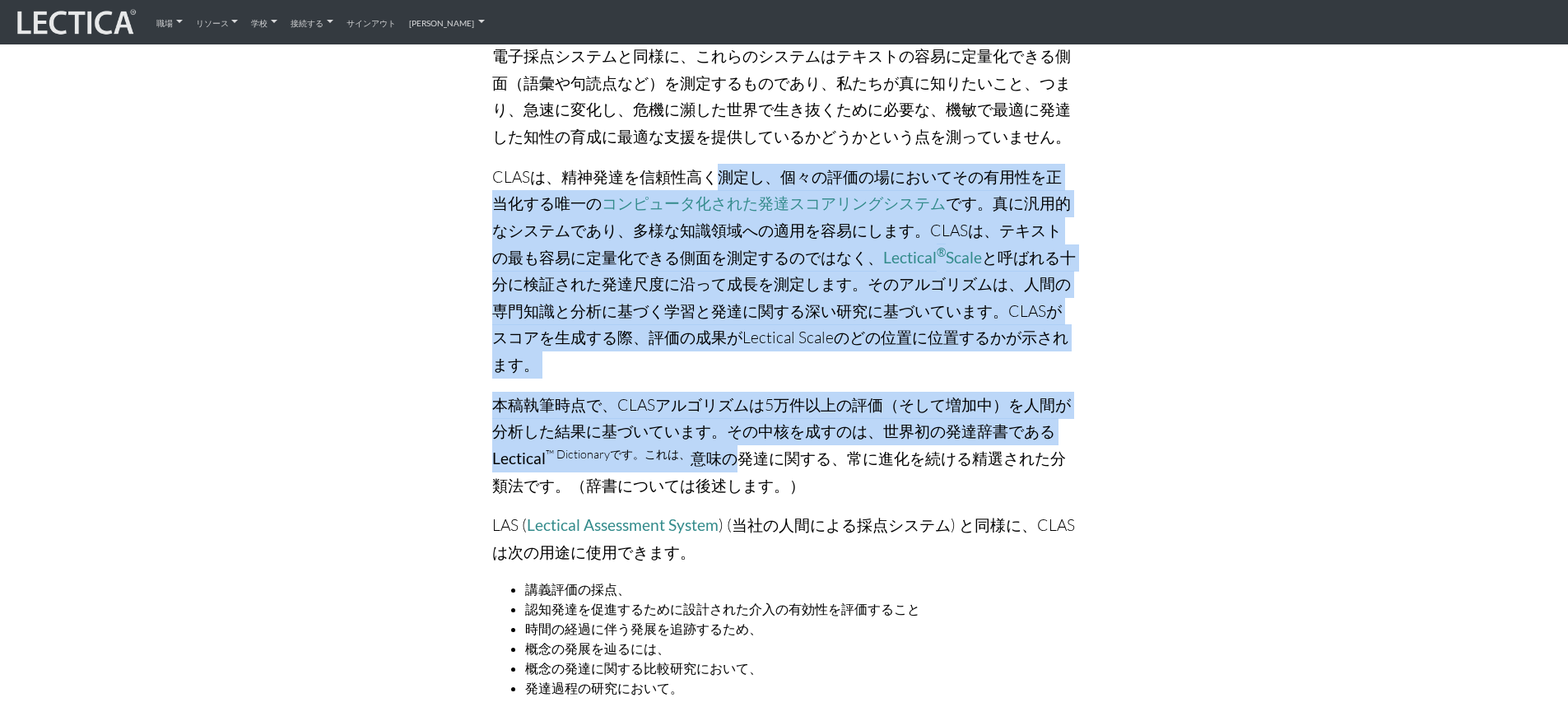 drag, startPoint x: 743, startPoint y: 467, endPoint x: 724, endPoint y: 171, distance: 296.60917 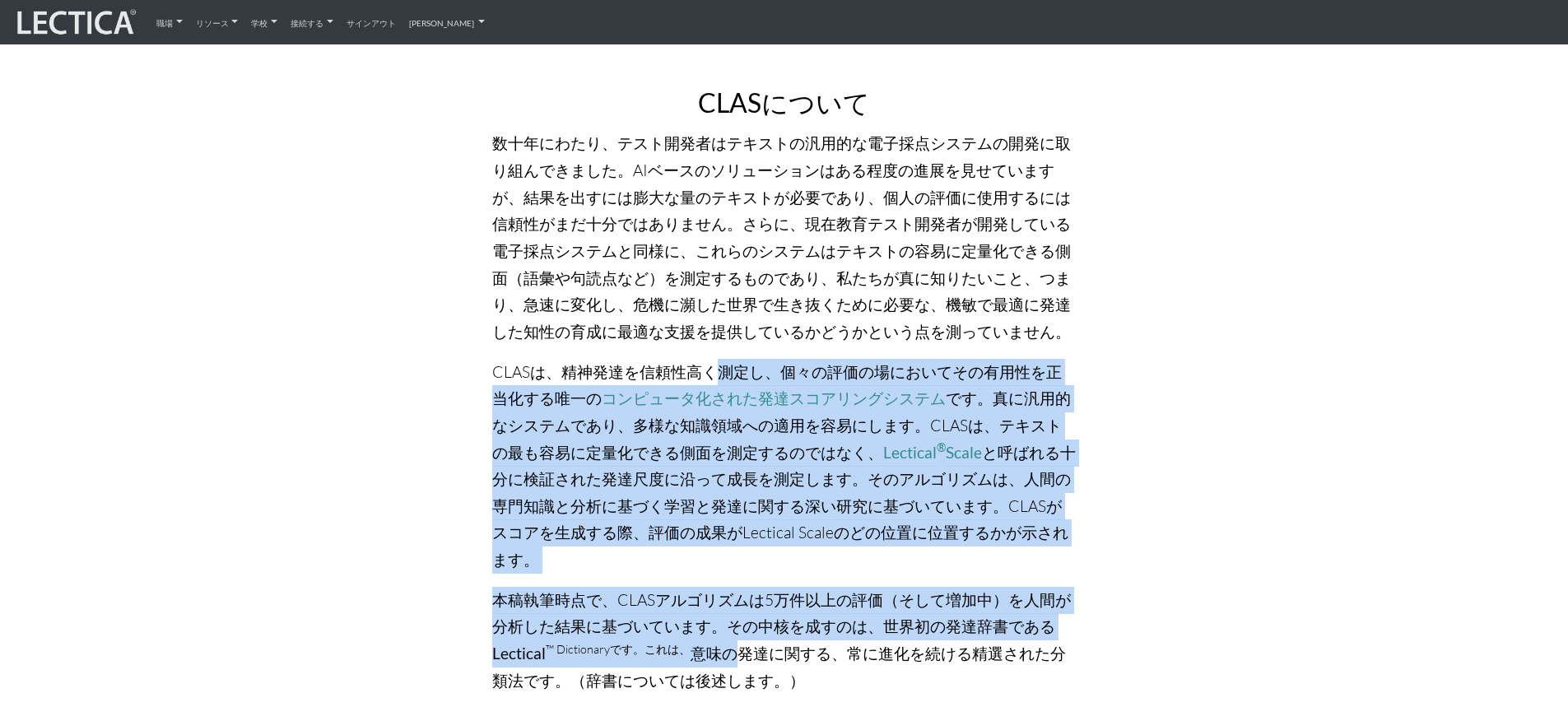 scroll, scrollTop: 0, scrollLeft: 0, axis: both 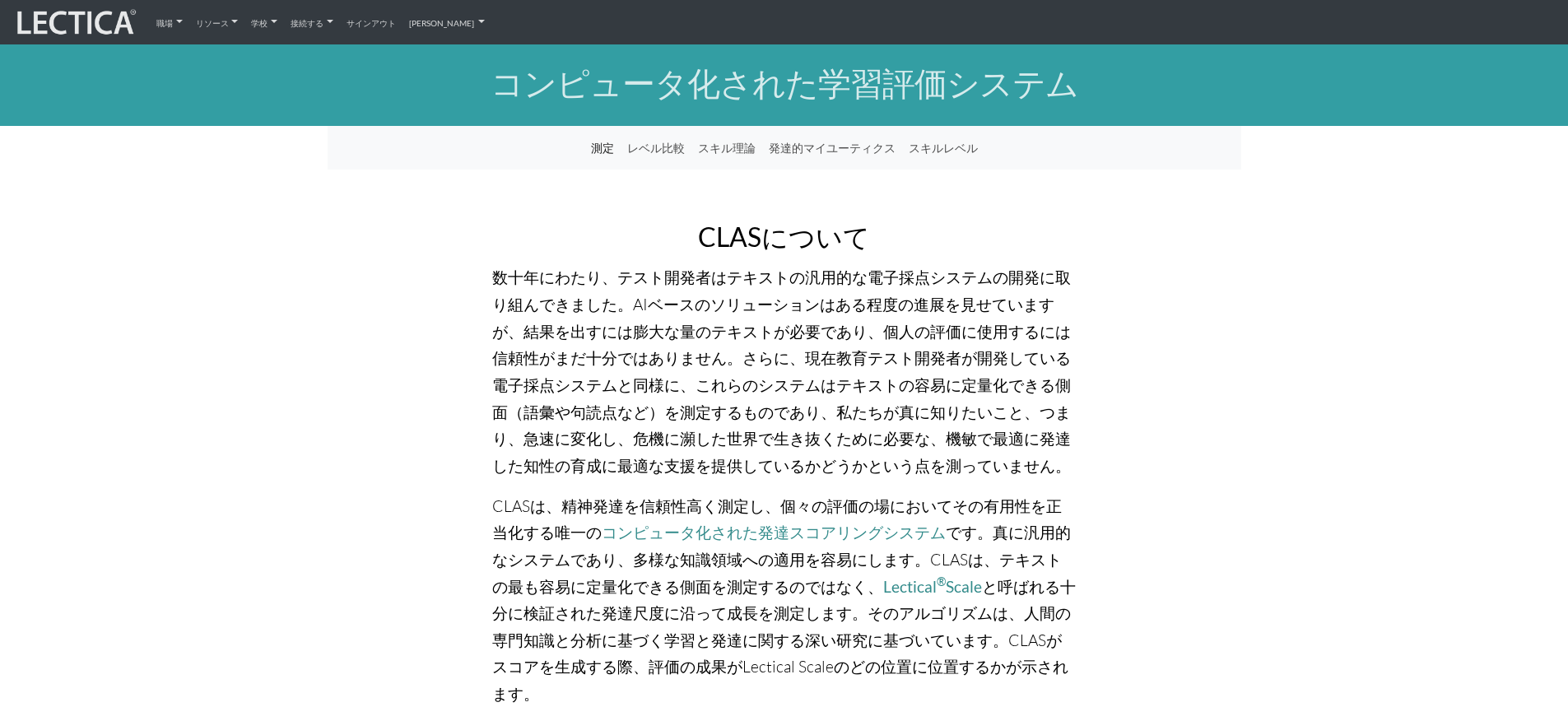 click on "数十年にわたり、テスト開発者はテキストの汎用的な電子採点システムの開発に取り組んできました。AIベースのソリューションはある程度の進展を見せていますが、結果を出すには膨大な量のテキストが必要であり、個人の評価に使用するには信頼性がまだ十分ではありません。さらに、現在教育テスト開発者が開発している電子採点システムと同様に、これらのシステムはテキストの容易に定量化できる側面（語彙や句読点など）を測定するものであり、私たちが真に知りたいこと、つまり、急速に変化し、危機に瀕した世界で生き抜くために必要な、機敏で最適に発達した知性の育成に最適な支援を提供しているかどうかという点を測っていません。" at bounding box center (781, 371) 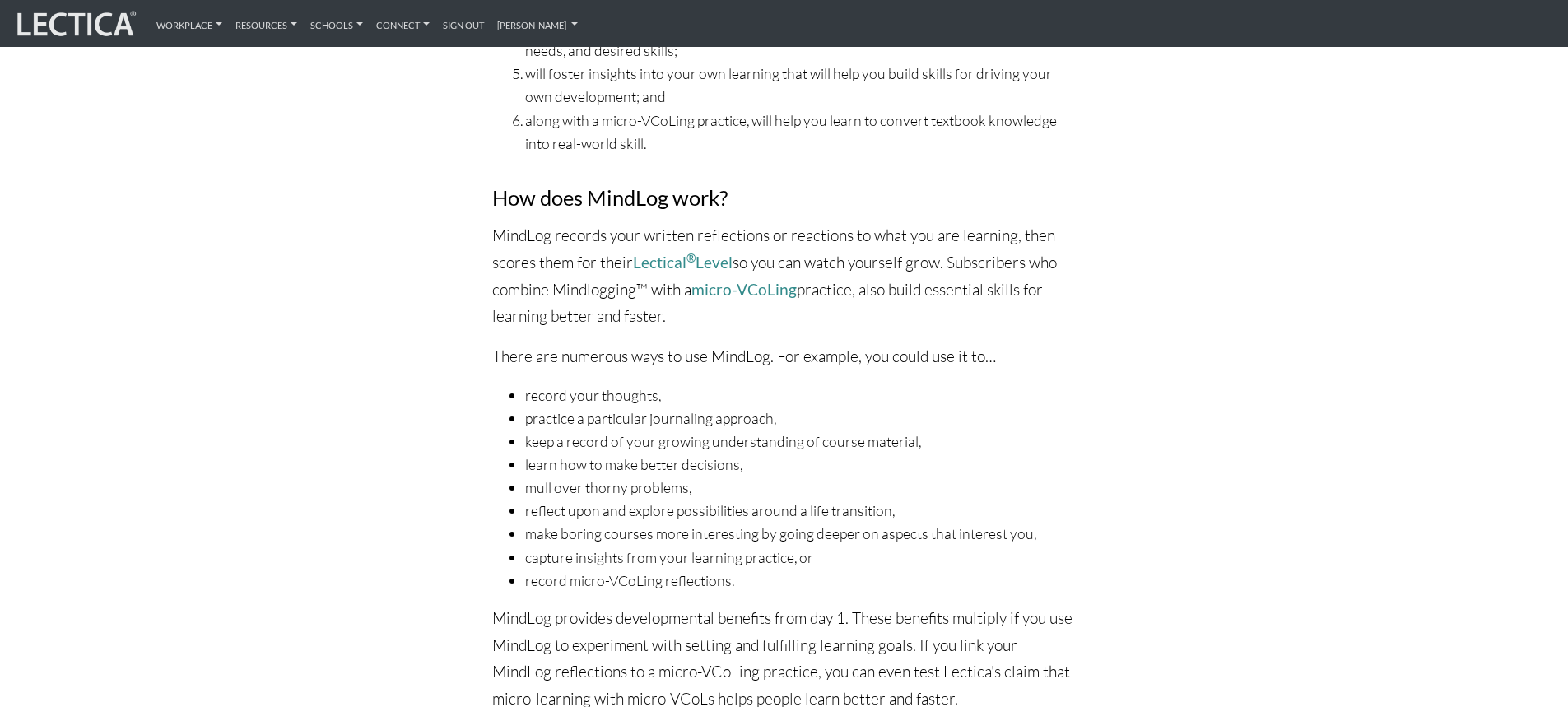 scroll, scrollTop: 905, scrollLeft: 0, axis: vertical 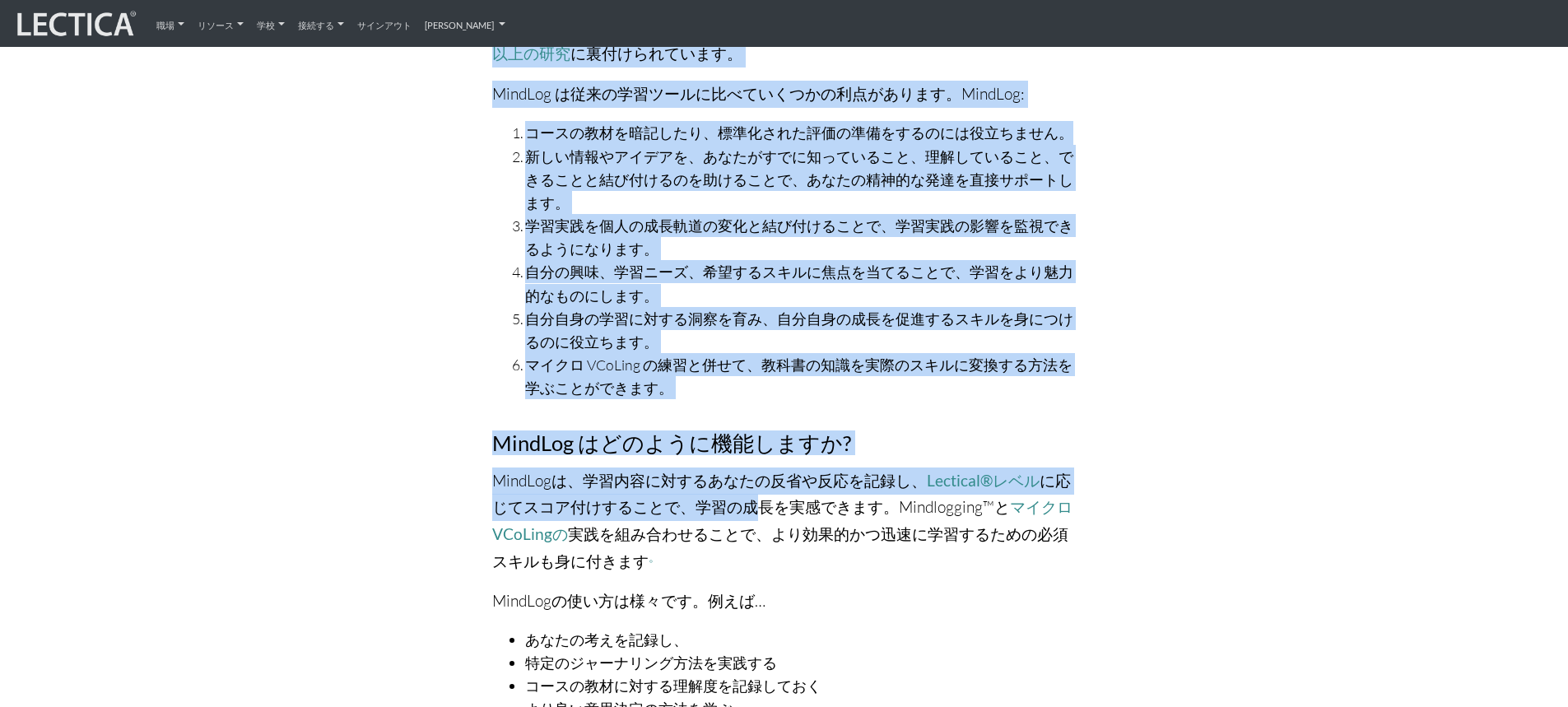 drag, startPoint x: 719, startPoint y: 221, endPoint x: 759, endPoint y: 518, distance: 299.6815 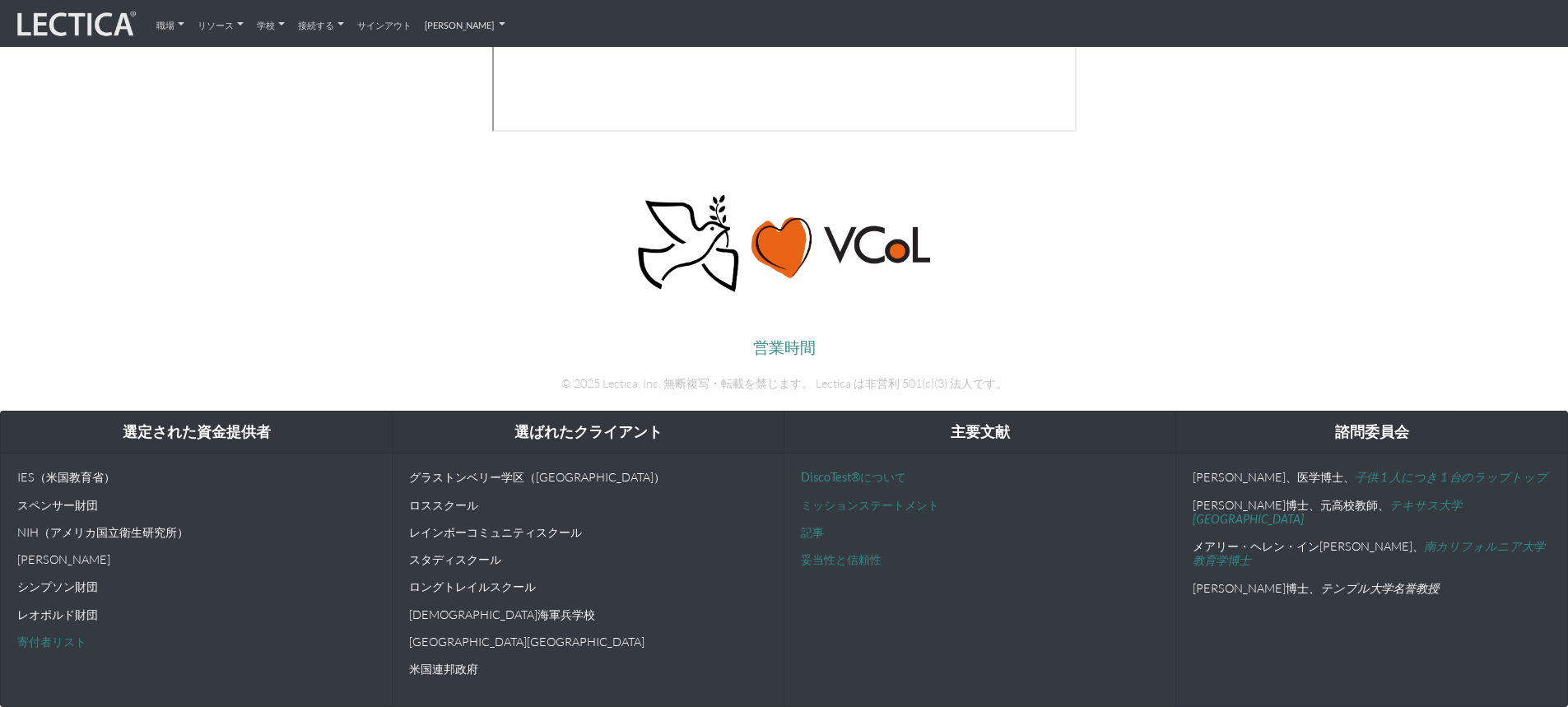 scroll, scrollTop: 6803, scrollLeft: 0, axis: vertical 